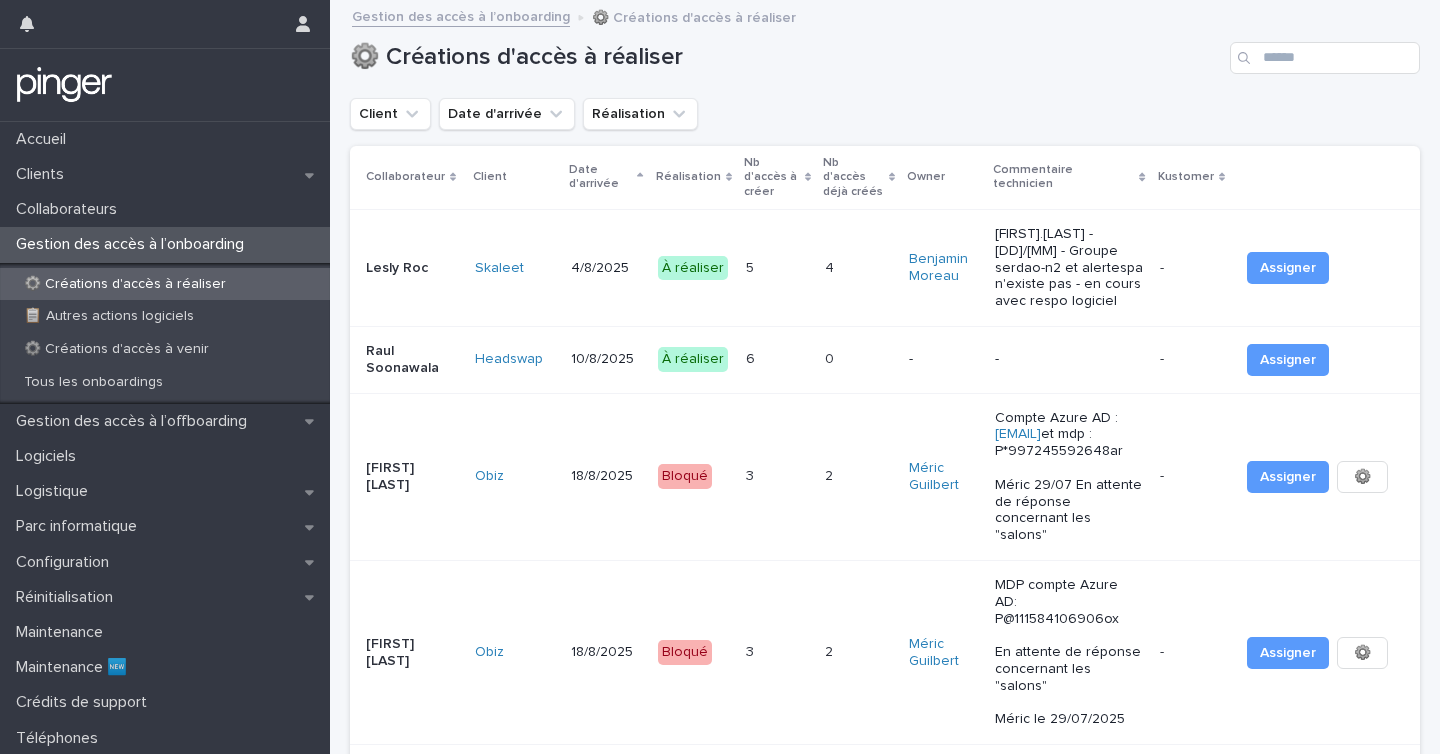 scroll, scrollTop: 0, scrollLeft: 0, axis: both 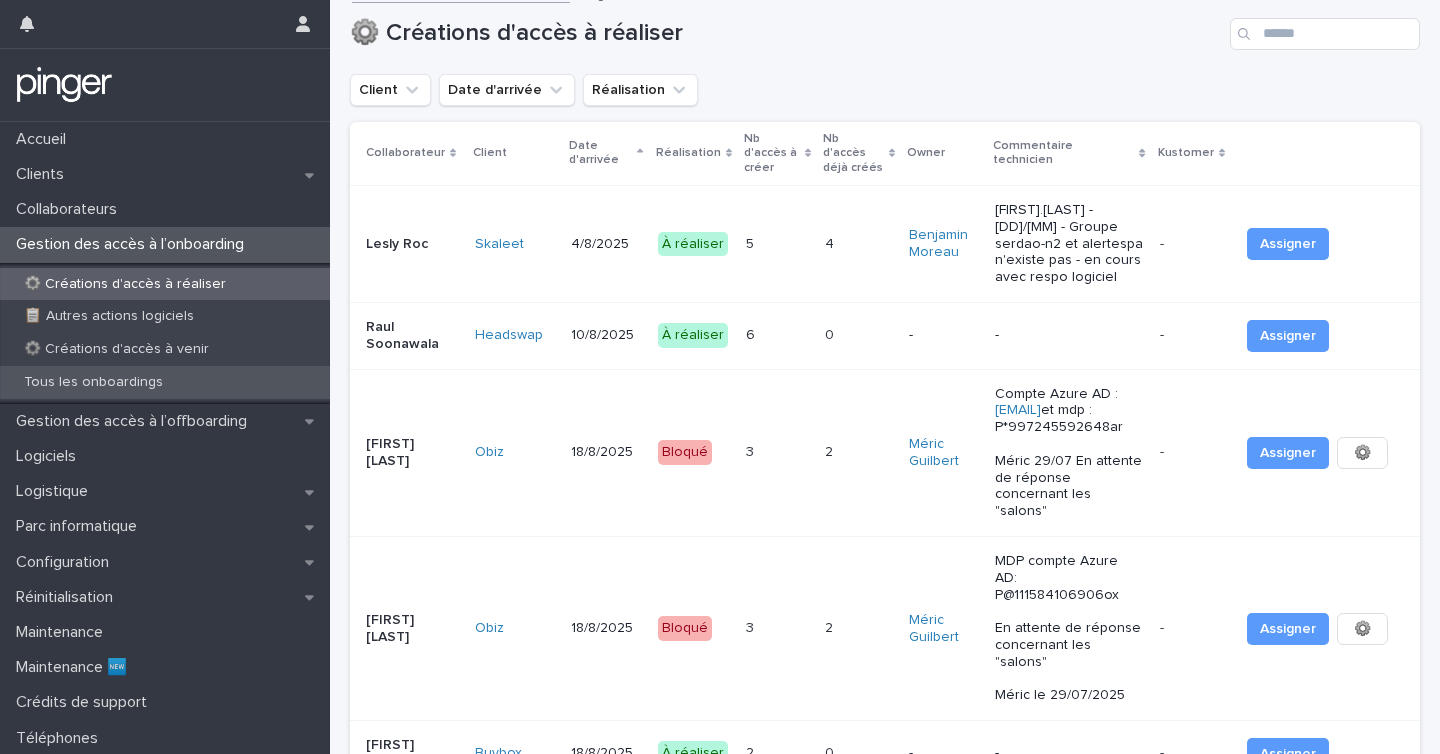 click on "Tous les onboardings" at bounding box center (93, 382) 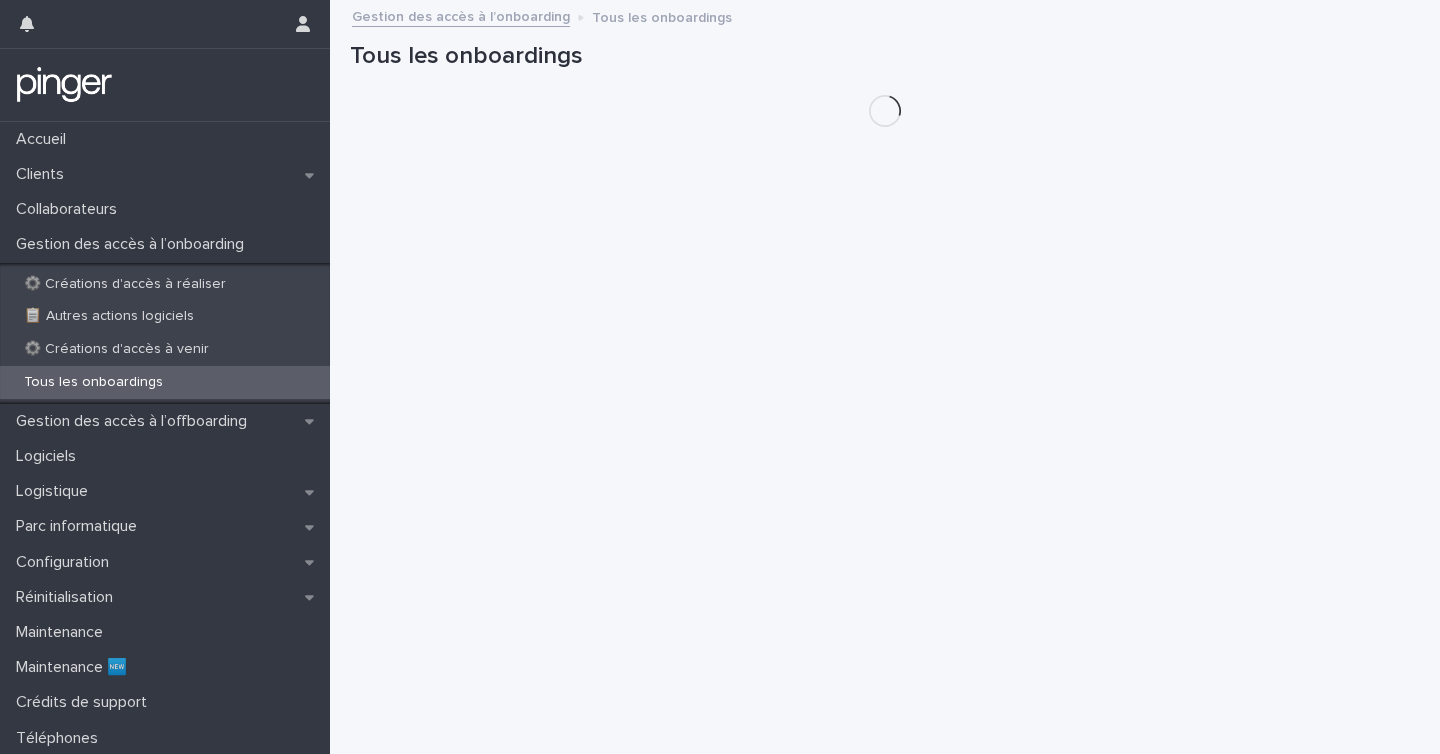 scroll, scrollTop: 0, scrollLeft: 0, axis: both 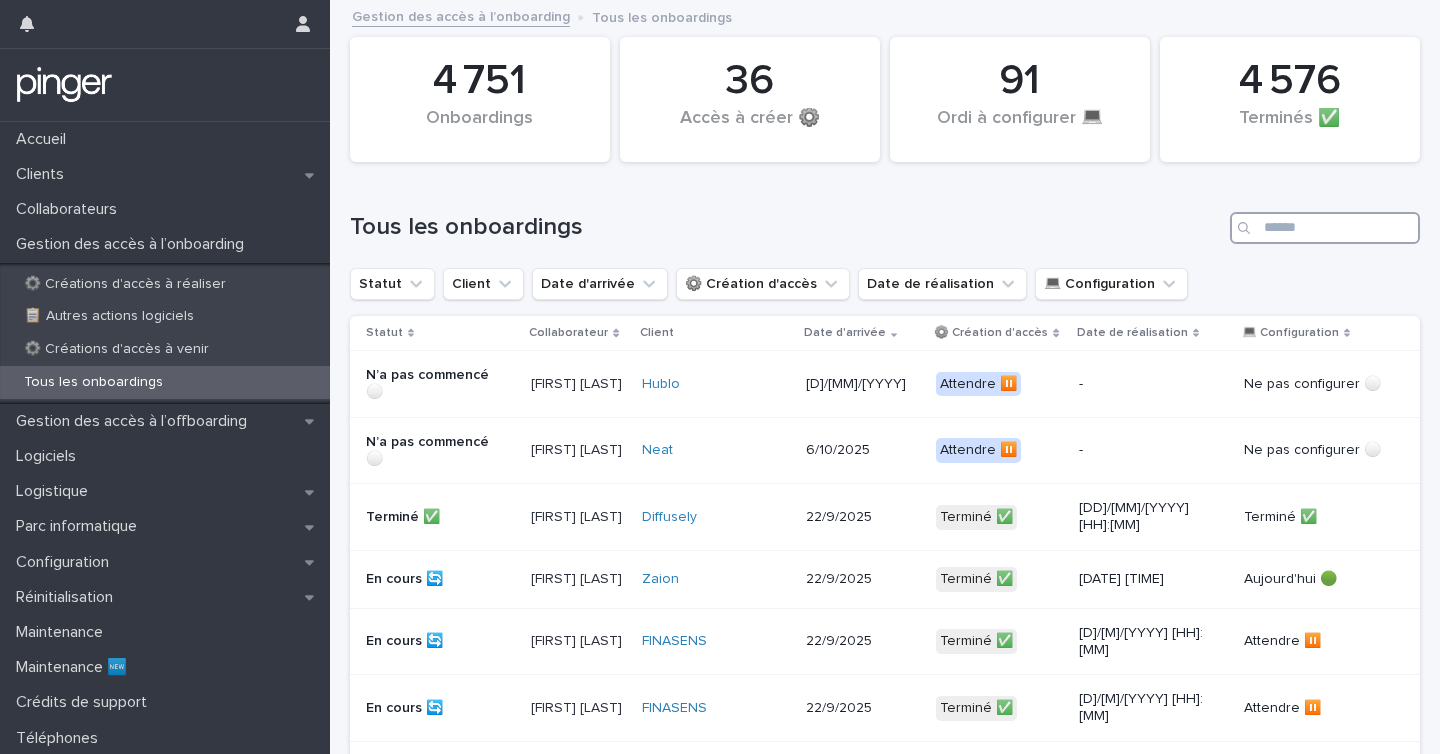 click at bounding box center (1325, 228) 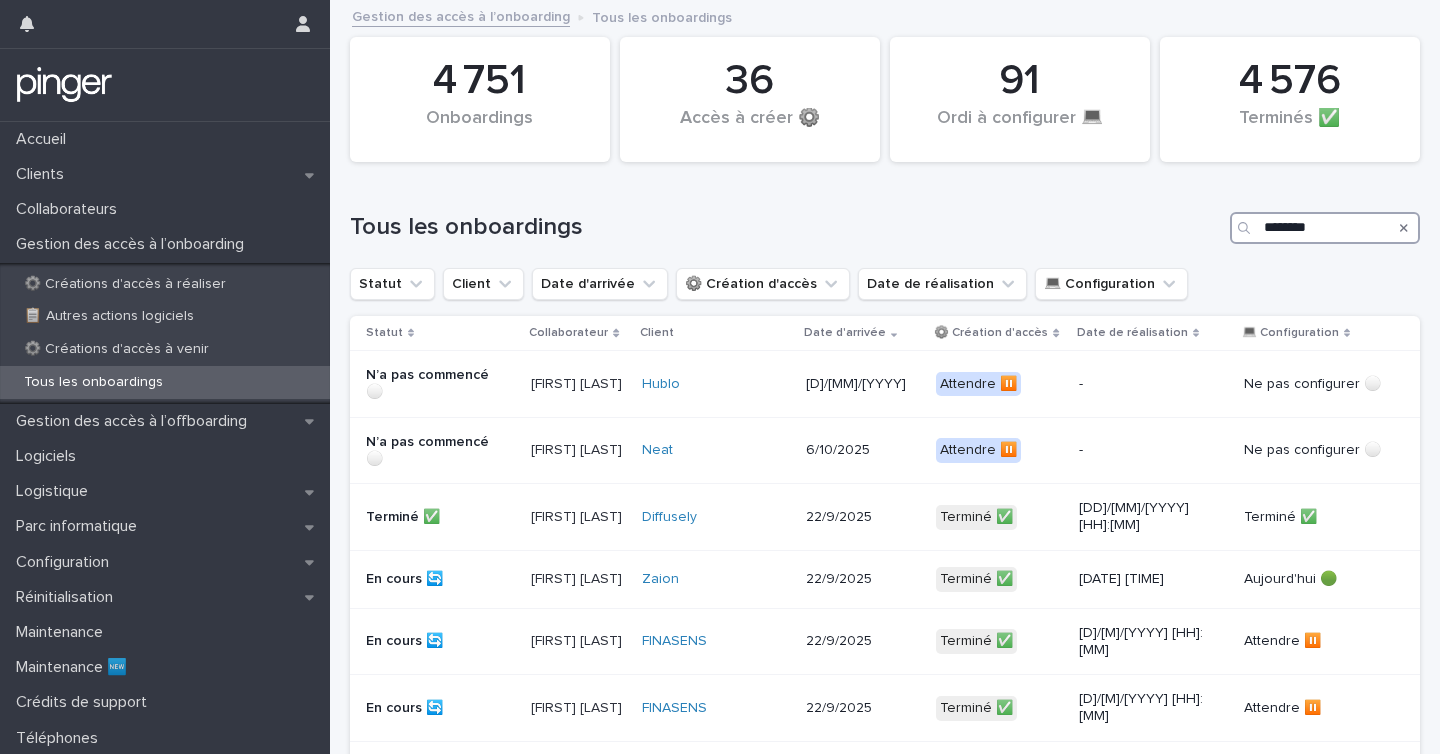 type on "*********" 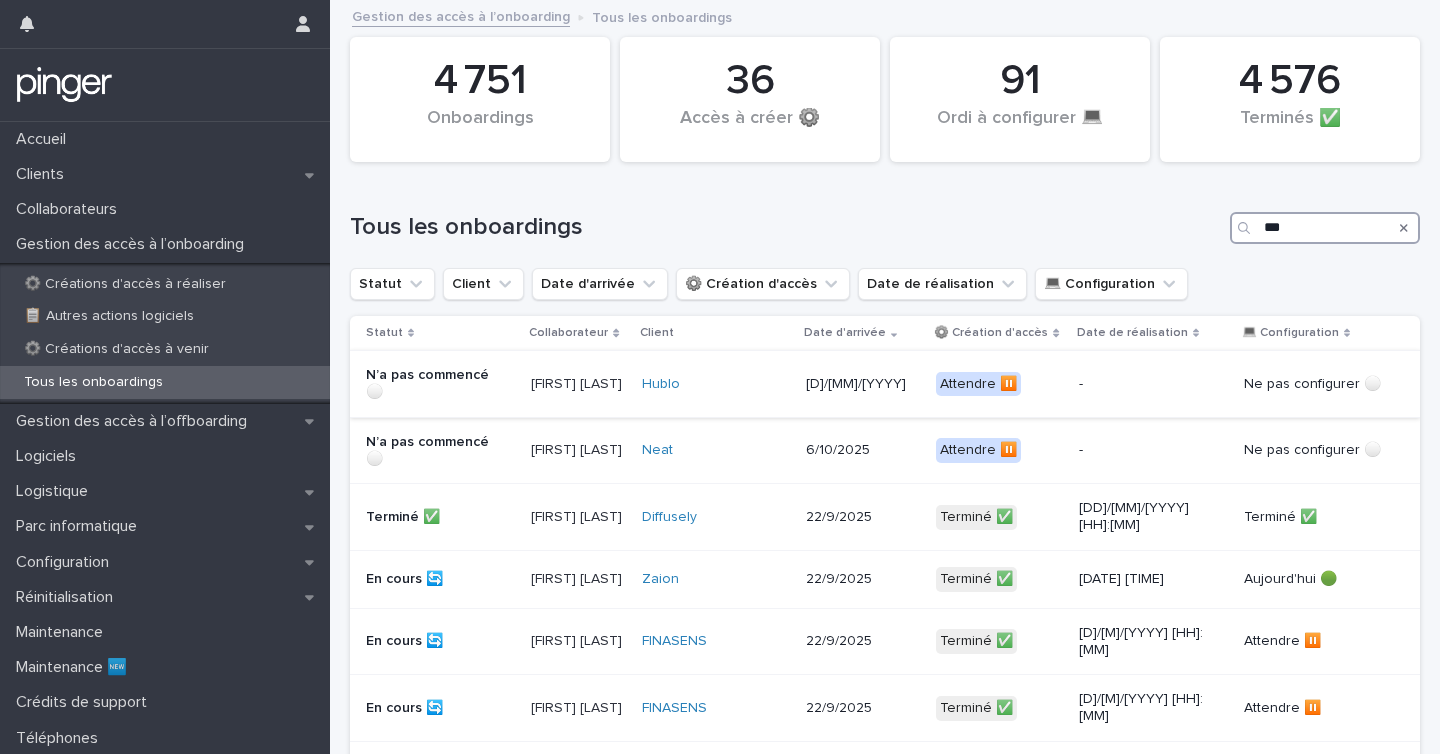 type on "****" 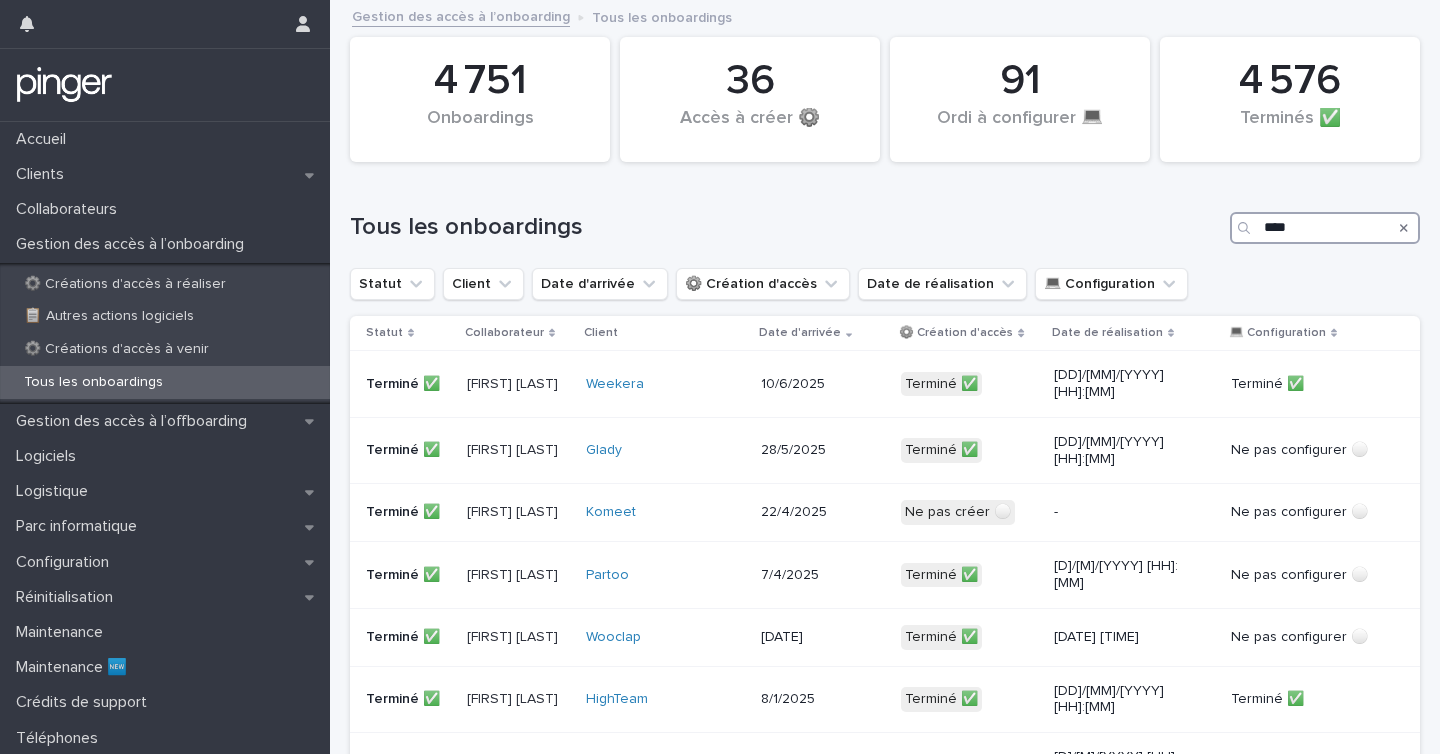 type 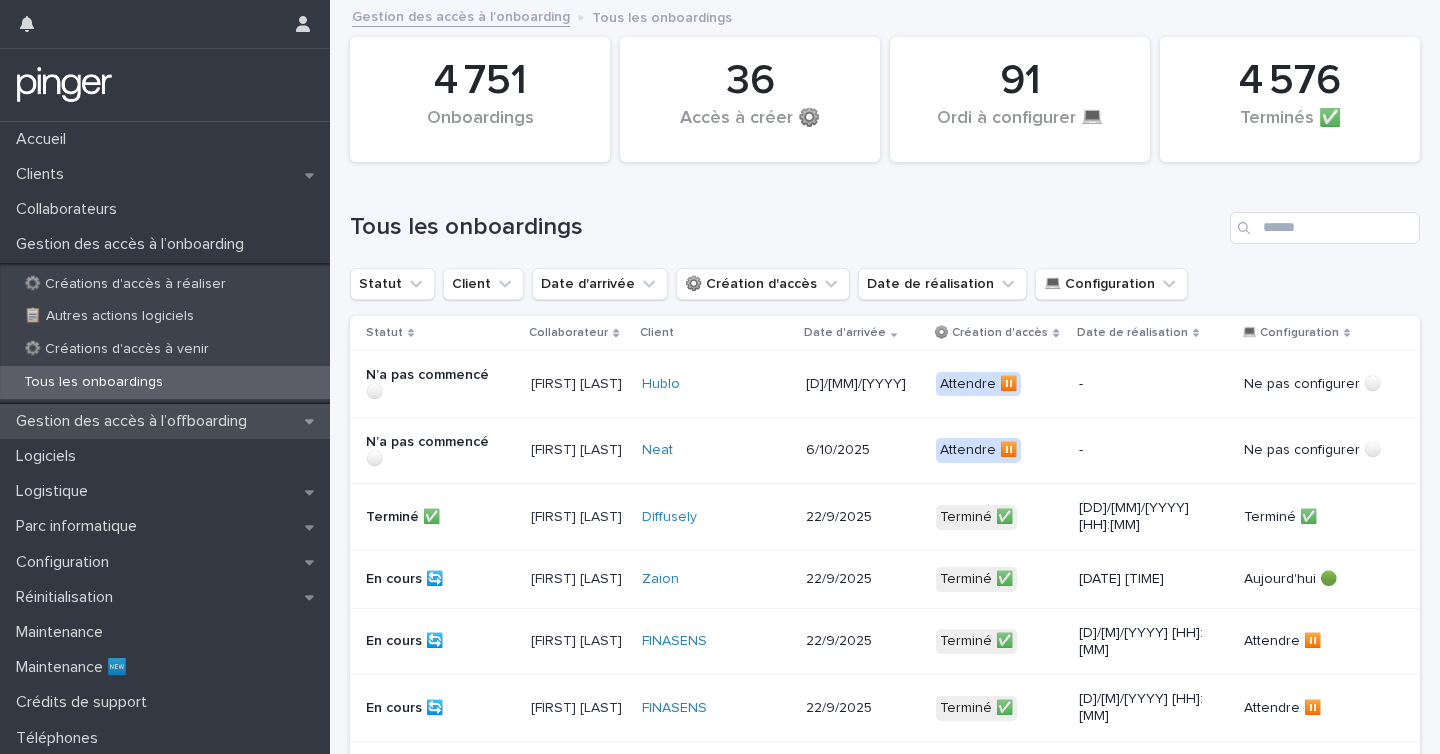 click on "Gestion des accès à l’offboarding" at bounding box center [135, 421] 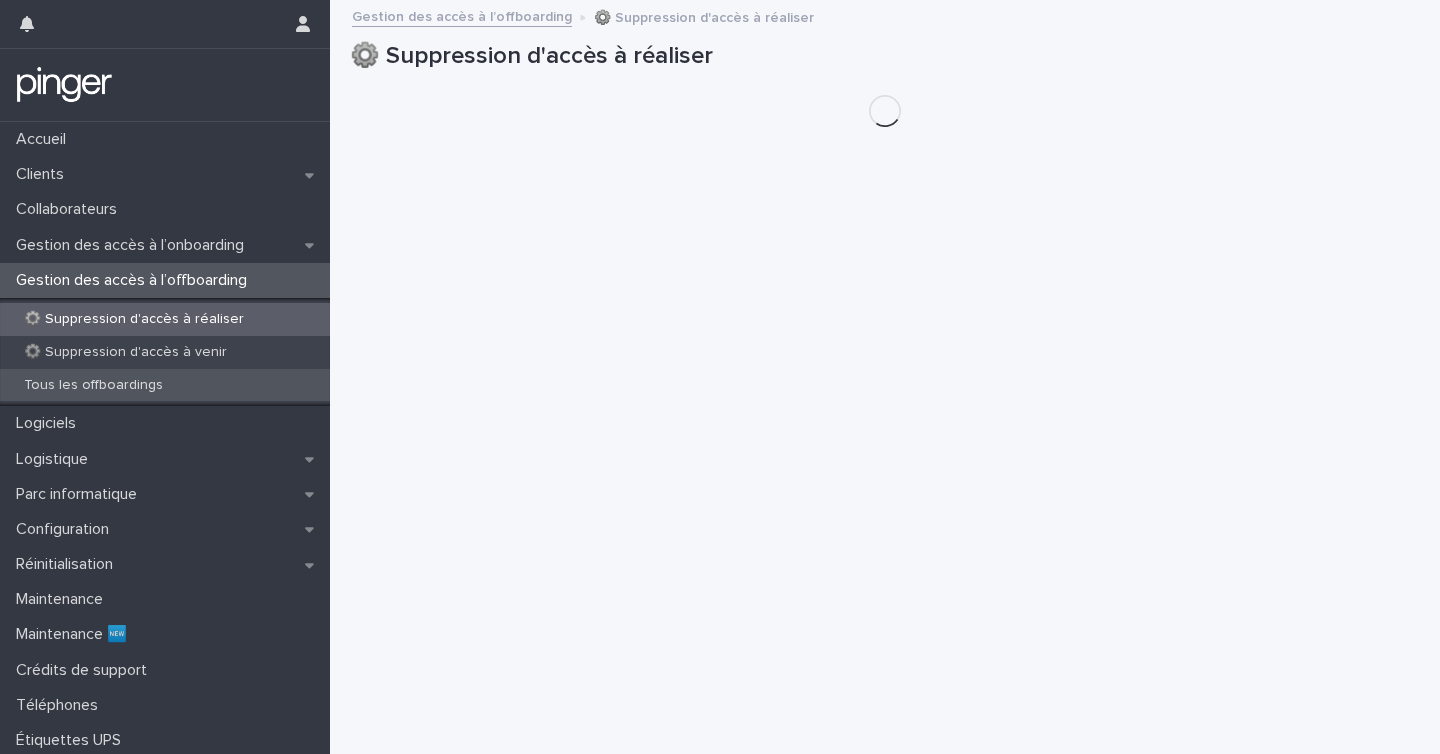 click on "Tous les offboardings" at bounding box center [165, 385] 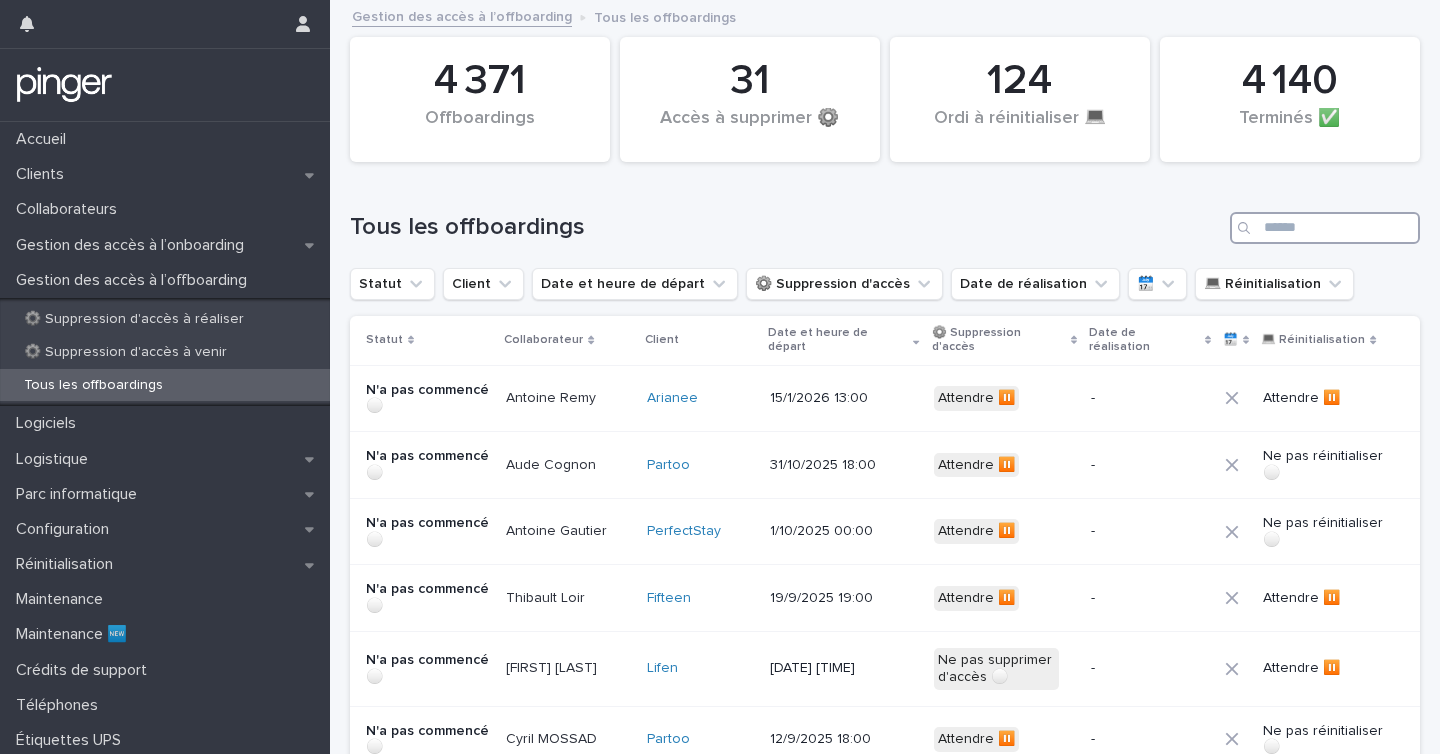 click at bounding box center (1325, 228) 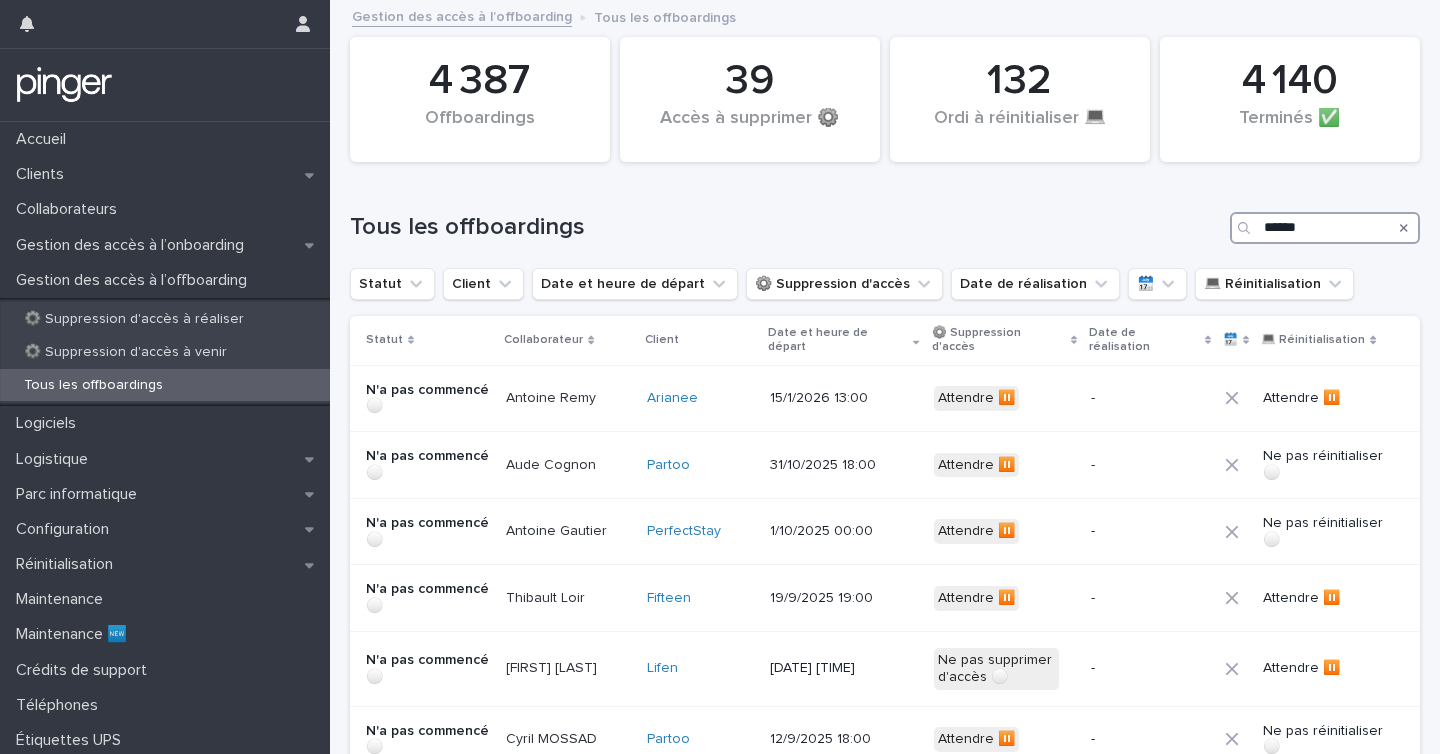 type on "*******" 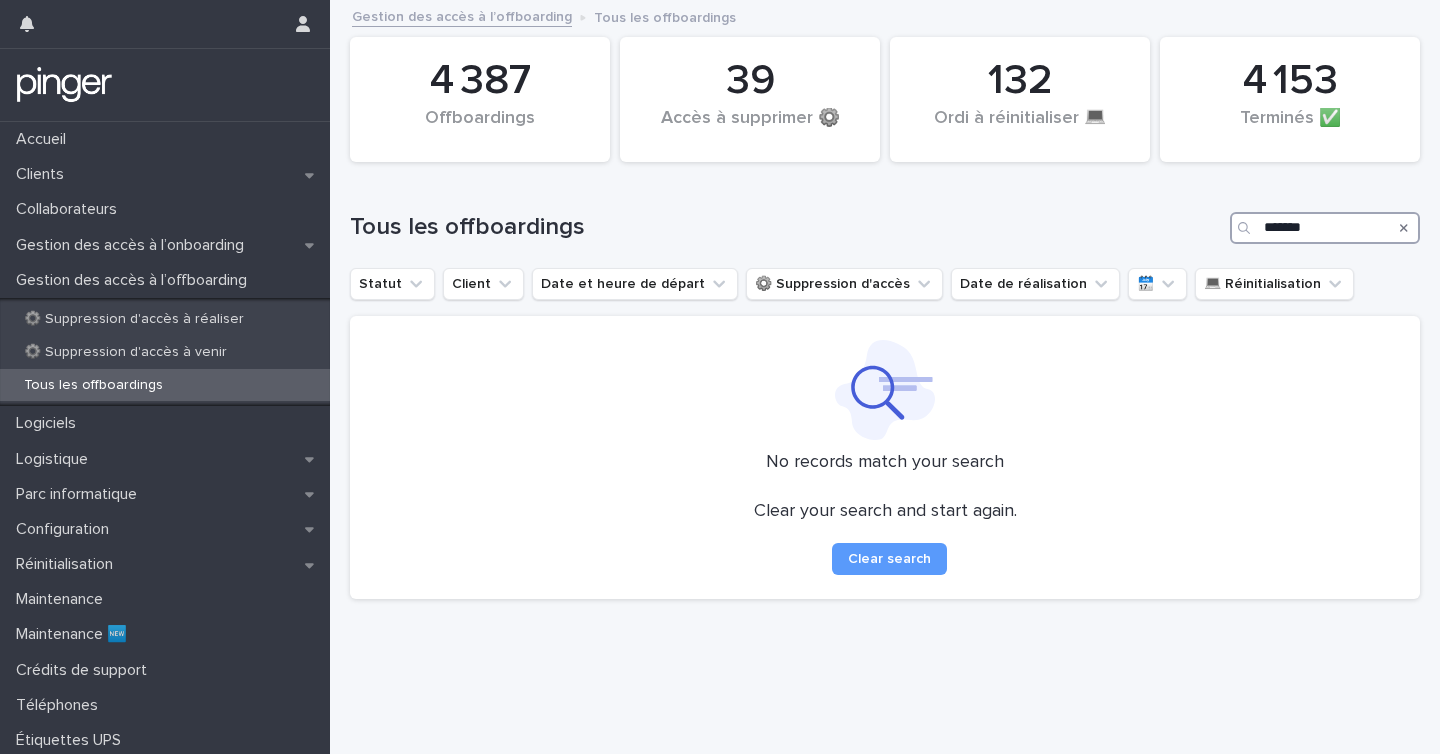 type 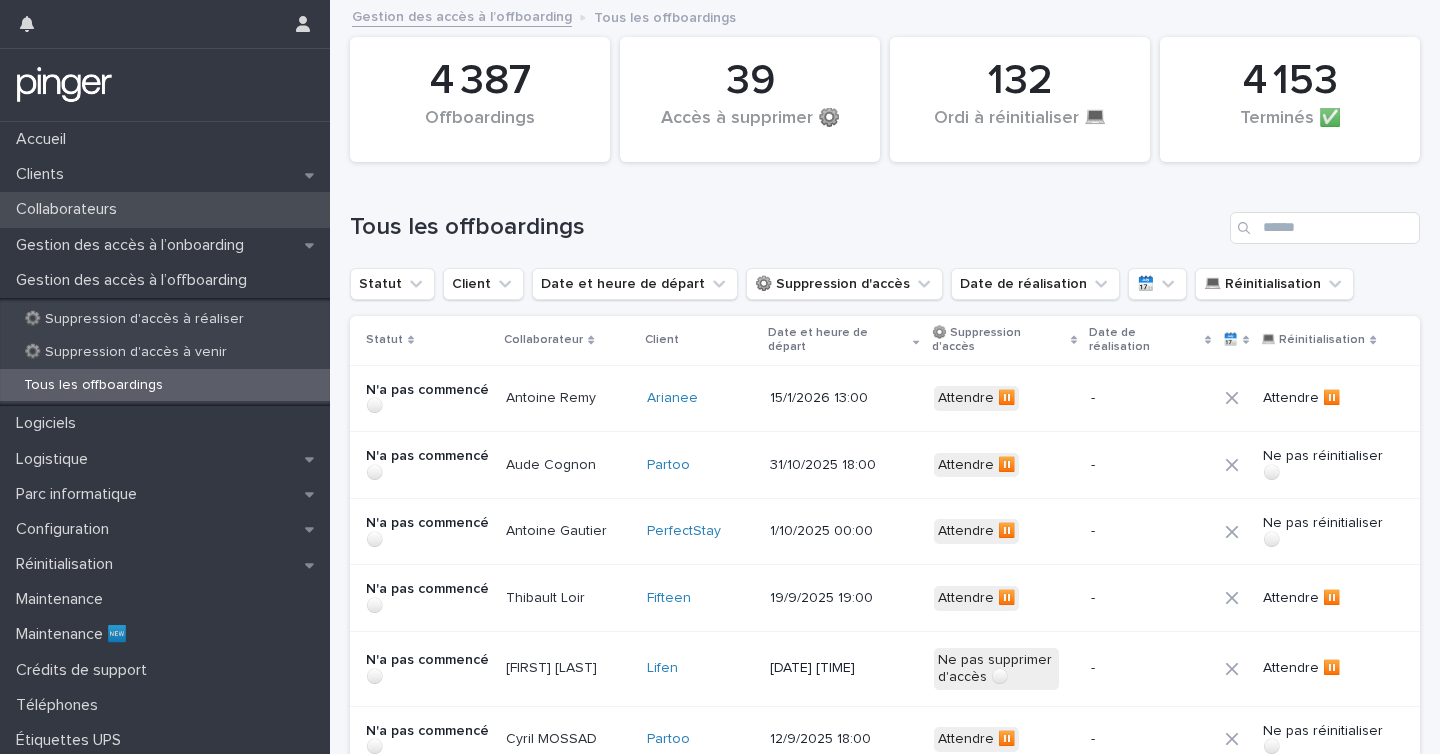 click on "Collaborateurs" at bounding box center [165, 209] 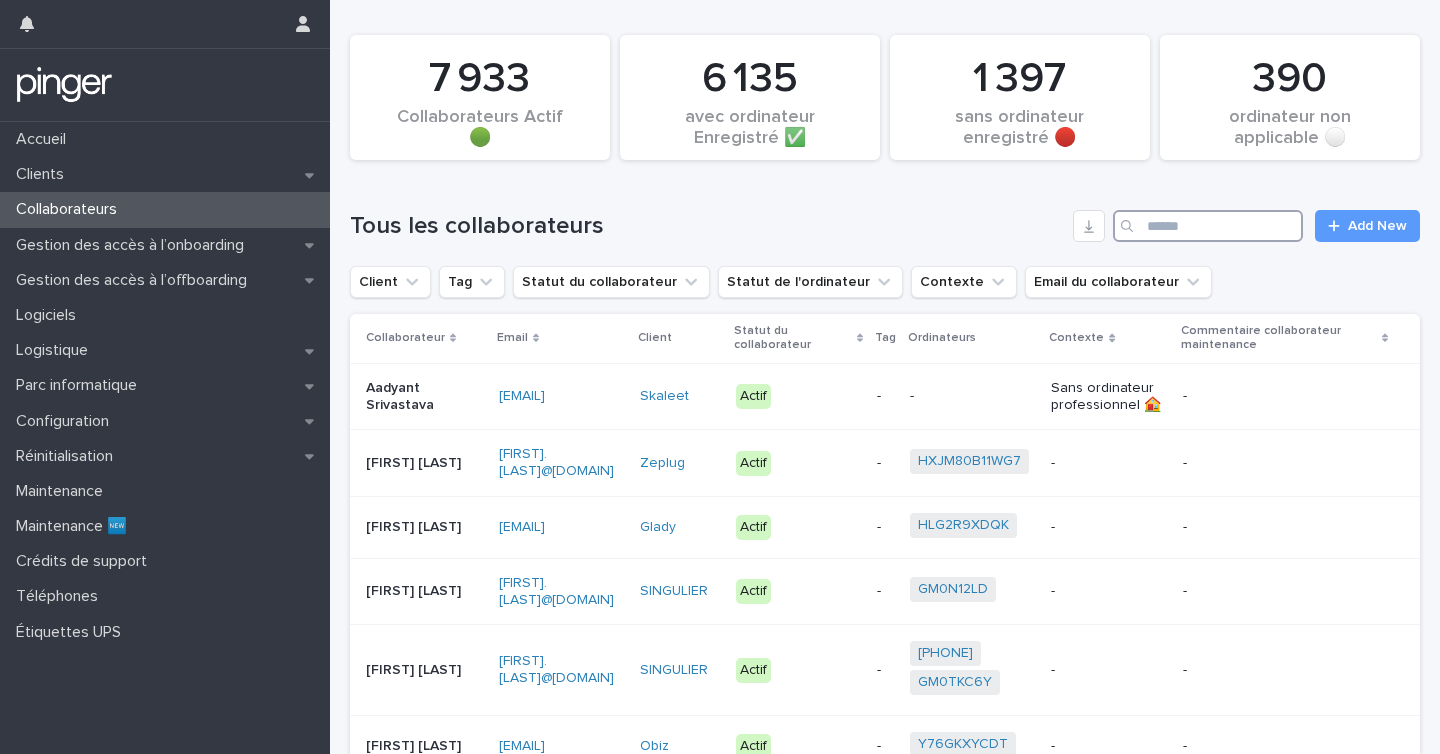 click at bounding box center (1208, 226) 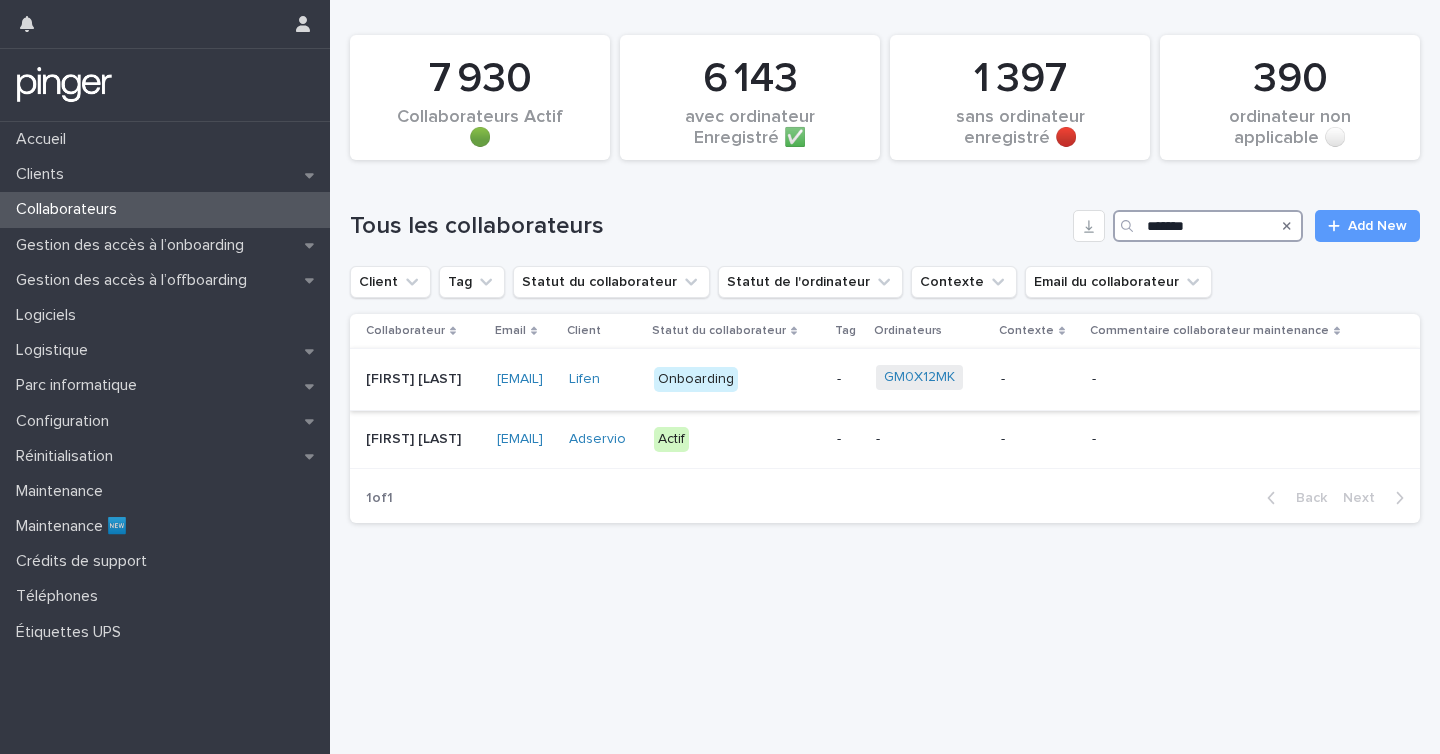 type on "*******" 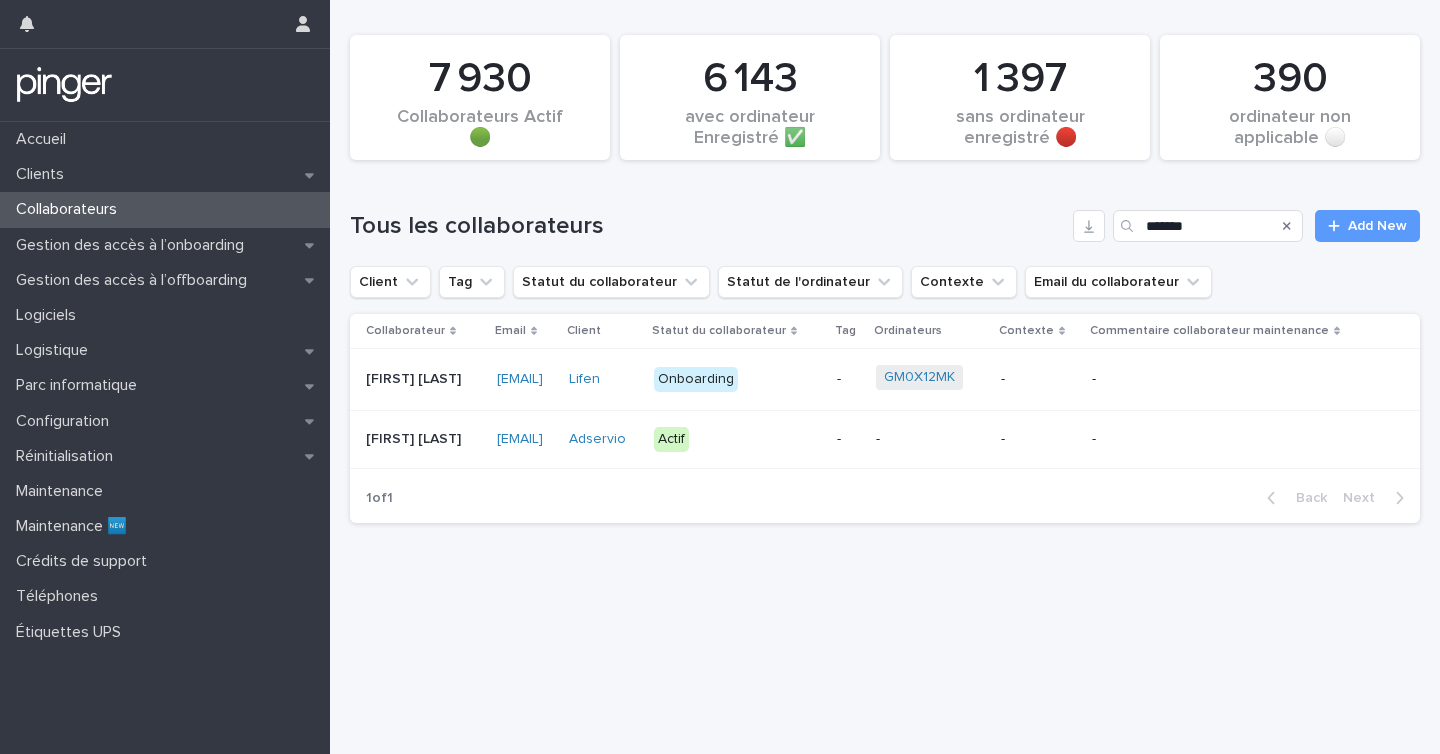 click on "[FIRST] [LAST]" at bounding box center (423, 379) 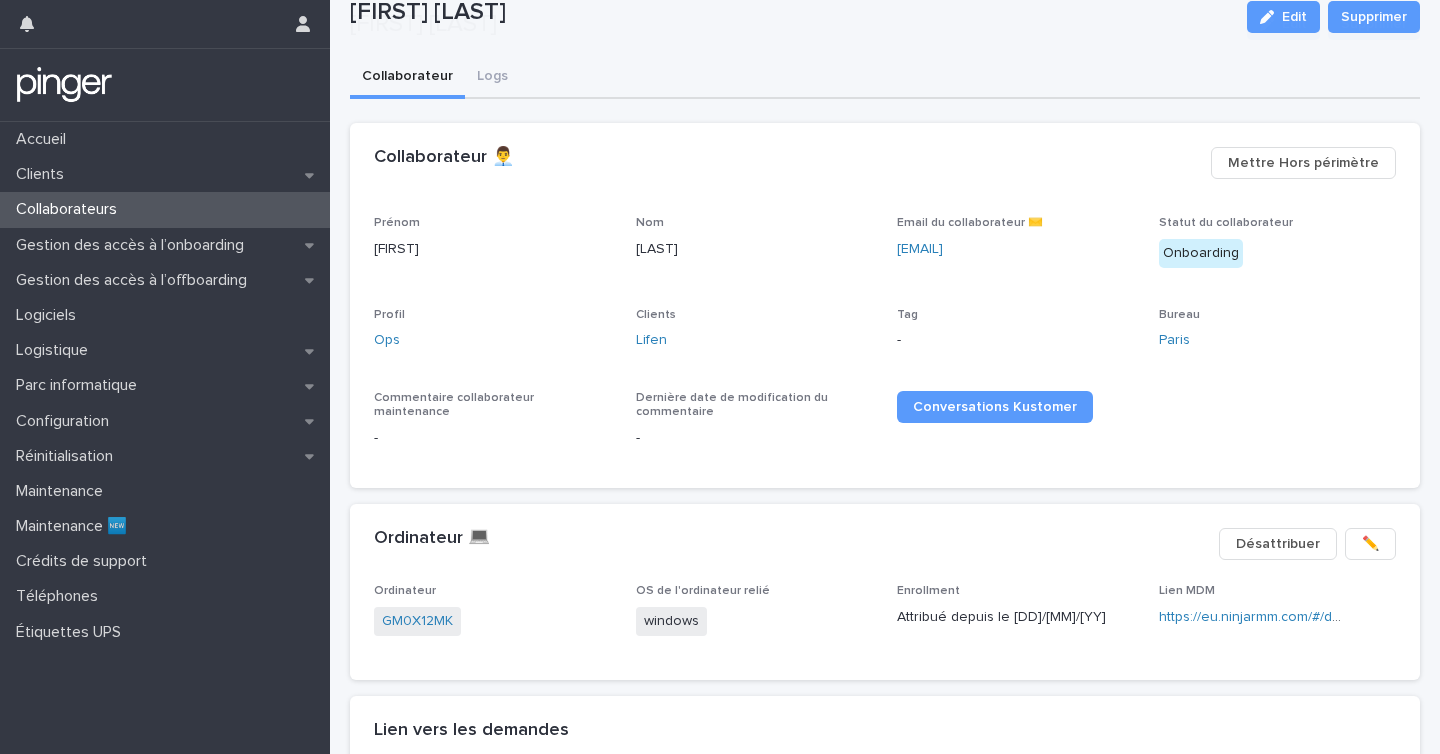 scroll, scrollTop: 287, scrollLeft: 0, axis: vertical 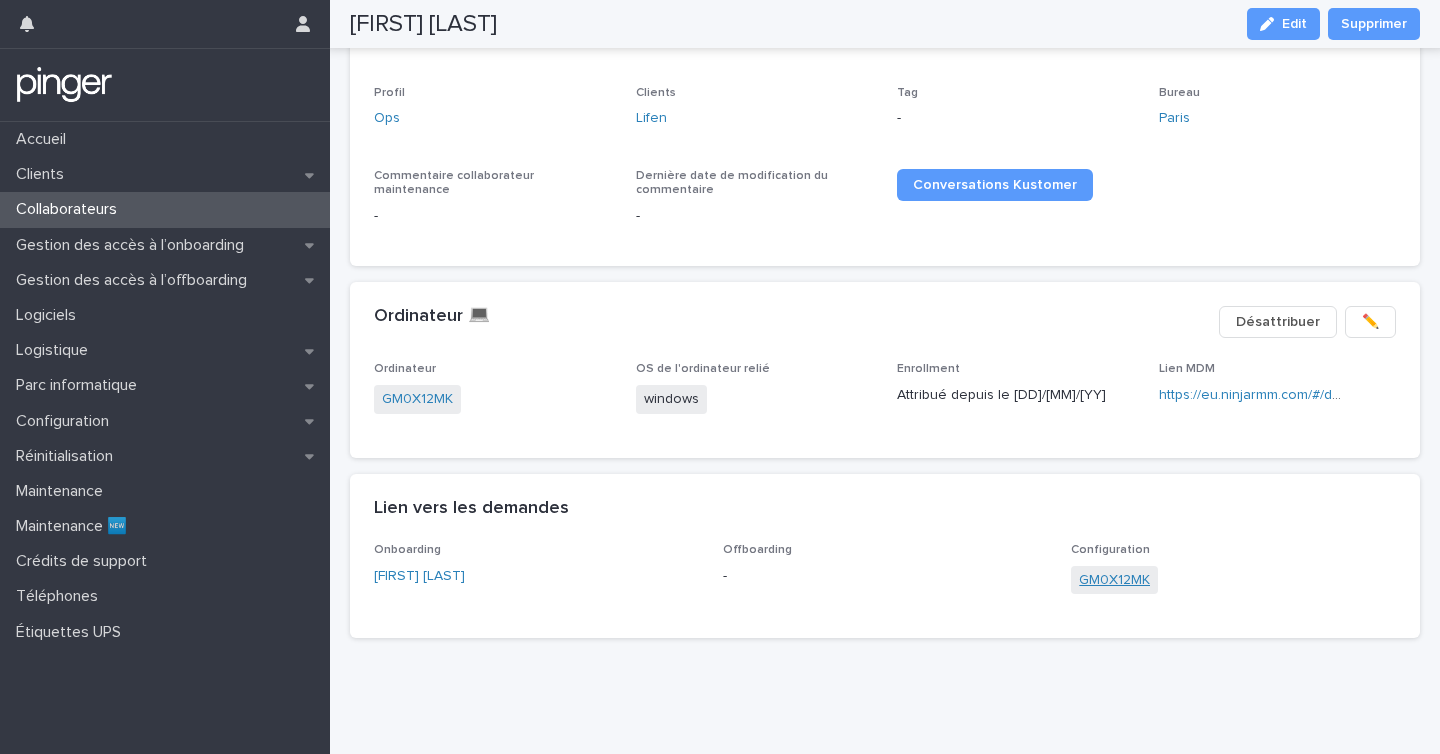click on "GM0X12MK" at bounding box center [1114, 580] 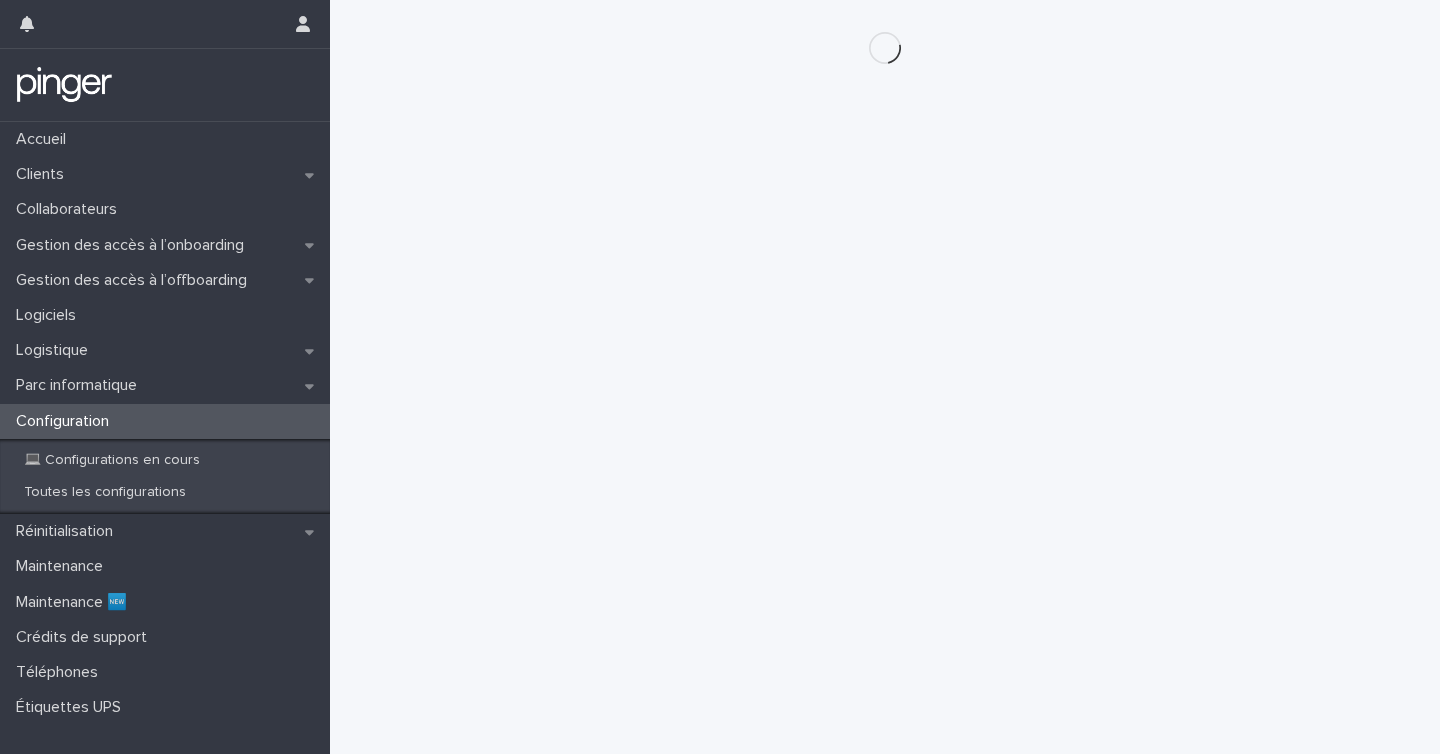 scroll, scrollTop: 0, scrollLeft: 0, axis: both 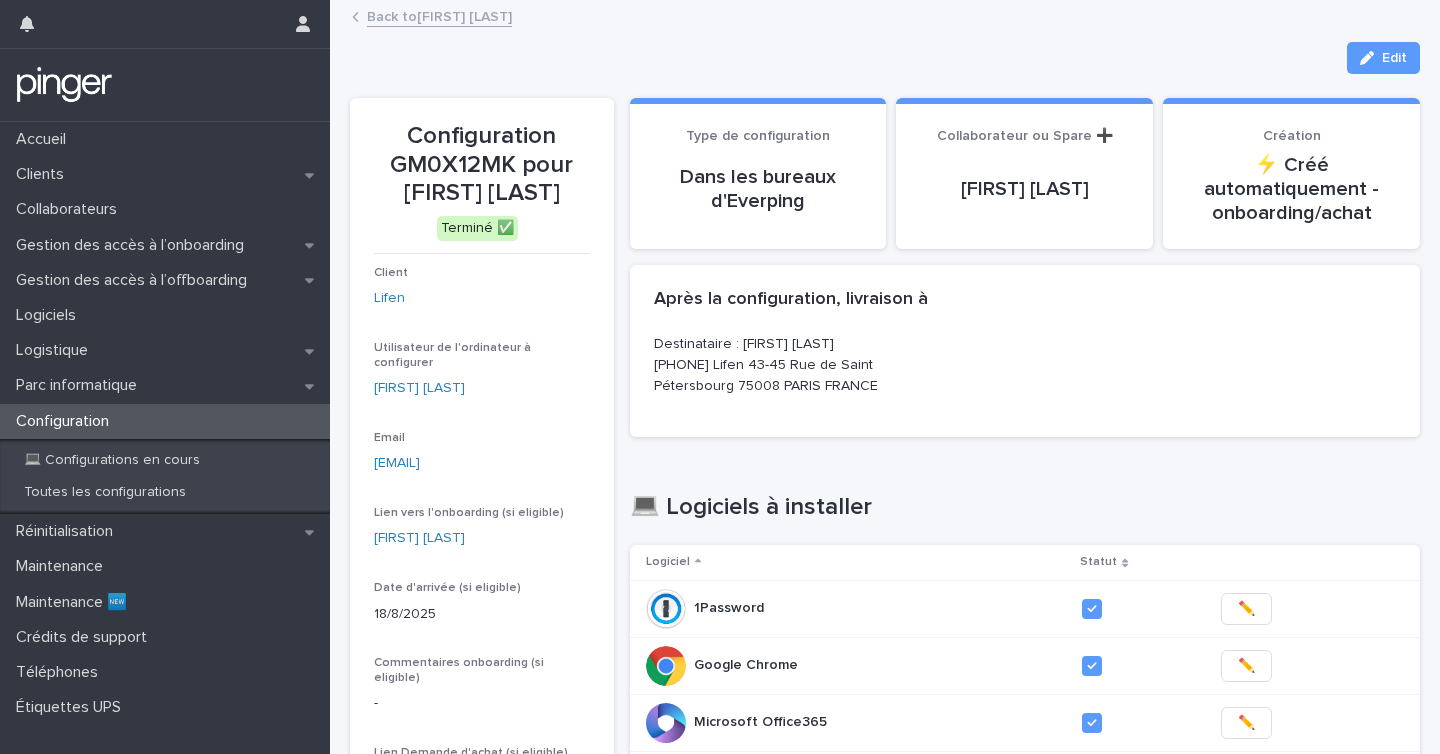 click on "Back to [FIRST] [LAST]" at bounding box center [439, 15] 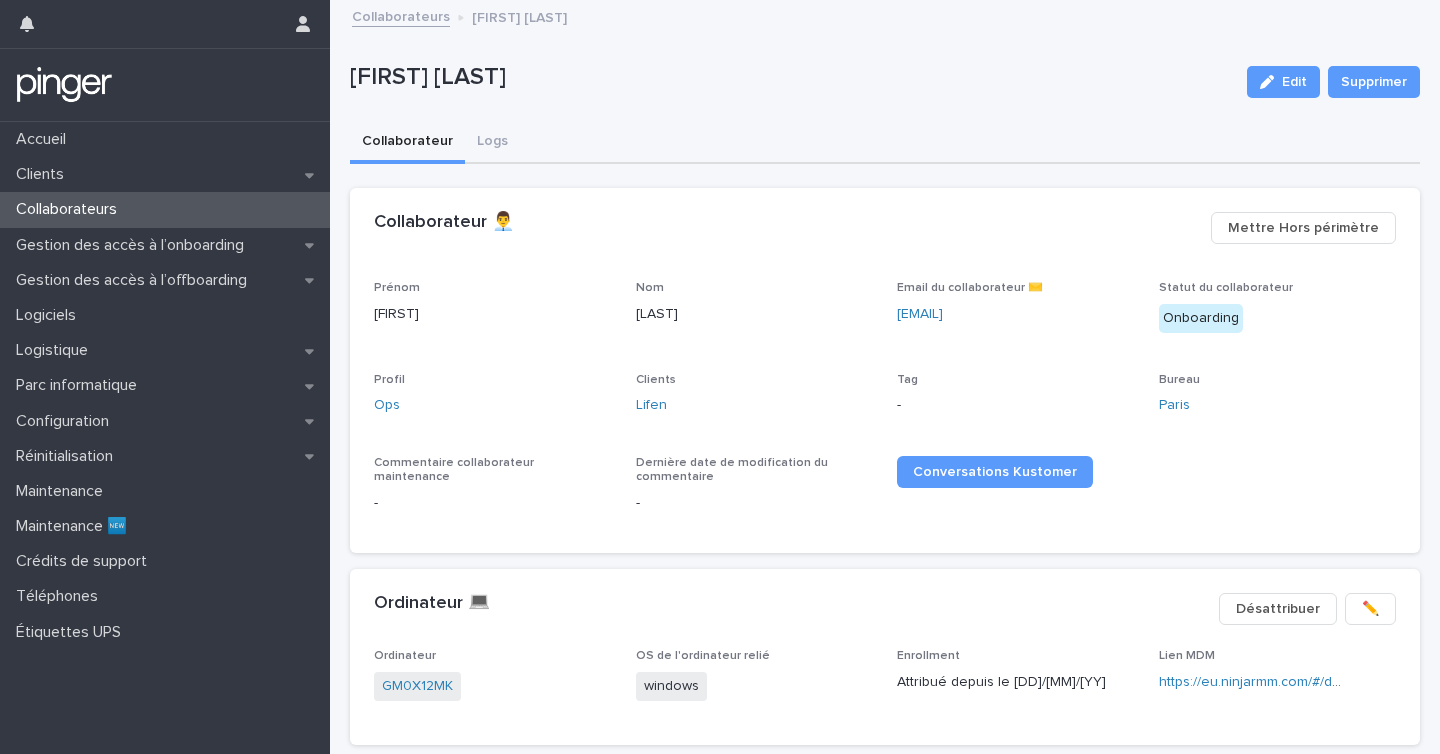 click on "Collaborateurs" at bounding box center (165, 209) 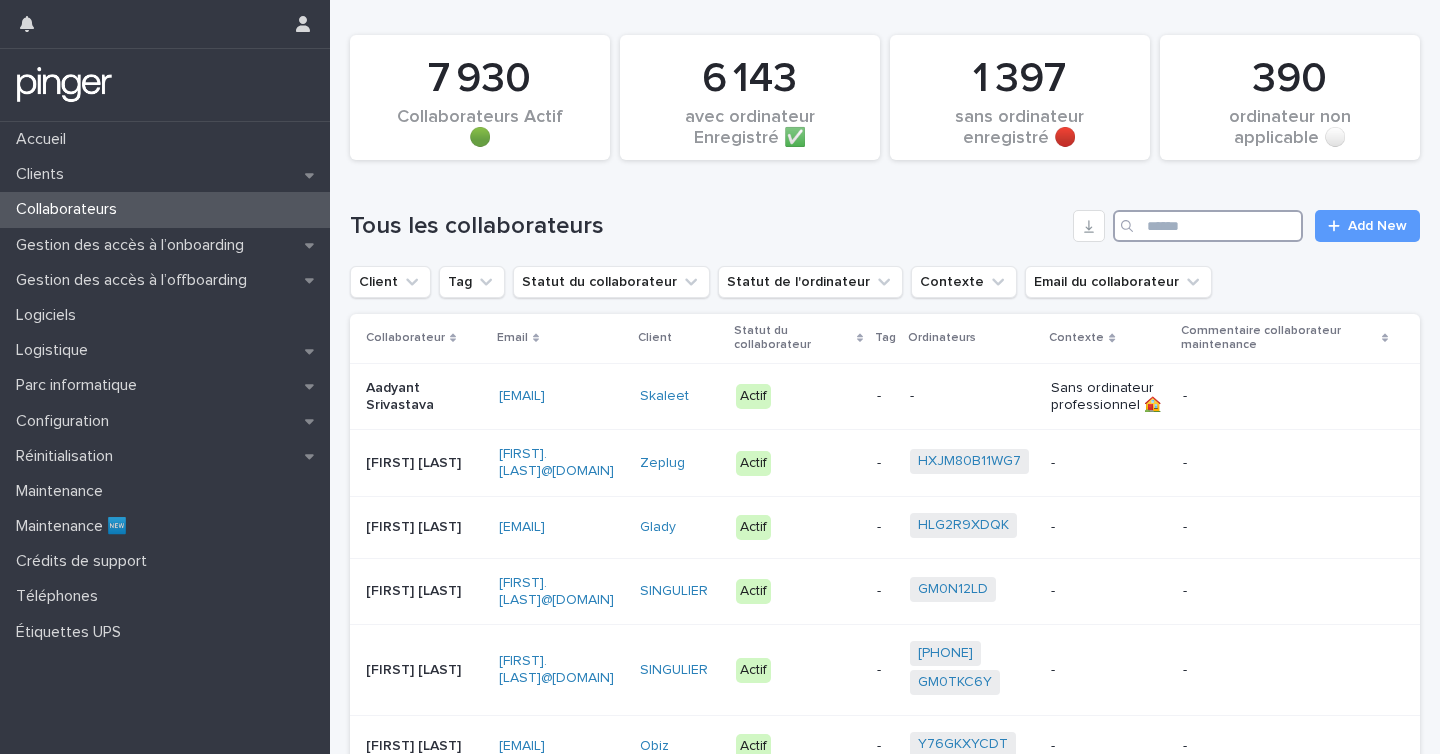 click at bounding box center [1208, 226] 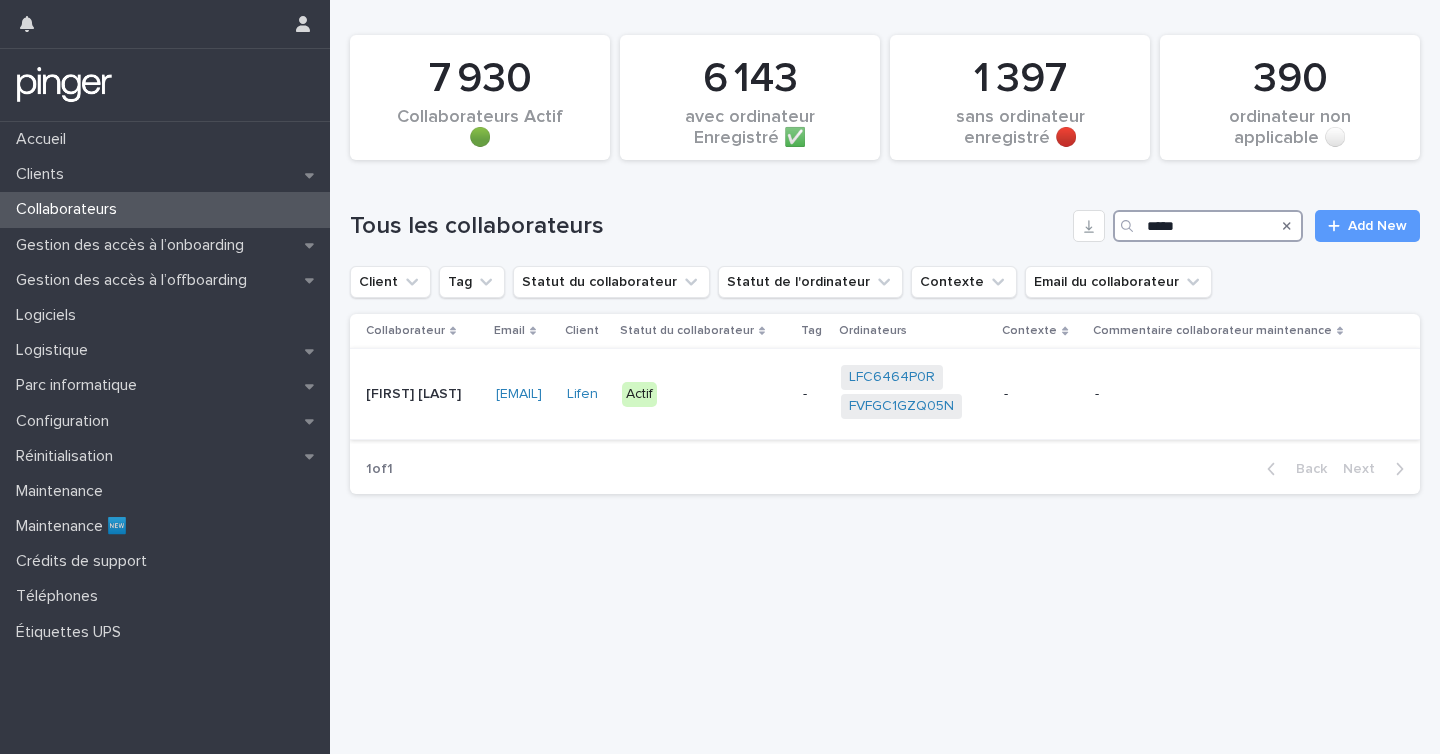 type on "*****" 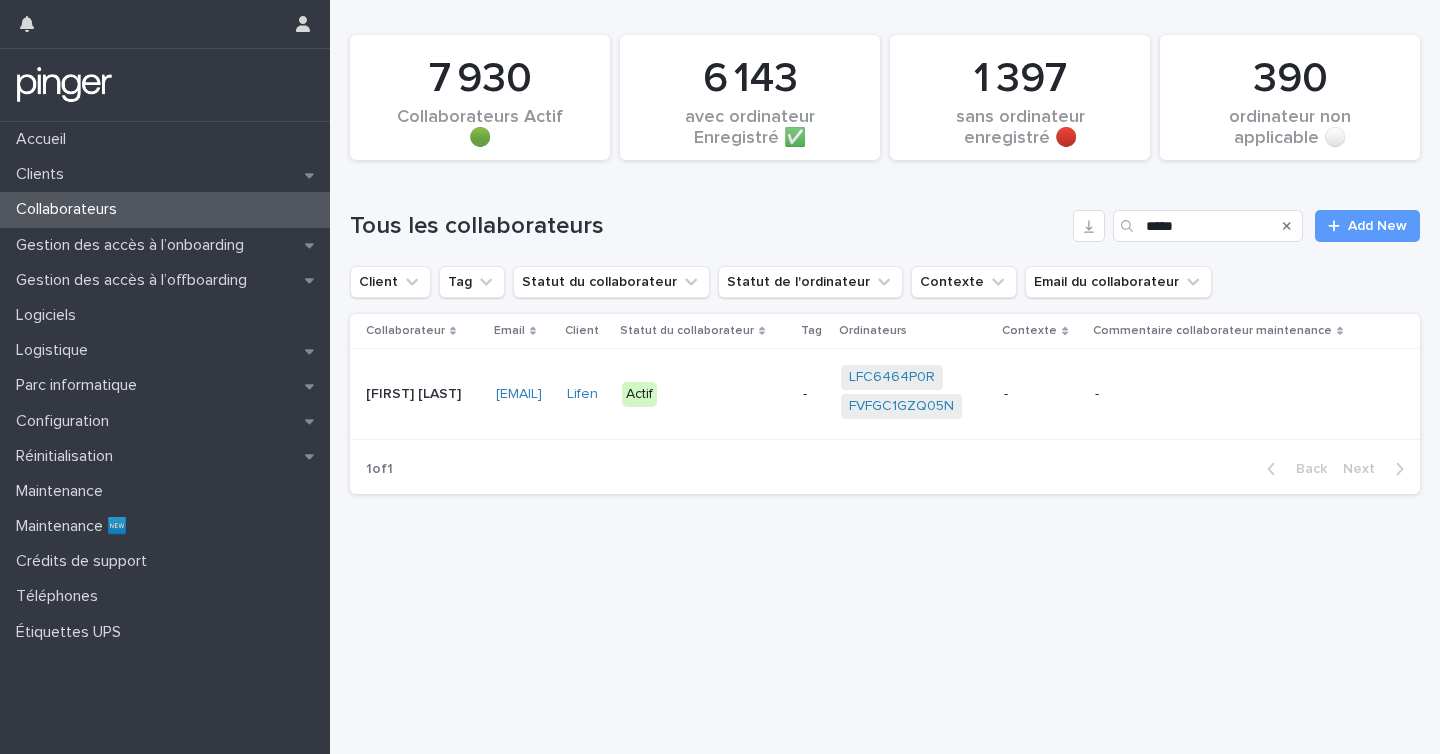click on "[FIRST] [LAST]" at bounding box center [419, 394] 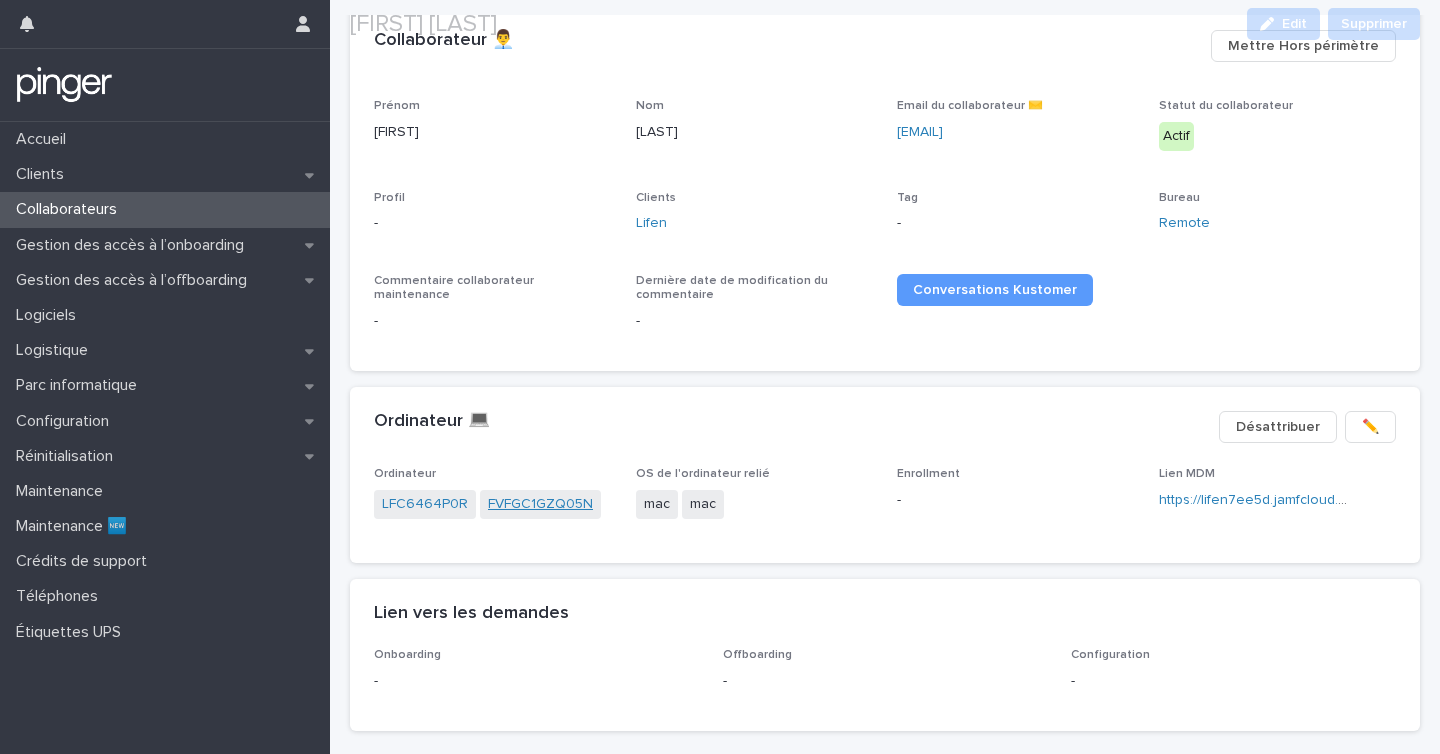 scroll, scrollTop: 199, scrollLeft: 0, axis: vertical 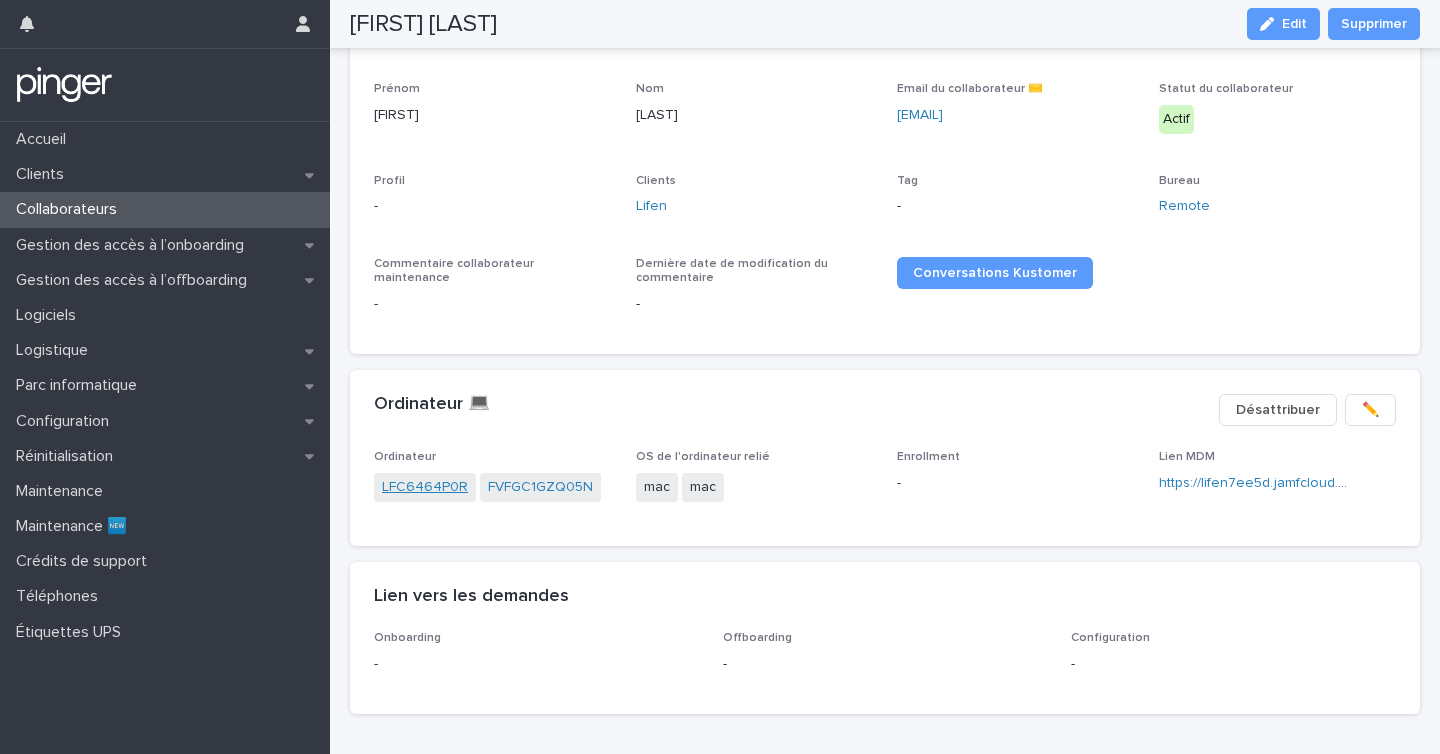 click on "LFC6464P0R" at bounding box center [425, 487] 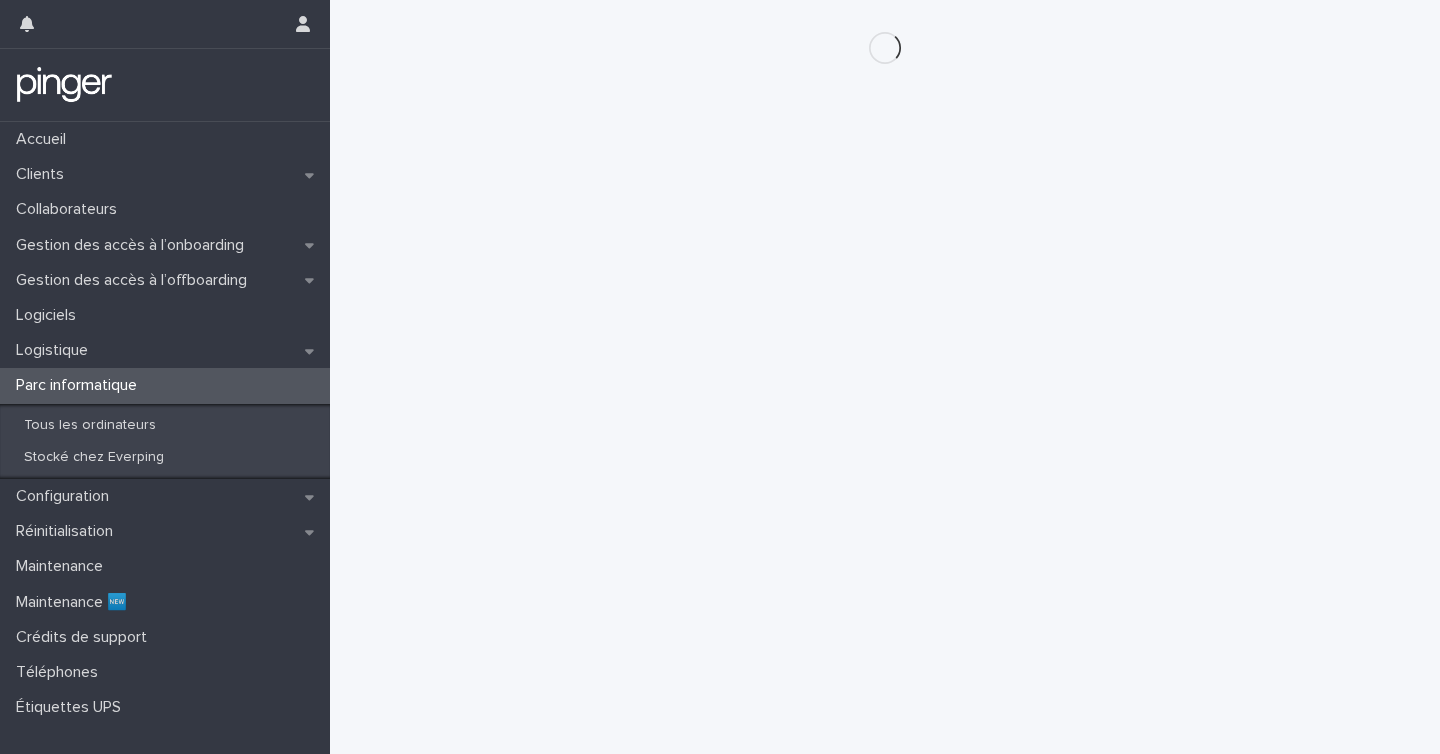 scroll, scrollTop: 0, scrollLeft: 0, axis: both 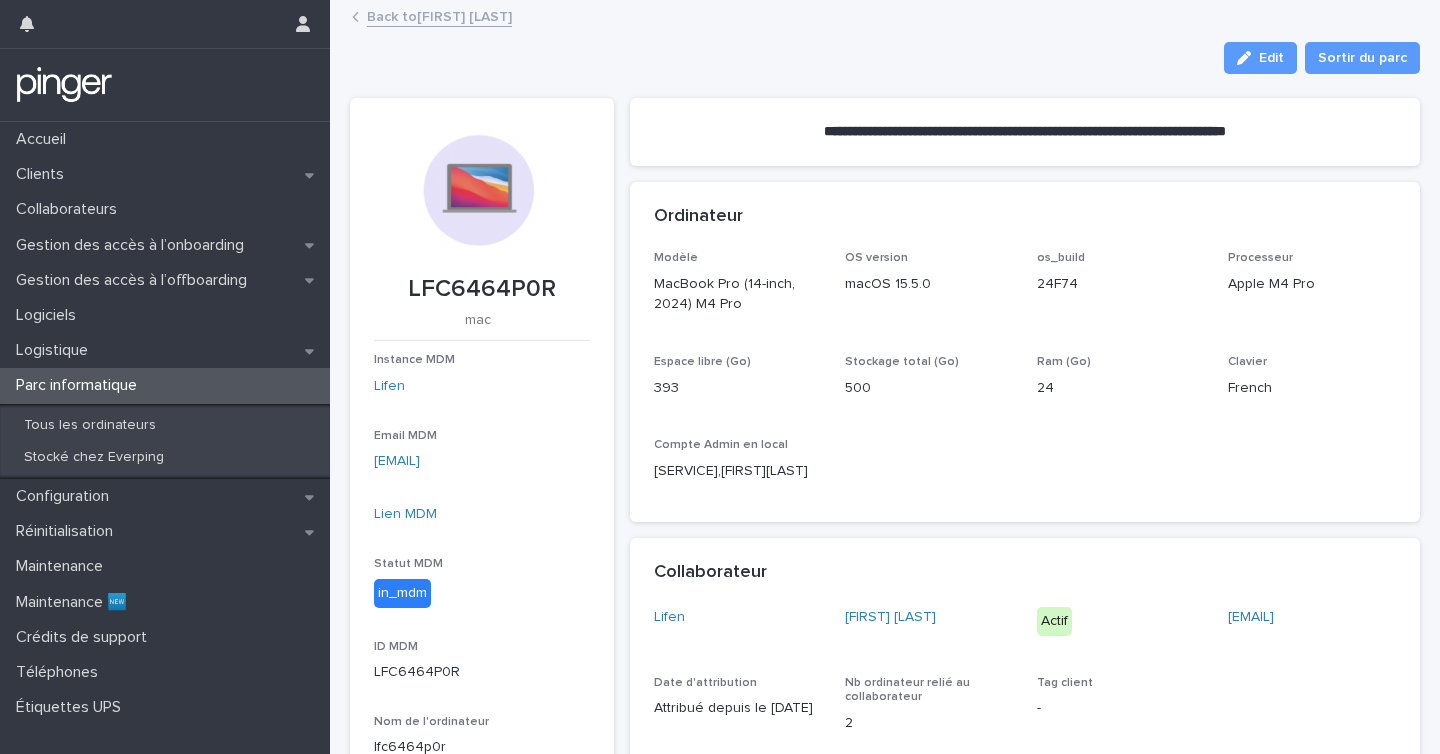 click on "LFC6464P0R" at bounding box center [482, 289] 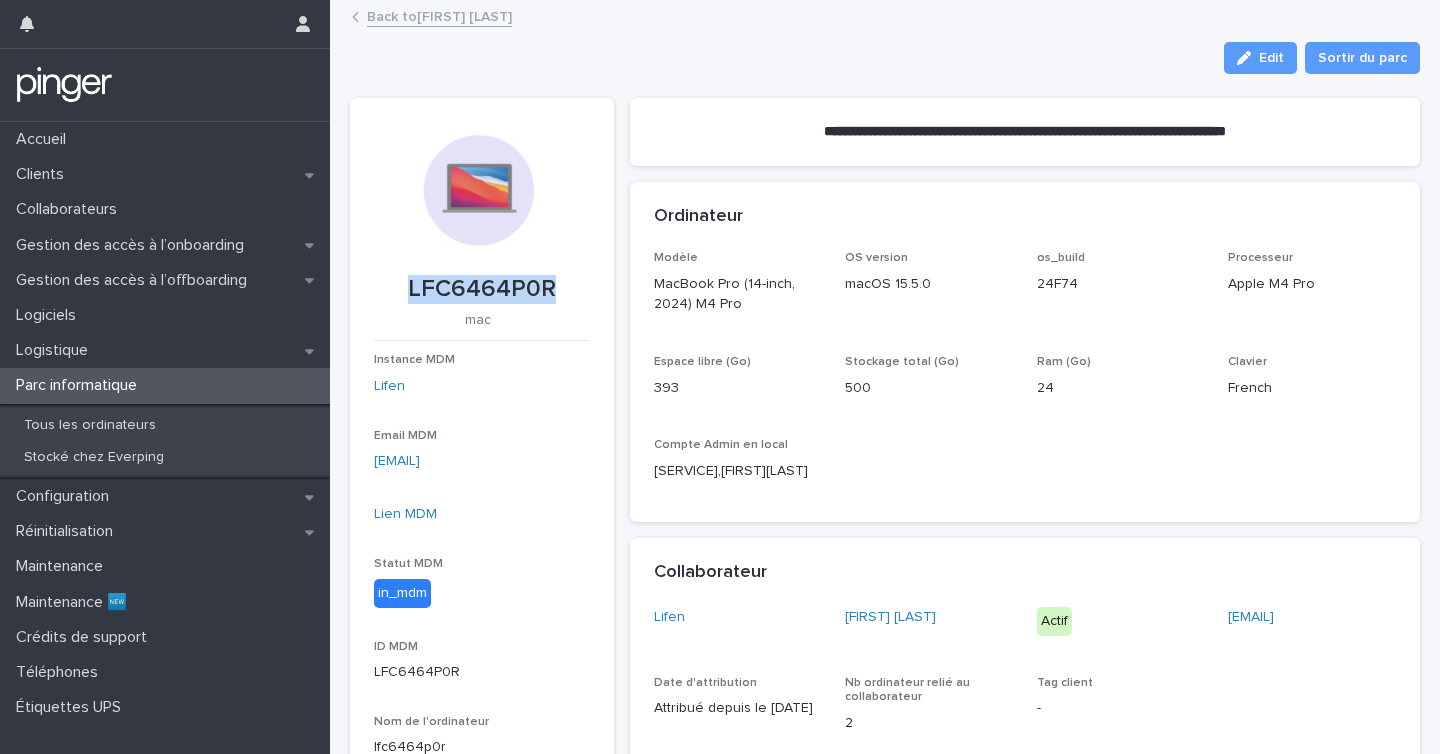 click on "LFC6464P0R" at bounding box center [482, 289] 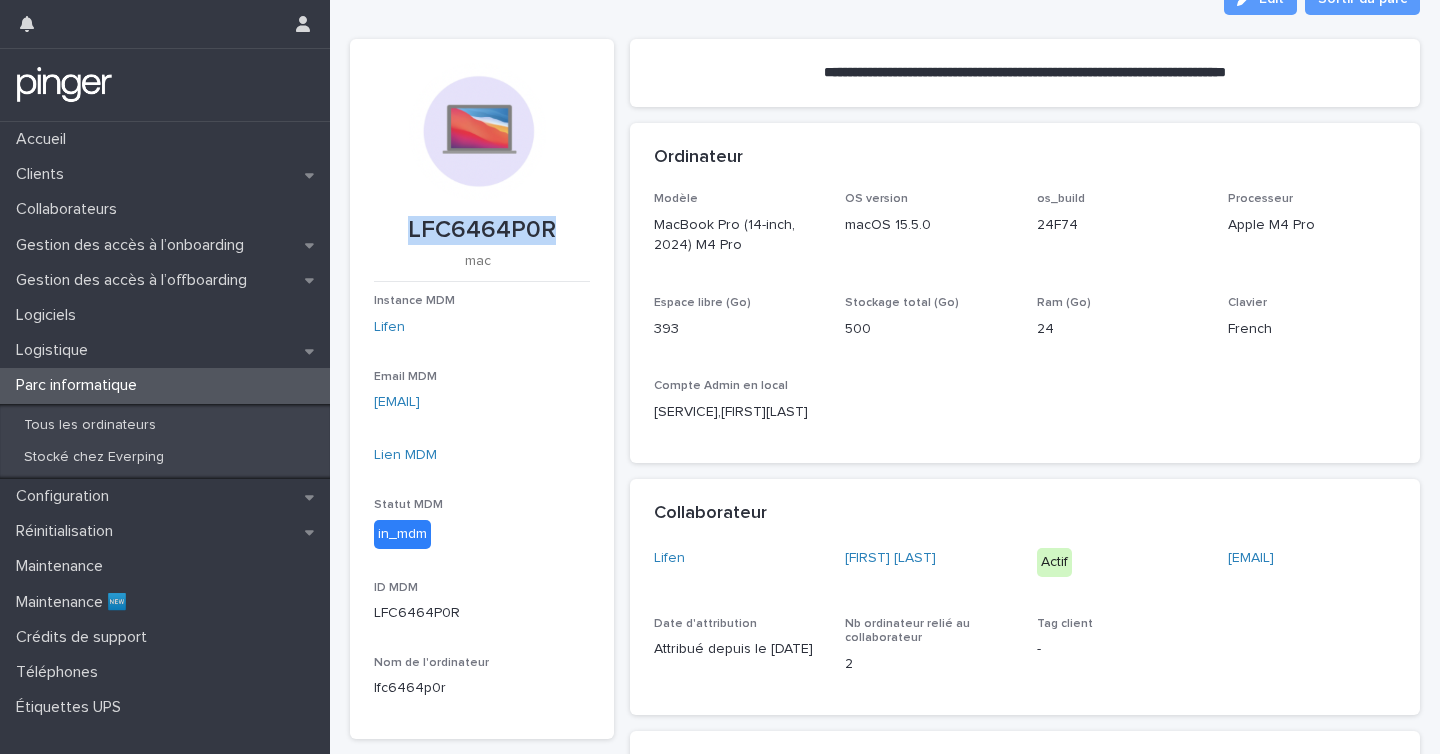 scroll, scrollTop: 62, scrollLeft: 0, axis: vertical 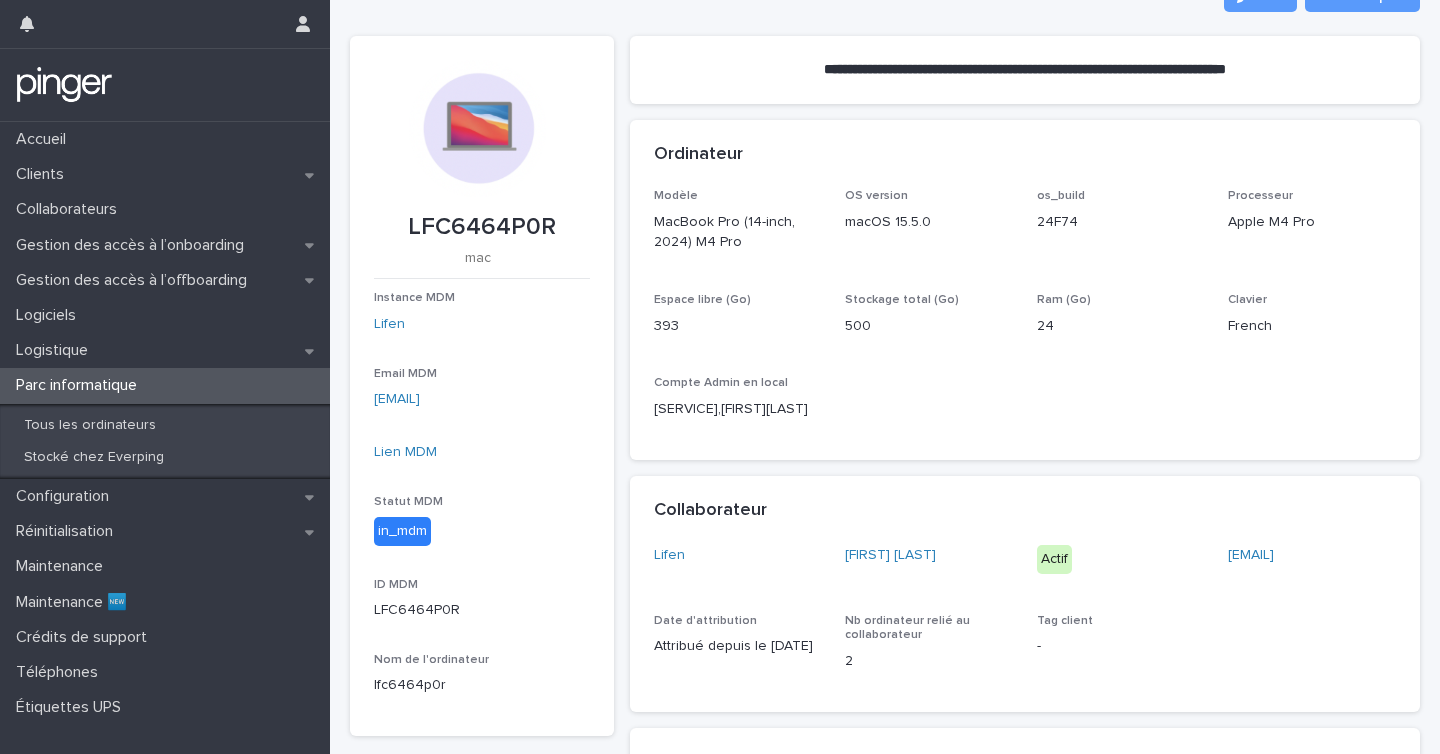 click on "LFC6464P0R" at bounding box center [482, 227] 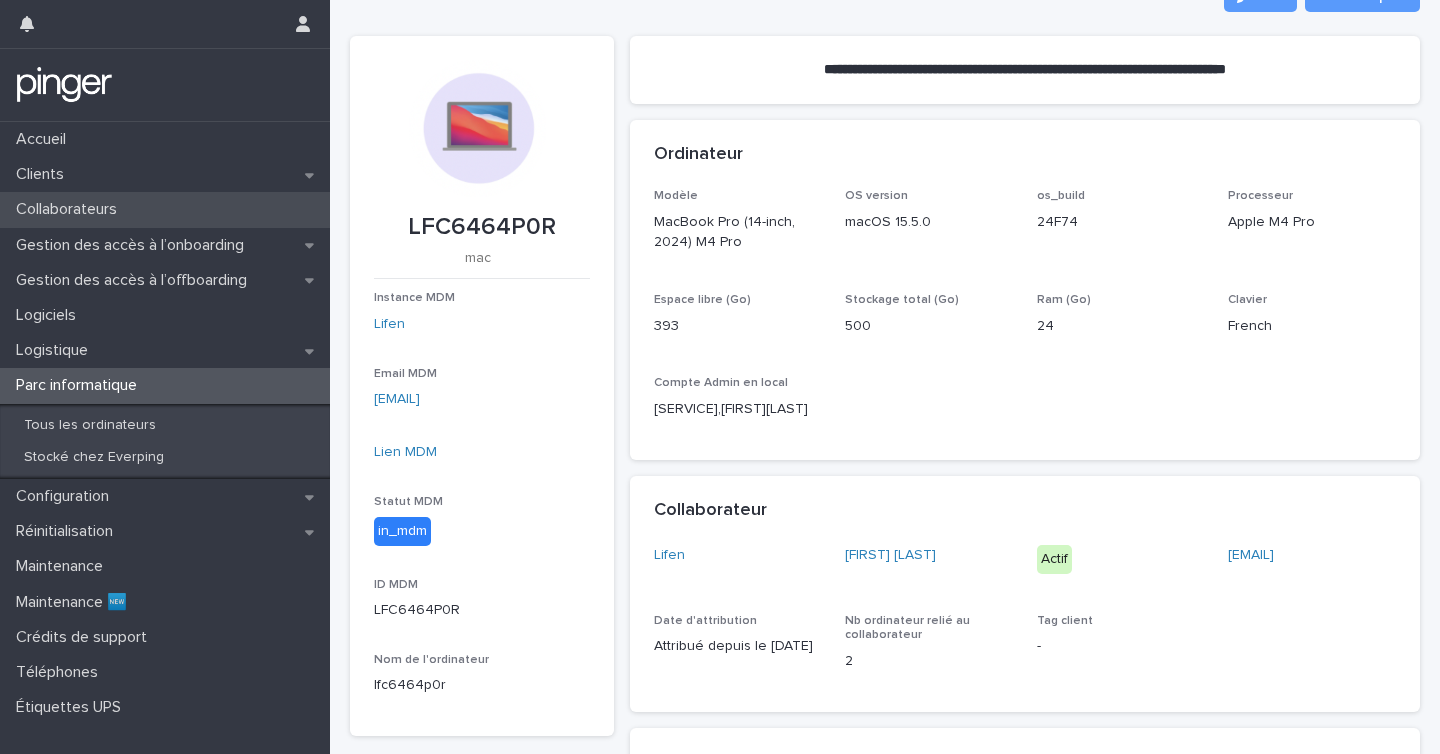 click on "Collaborateurs" at bounding box center (165, 209) 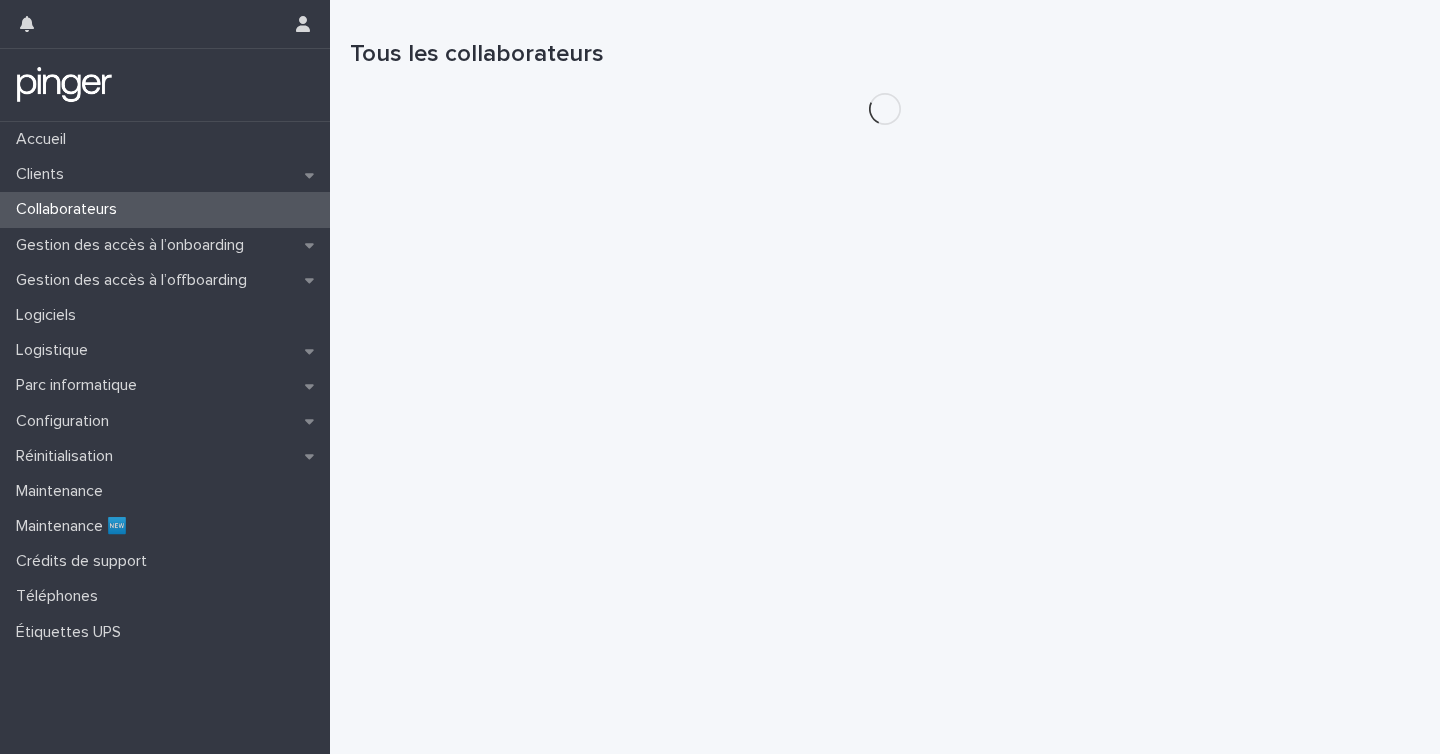scroll, scrollTop: 0, scrollLeft: 0, axis: both 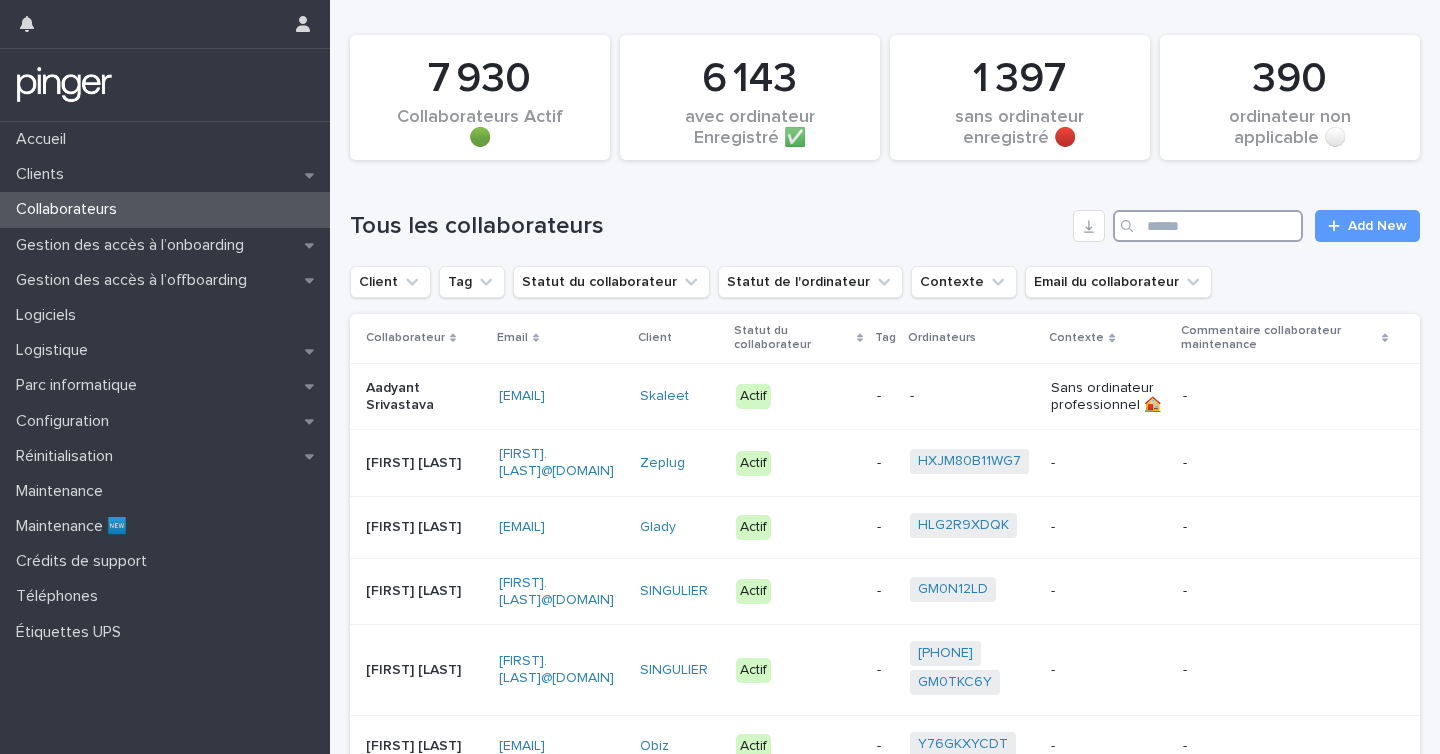 click at bounding box center (1208, 226) 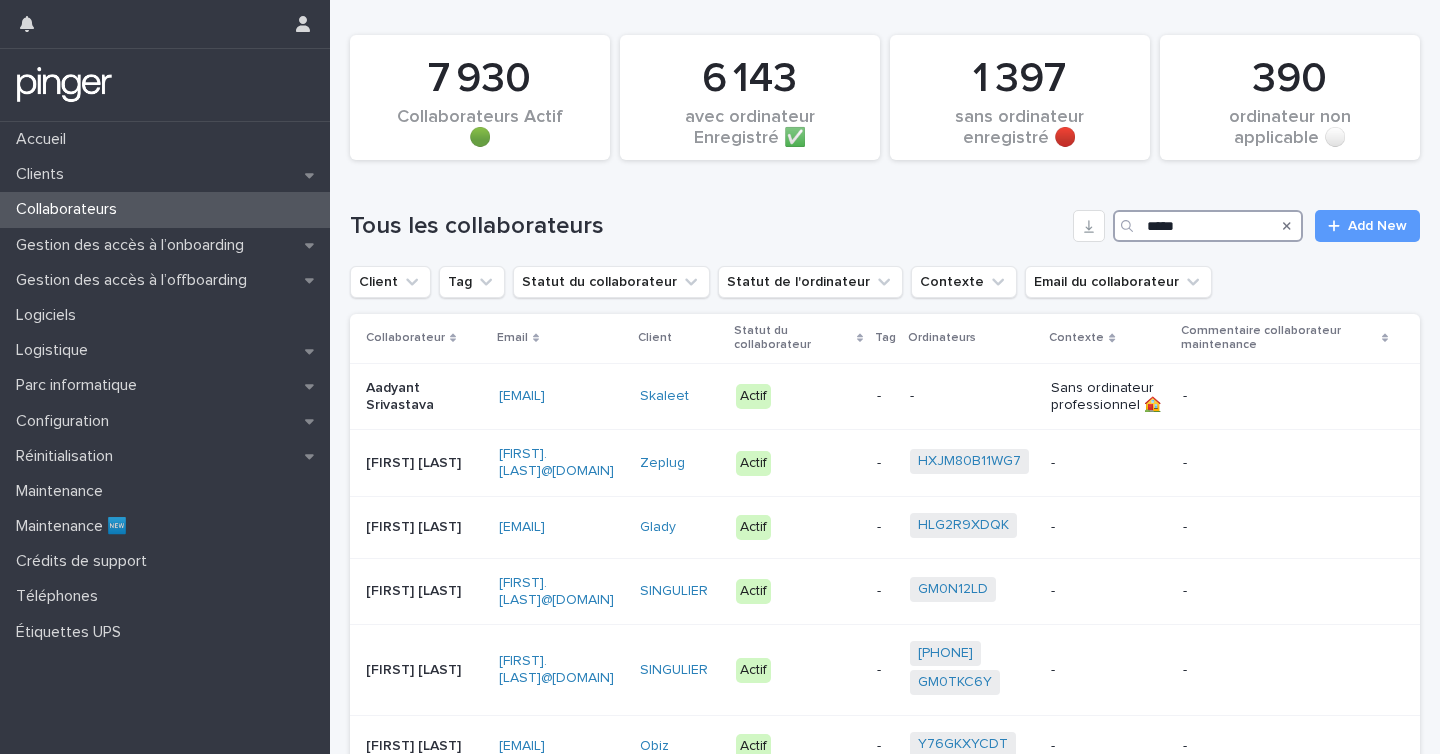 type on "******" 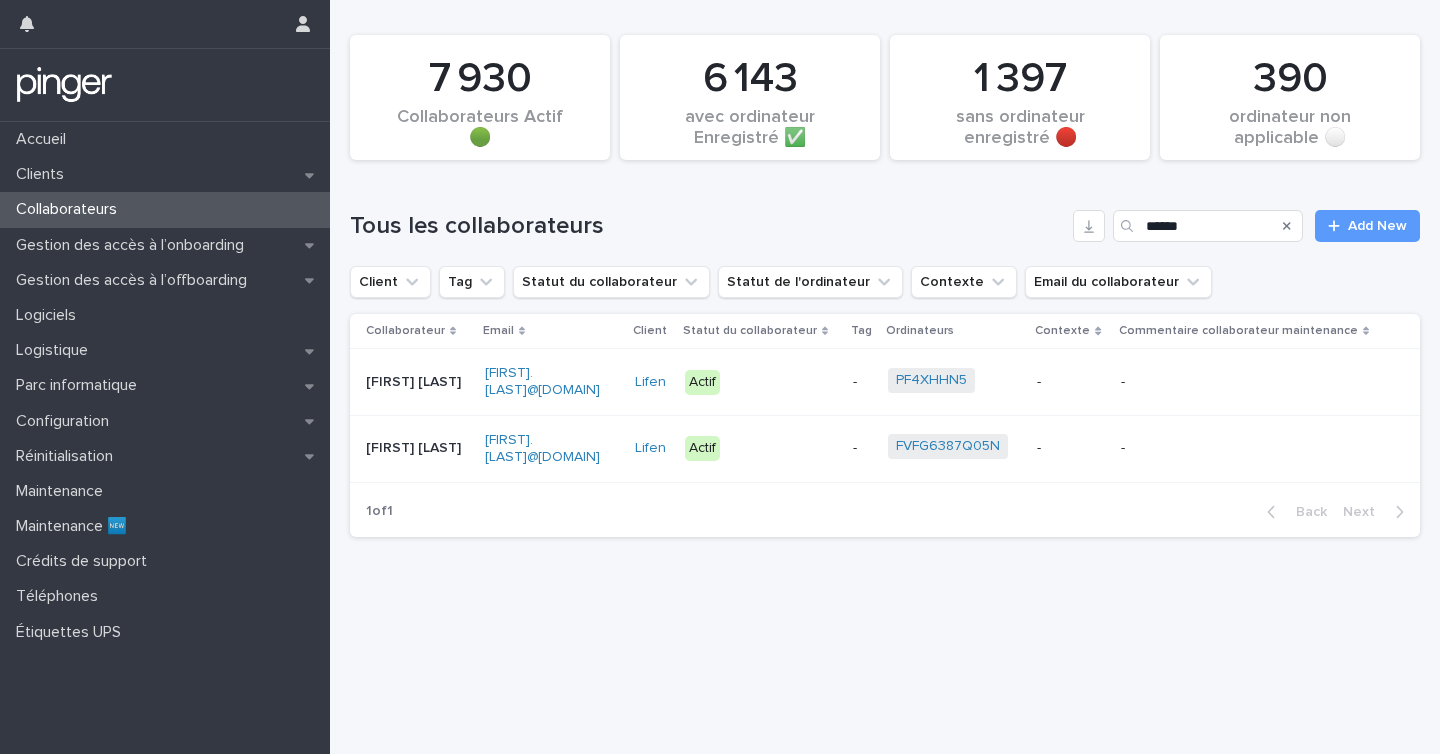 click on "[FIRST] [LAST]" at bounding box center [417, 448] 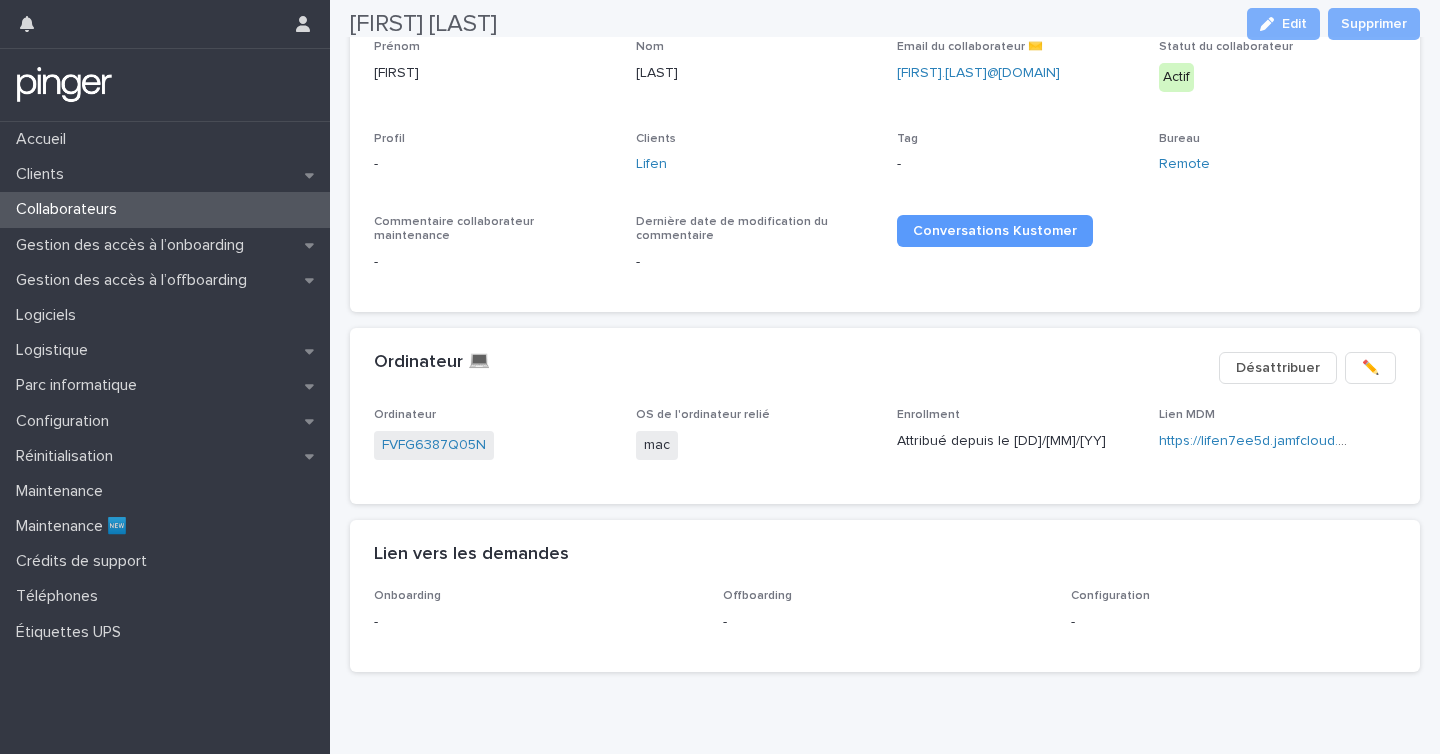 scroll, scrollTop: 245, scrollLeft: 0, axis: vertical 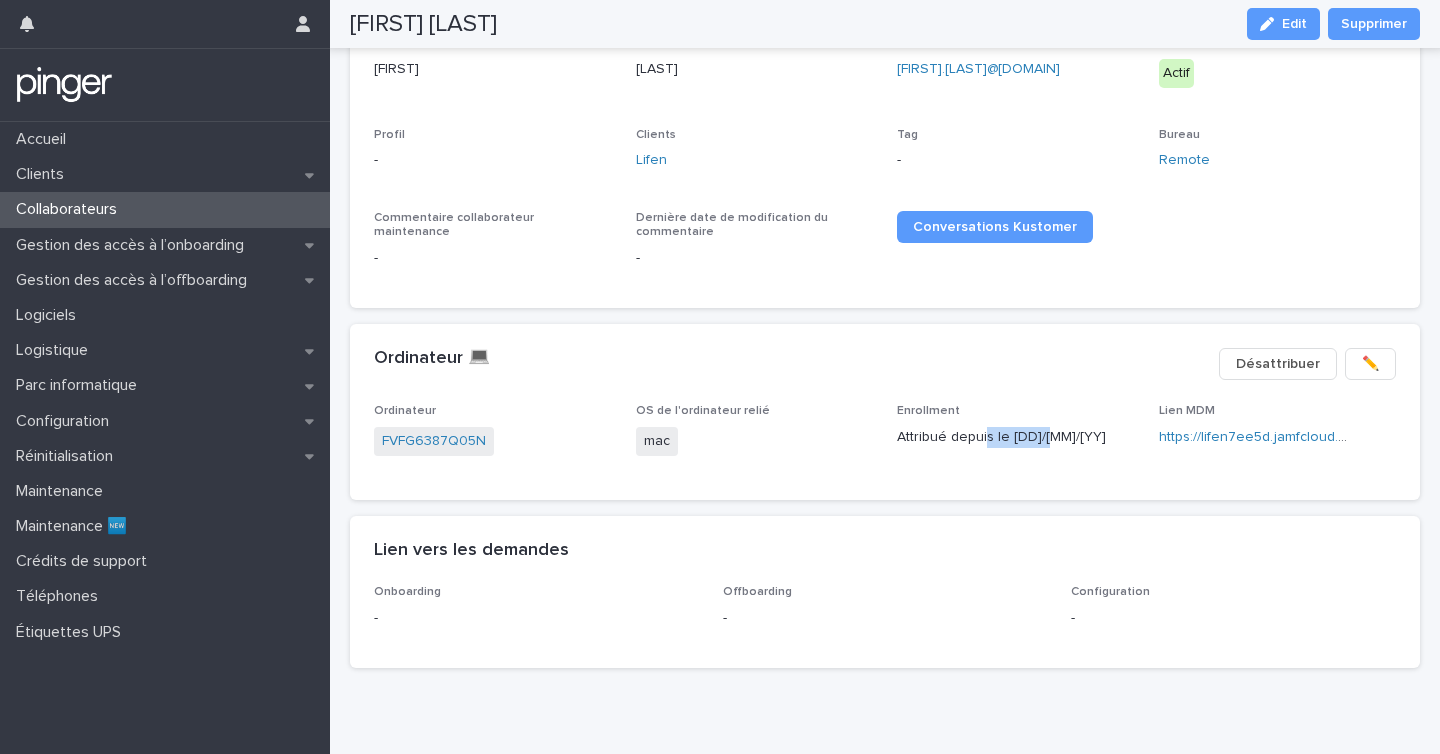drag, startPoint x: 988, startPoint y: 434, endPoint x: 1049, endPoint y: 434, distance: 61 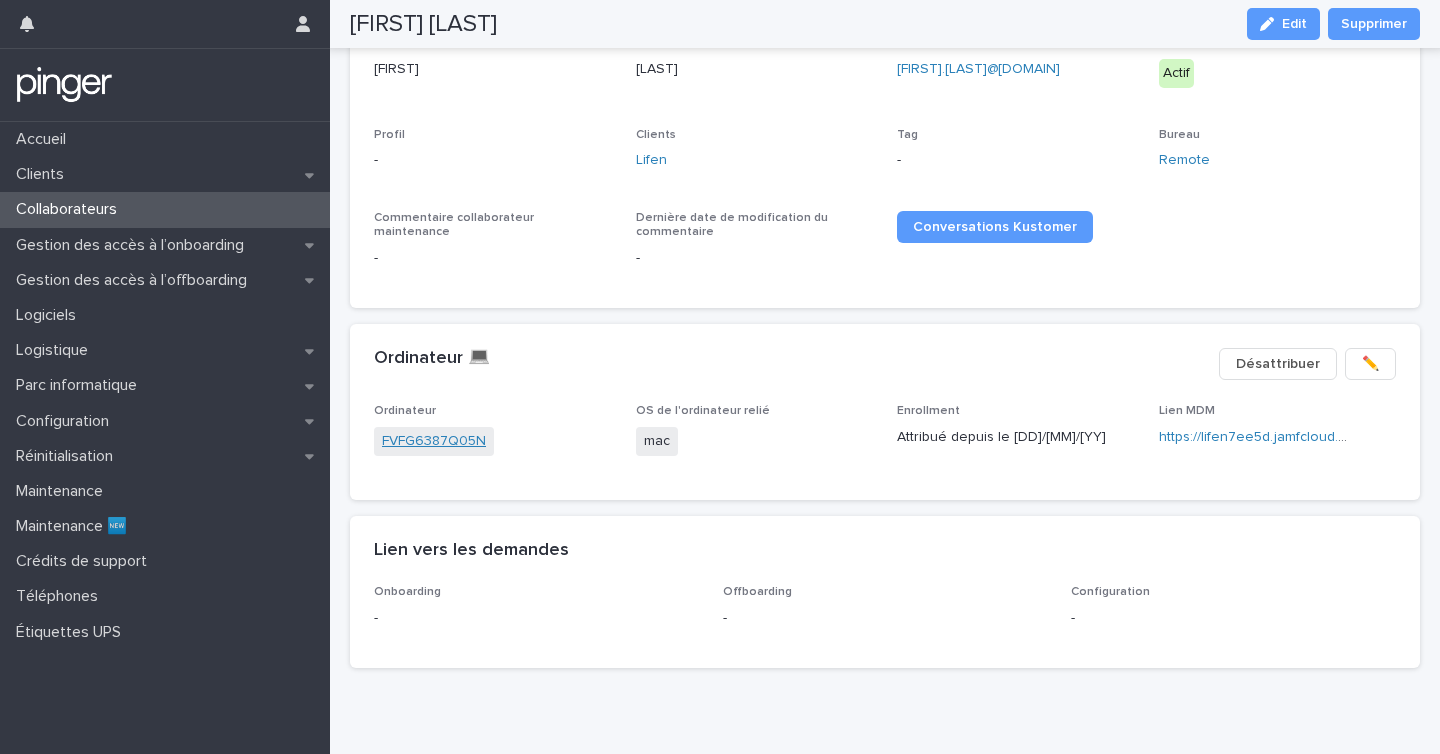 click on "FVFG6387Q05N" at bounding box center (434, 441) 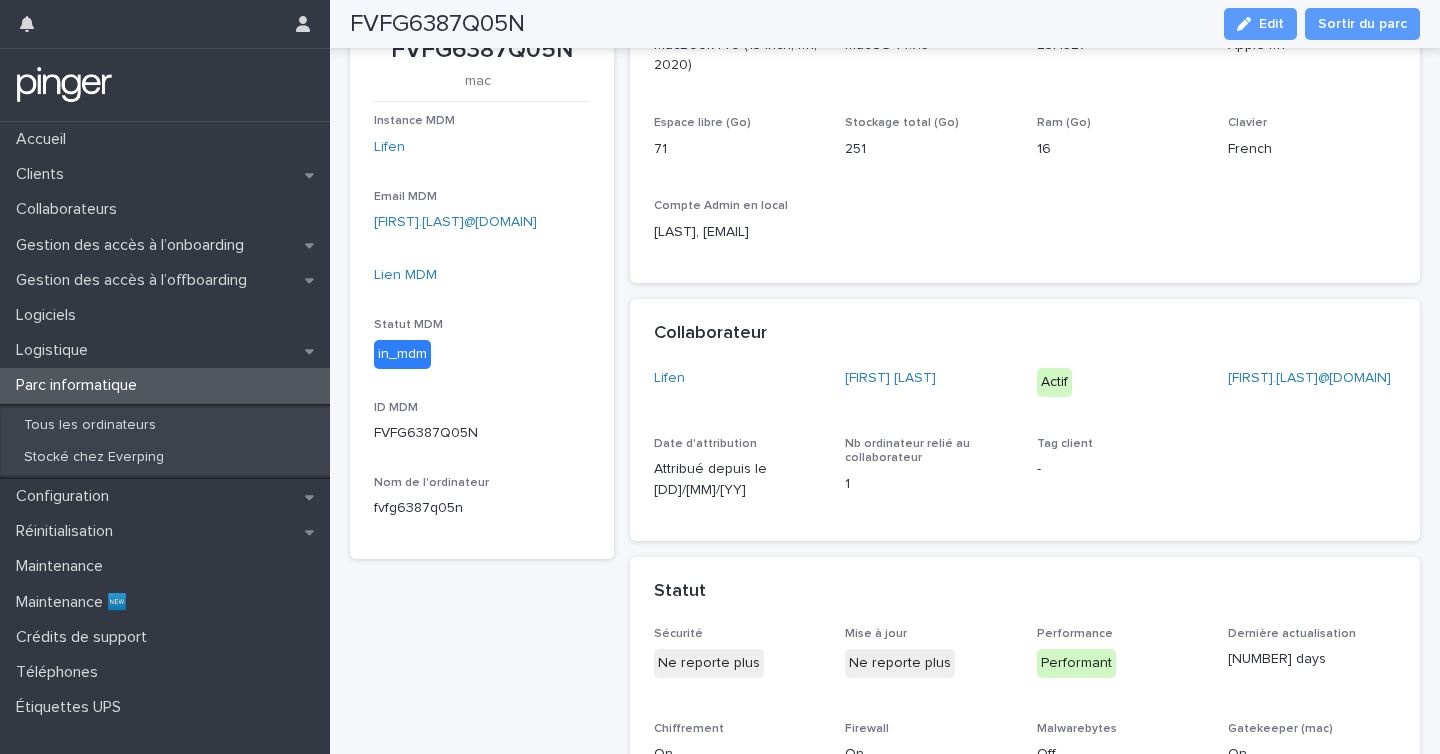 scroll, scrollTop: 250, scrollLeft: 0, axis: vertical 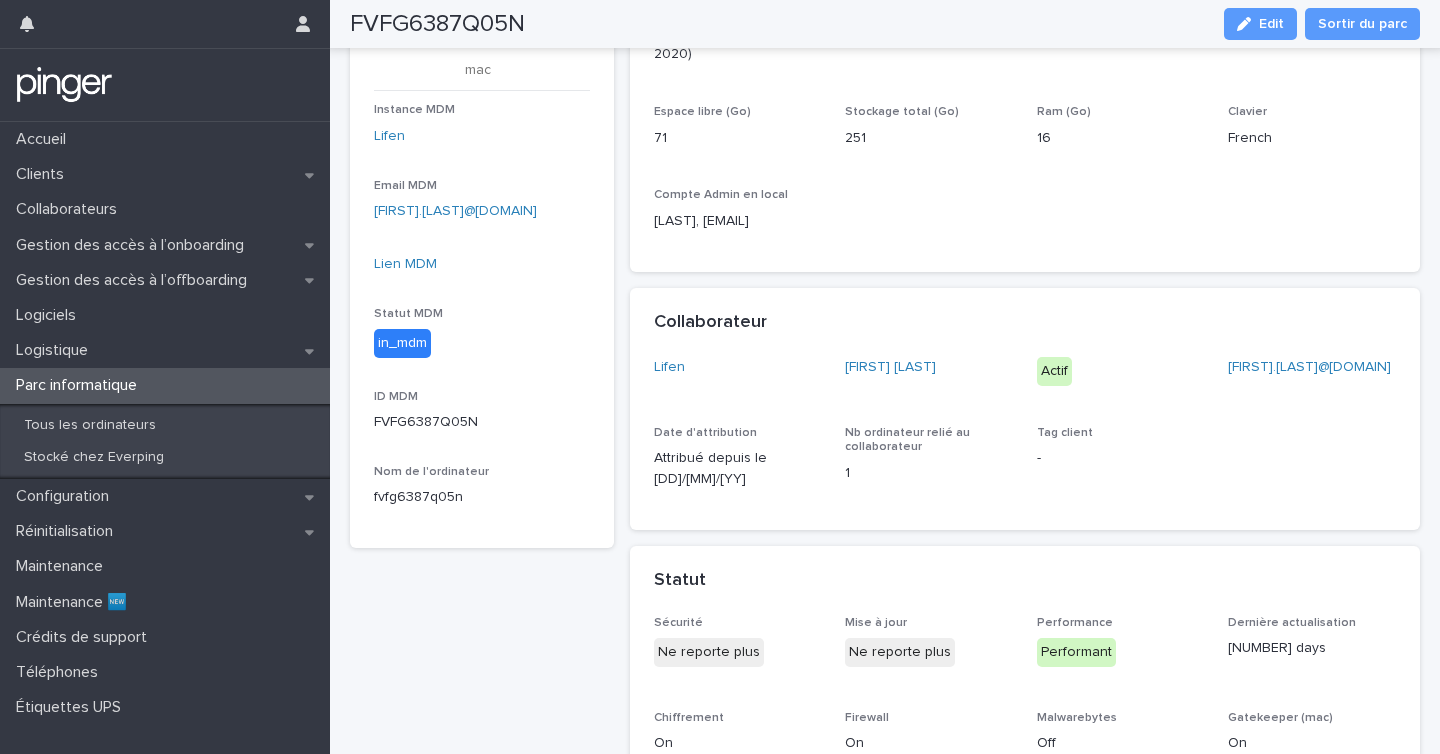 click on "Ne reporte plus" at bounding box center [709, 652] 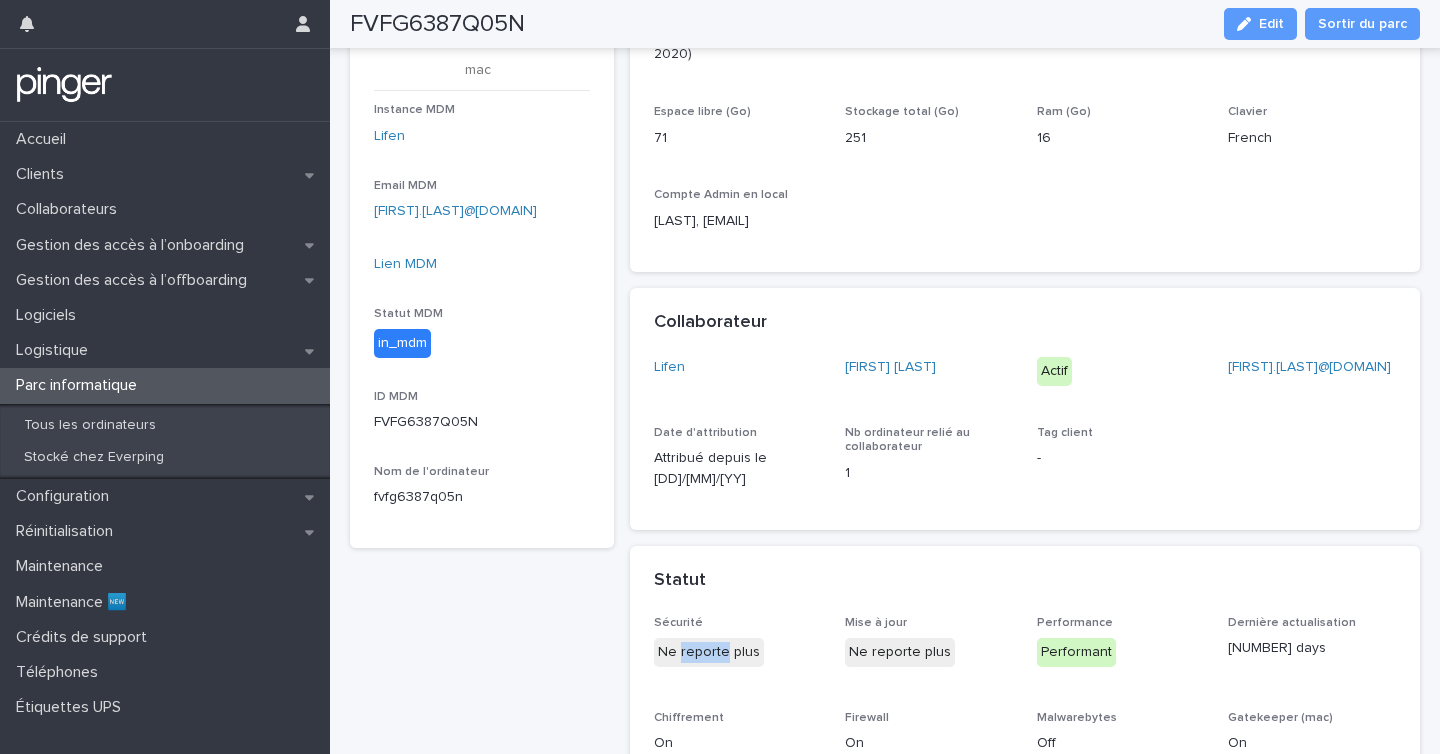 click on "Ne reporte plus" at bounding box center (709, 652) 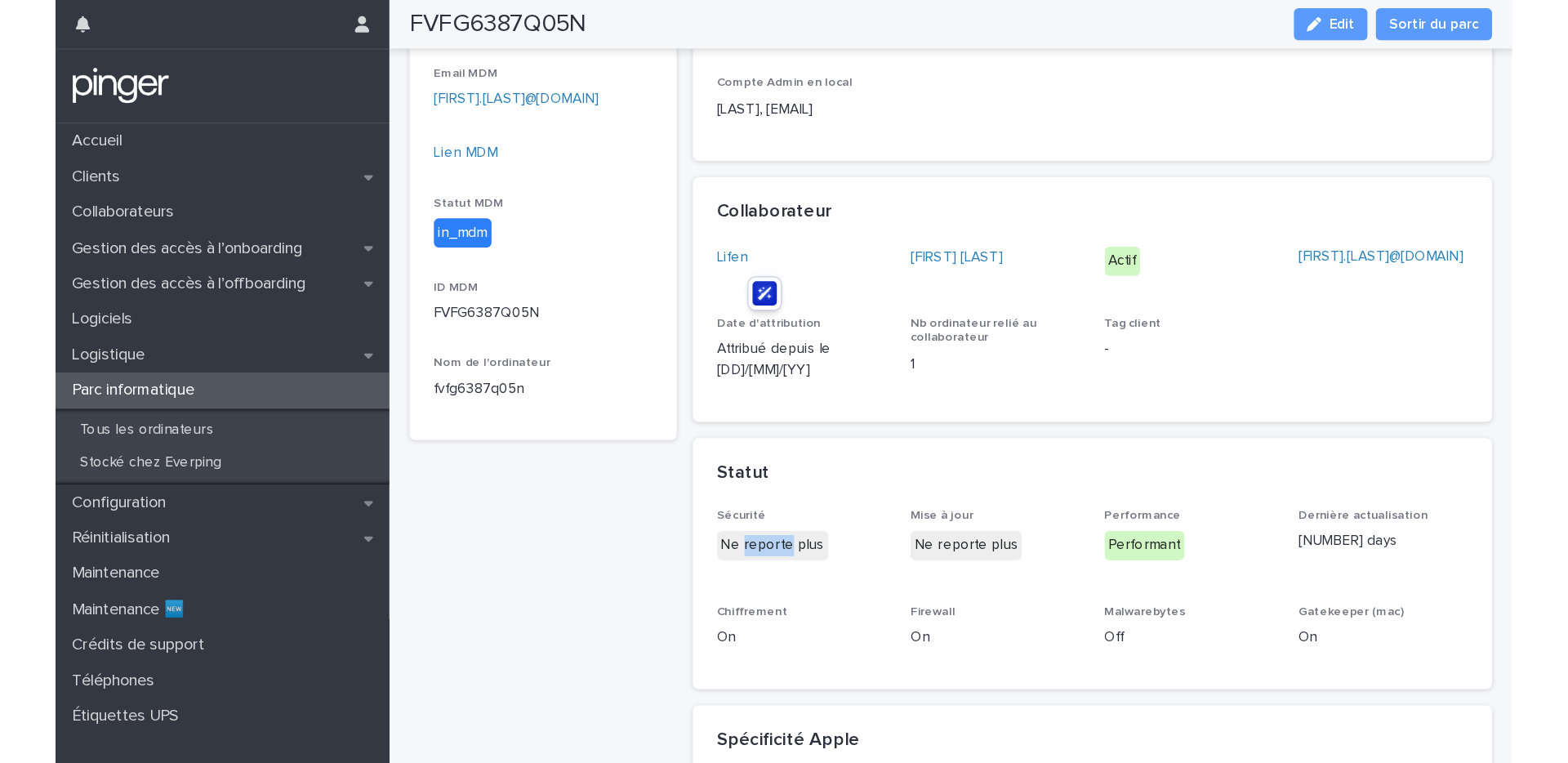 scroll, scrollTop: 296, scrollLeft: 0, axis: vertical 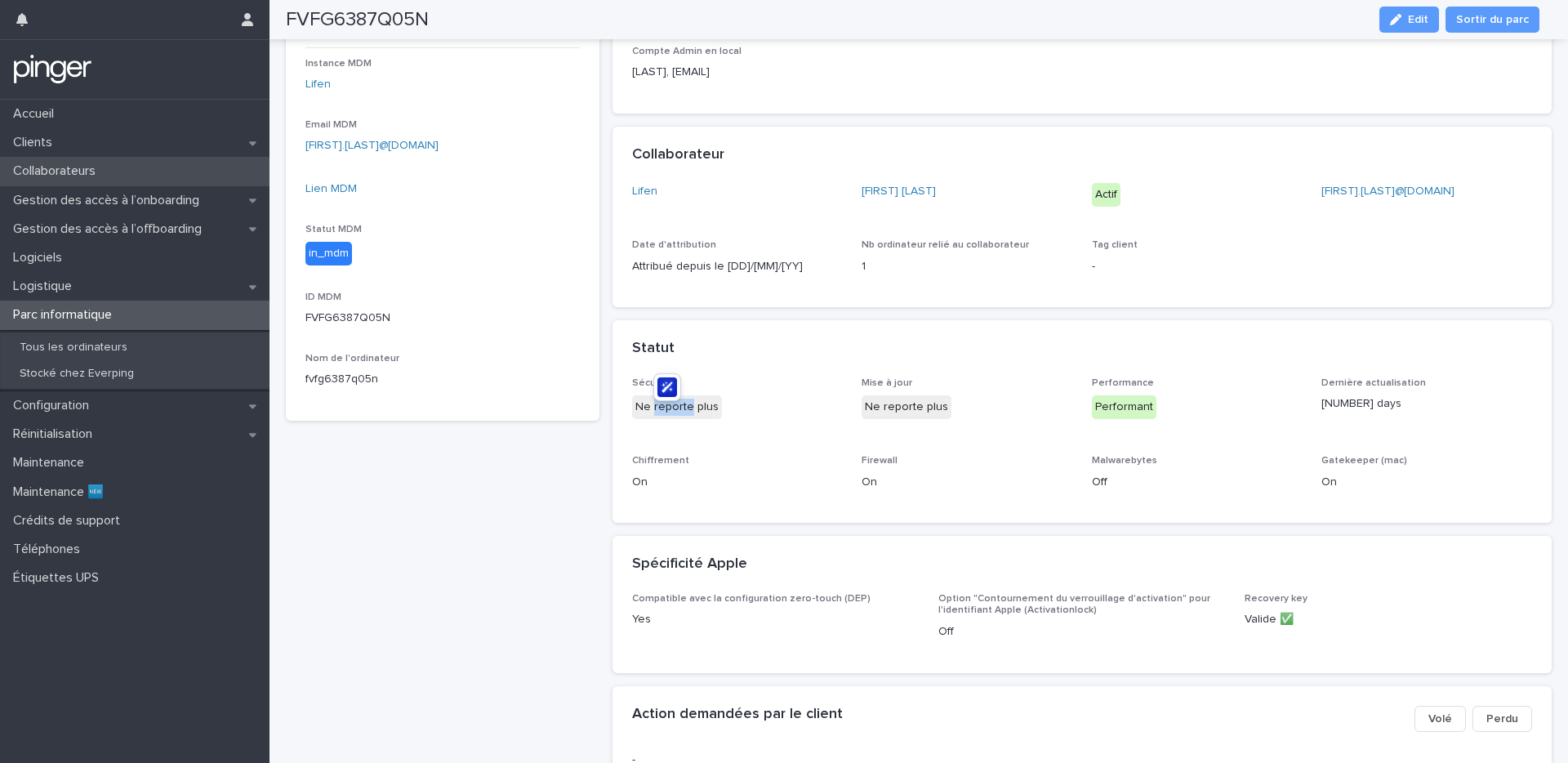 click on "Collaborateurs" at bounding box center (135, 171) 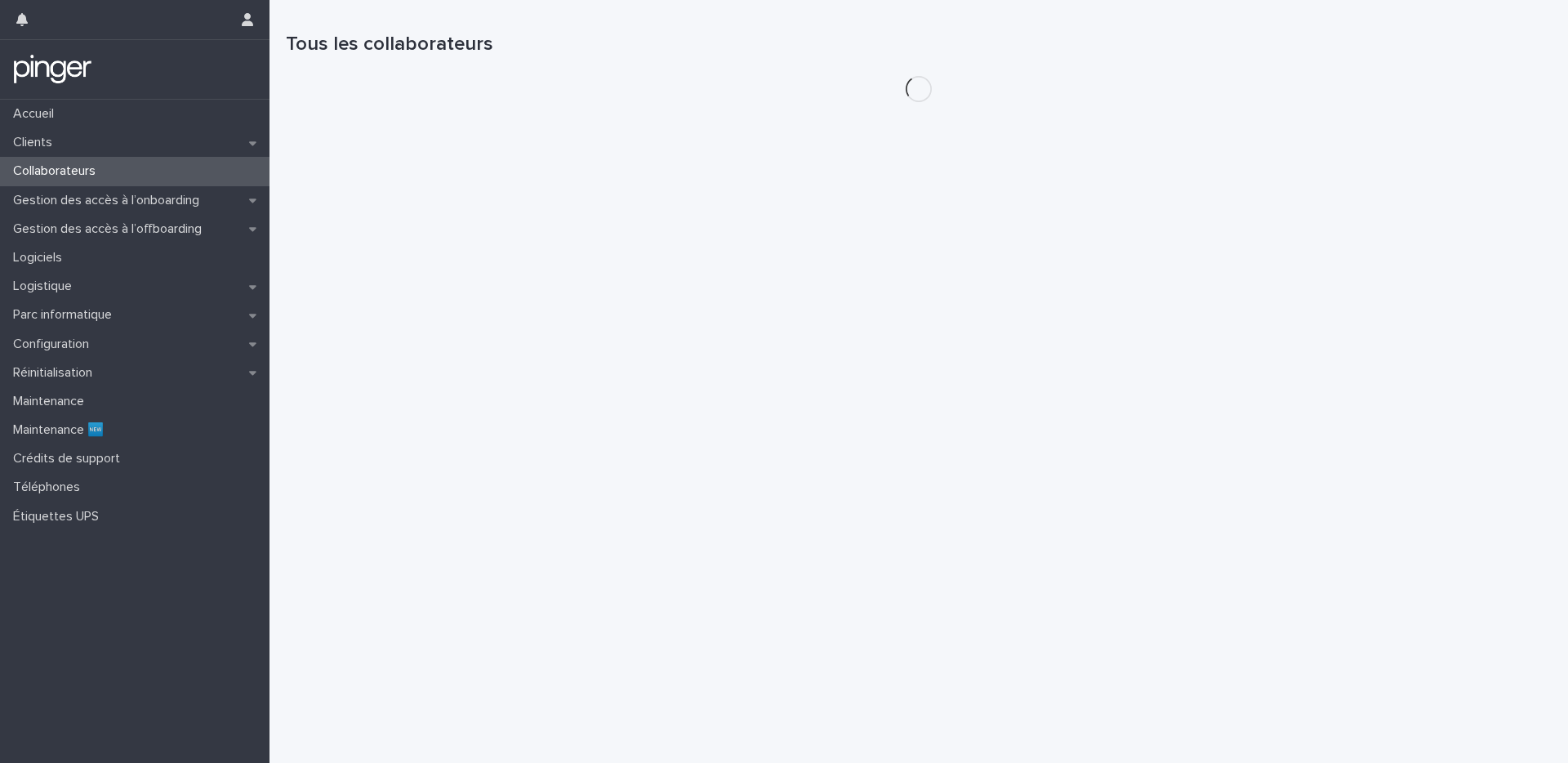 scroll, scrollTop: 0, scrollLeft: 0, axis: both 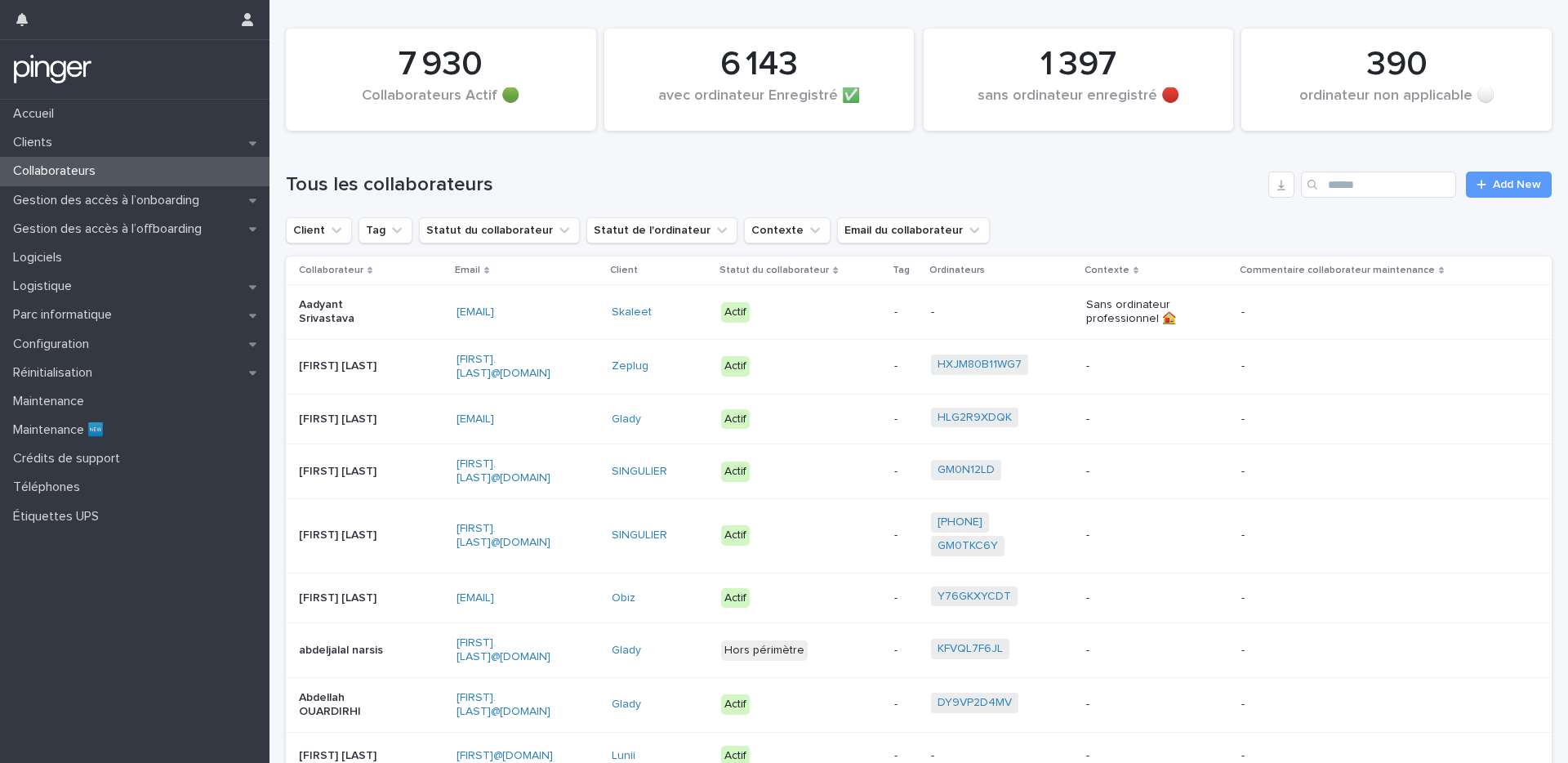 click on "7 930 Collaborateurs Actif 🟢 390 ordinateur non applicable ⚪ 6 143 avec ordinateur Enregistré ✅ 1 397 sans ordinateur enregistré 🔴" at bounding box center (919, 69) 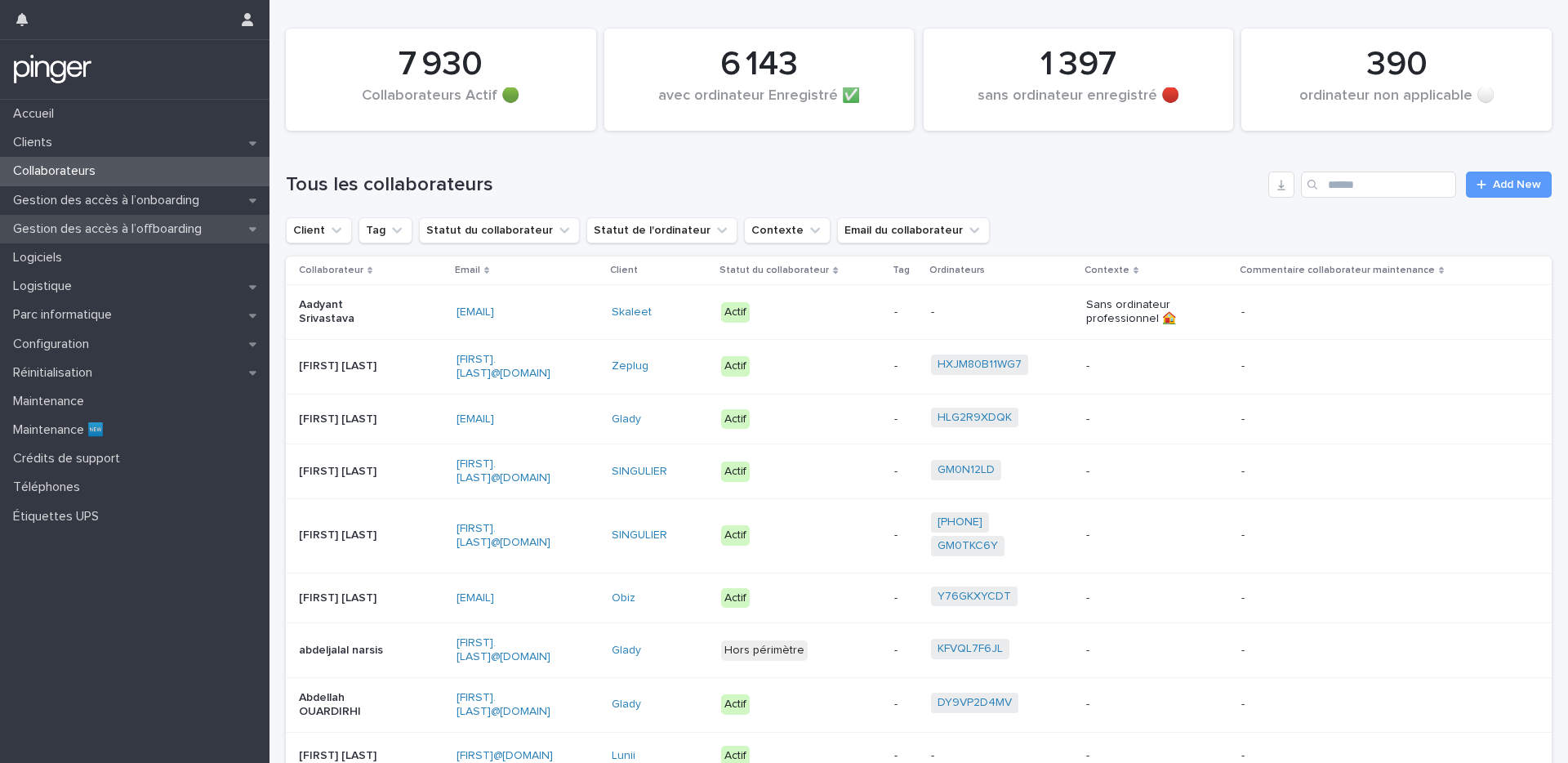 click on "Gestion des accès à l’offboarding" at bounding box center [110, 229] 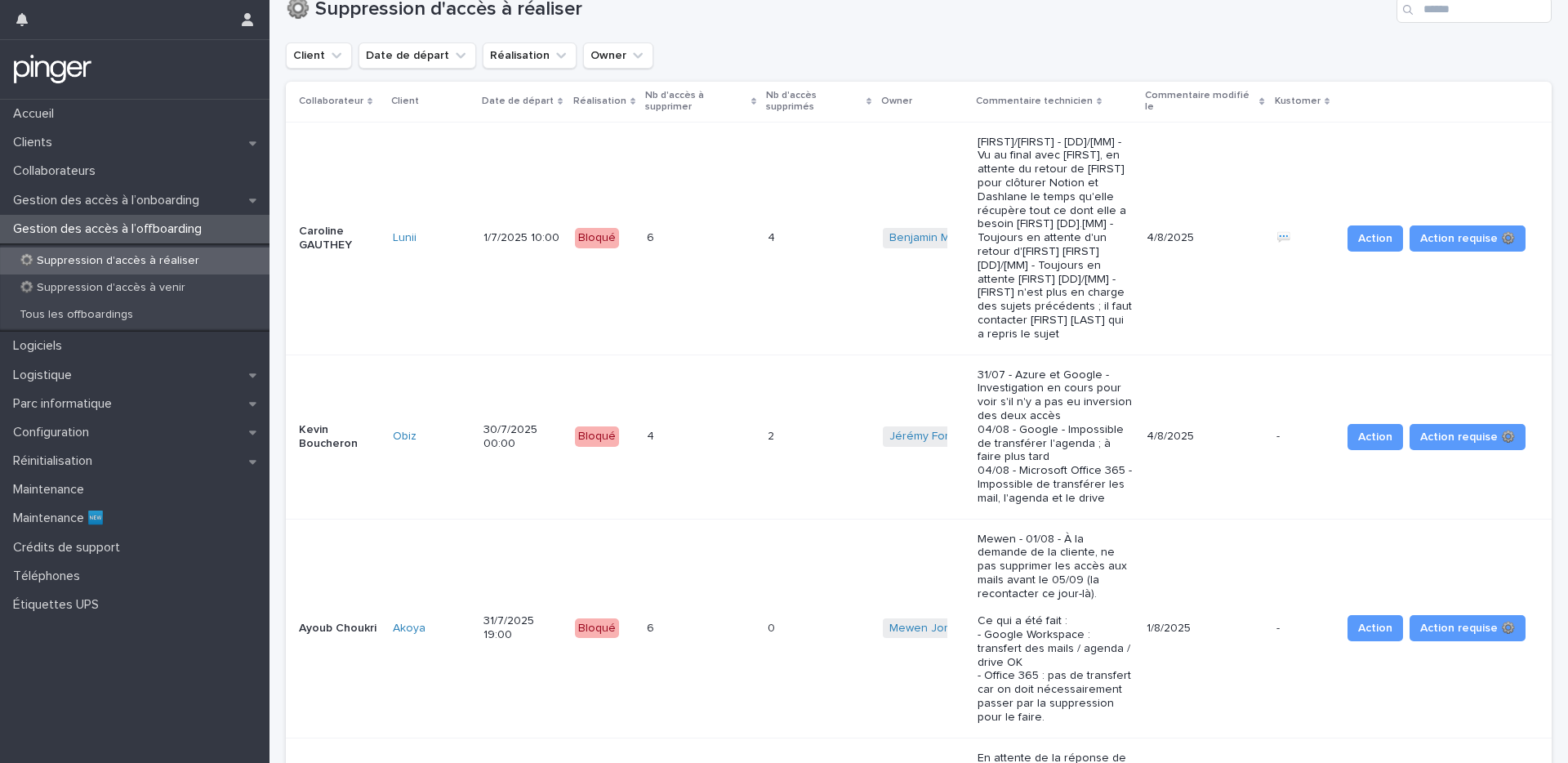 scroll, scrollTop: 323, scrollLeft: 0, axis: vertical 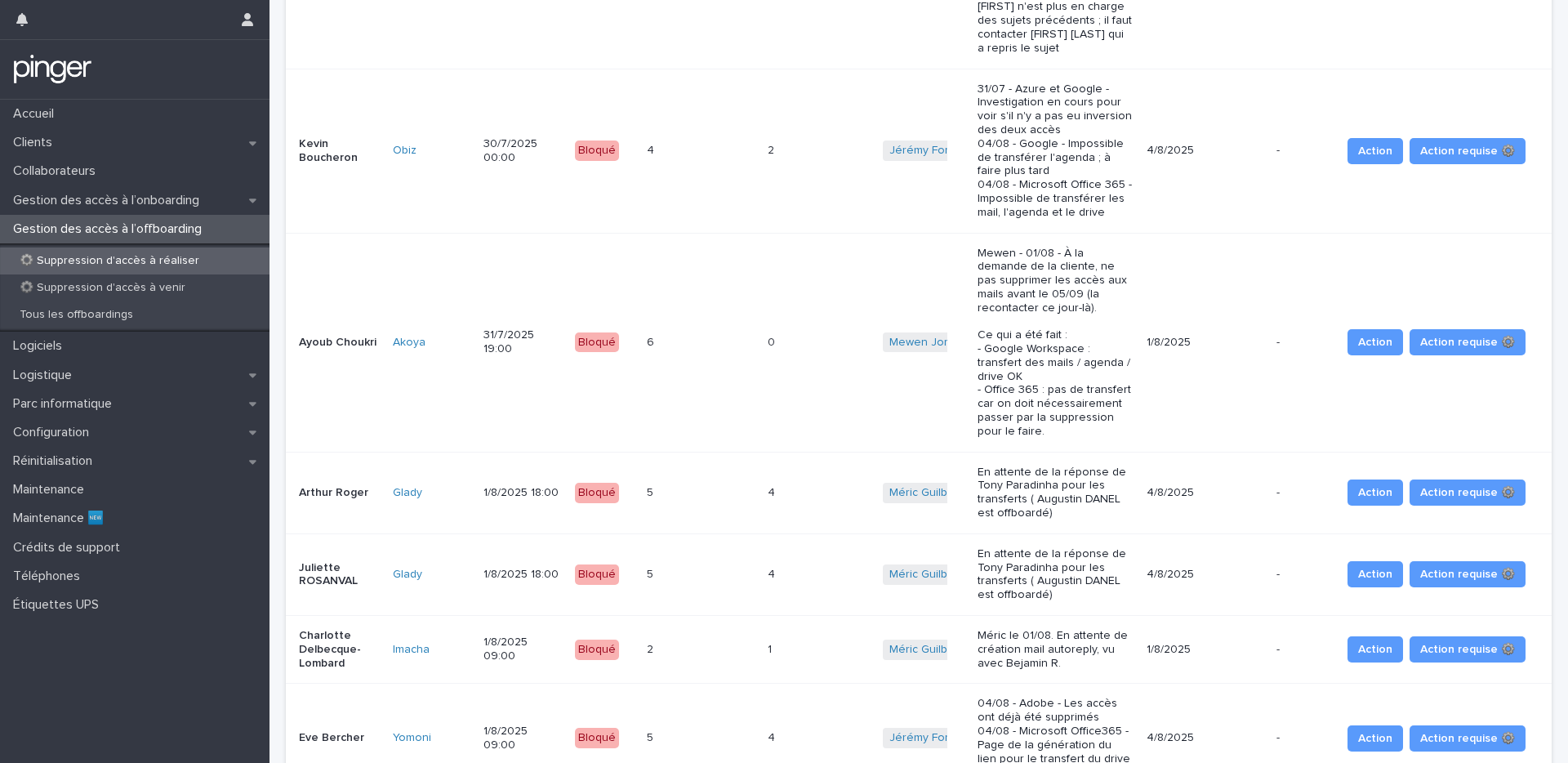 click on "31/07 - Azure et Google - Investigation en cours pour voir s'il n'y a pas eu inversion des deux accès
04/08 - Google - Impossible de transférer l'agenda ; à faire plus tard
04/08 - Microsoft Office 365 - Impossible de transférer les mail, l'agenda et le drive" at bounding box center (1055, 151) 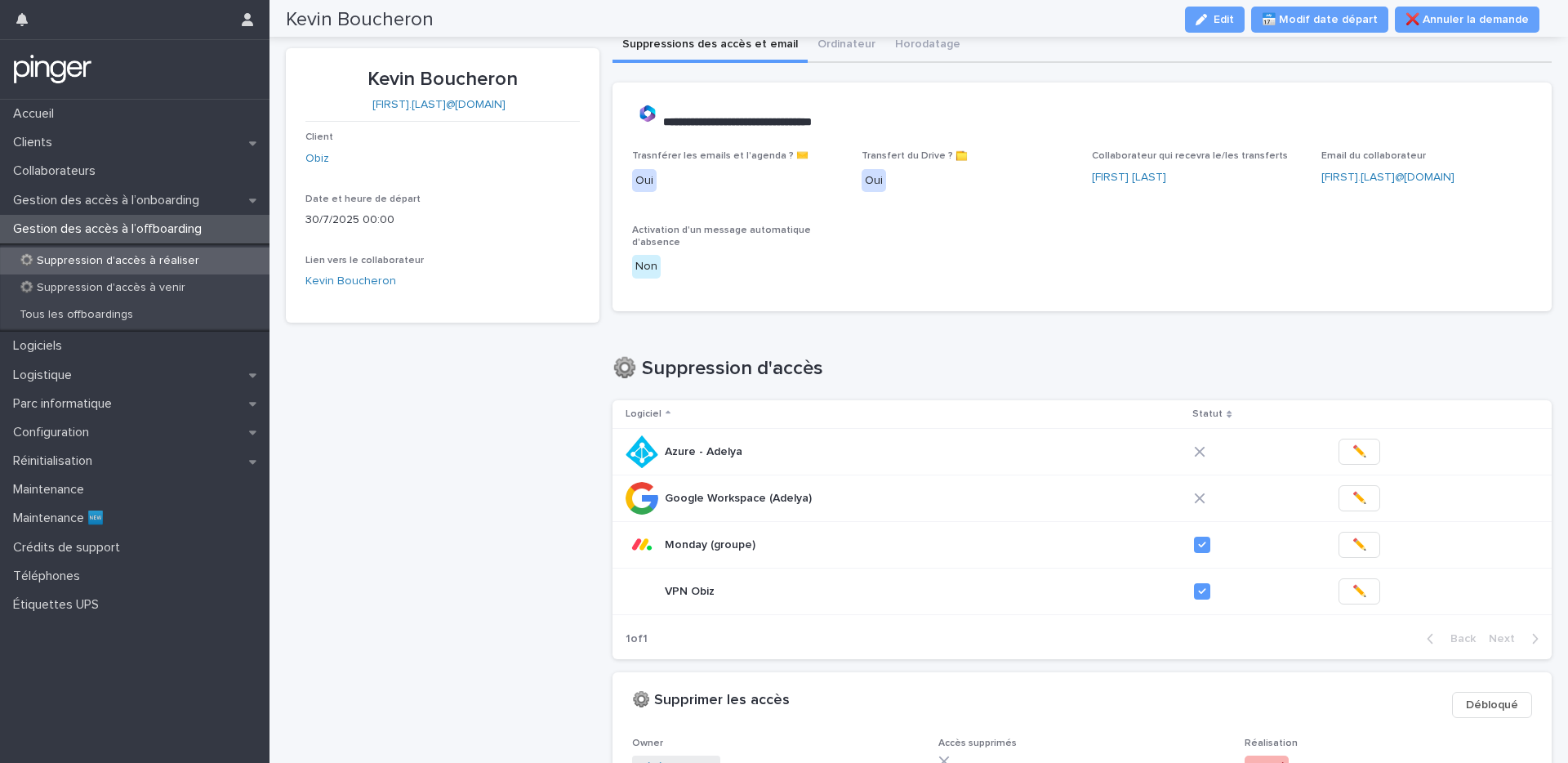 scroll, scrollTop: 0, scrollLeft: 0, axis: both 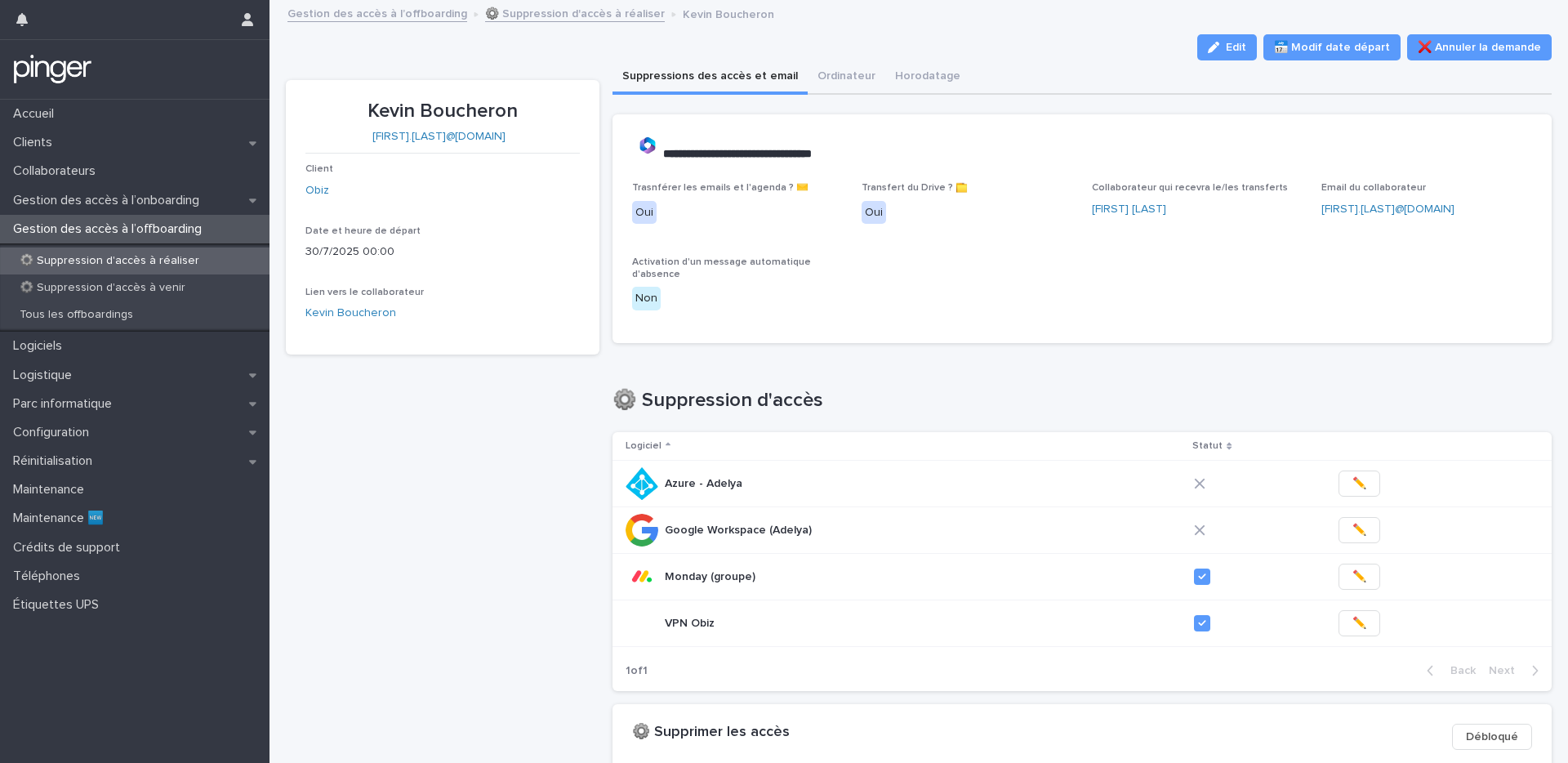 click on "Collaborateur qui recevra le/les transferts [FIRST] [LAST]   Email du collaborateur [EMAIL]" at bounding box center [1082, 562] 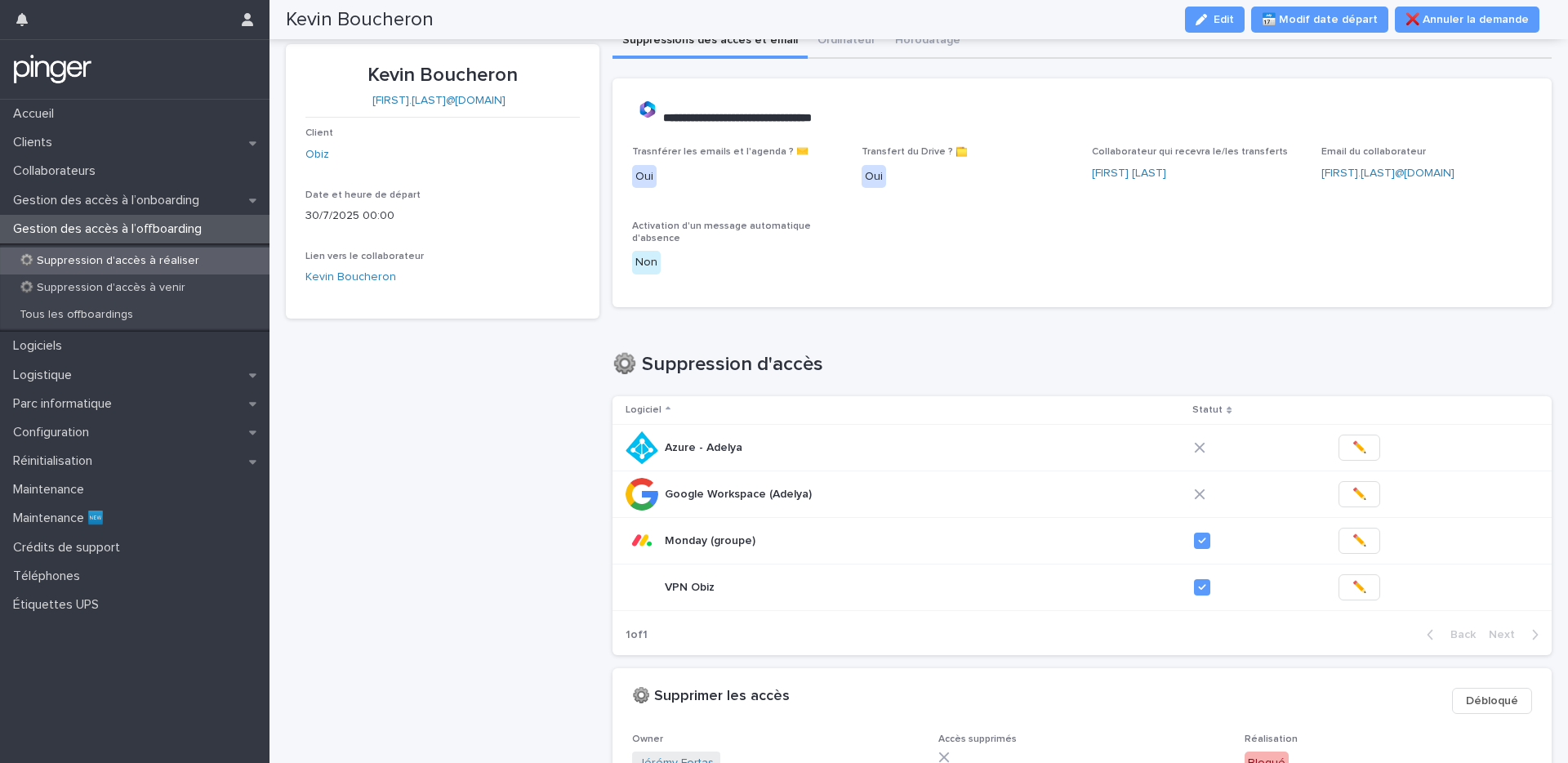 scroll, scrollTop: 0, scrollLeft: 0, axis: both 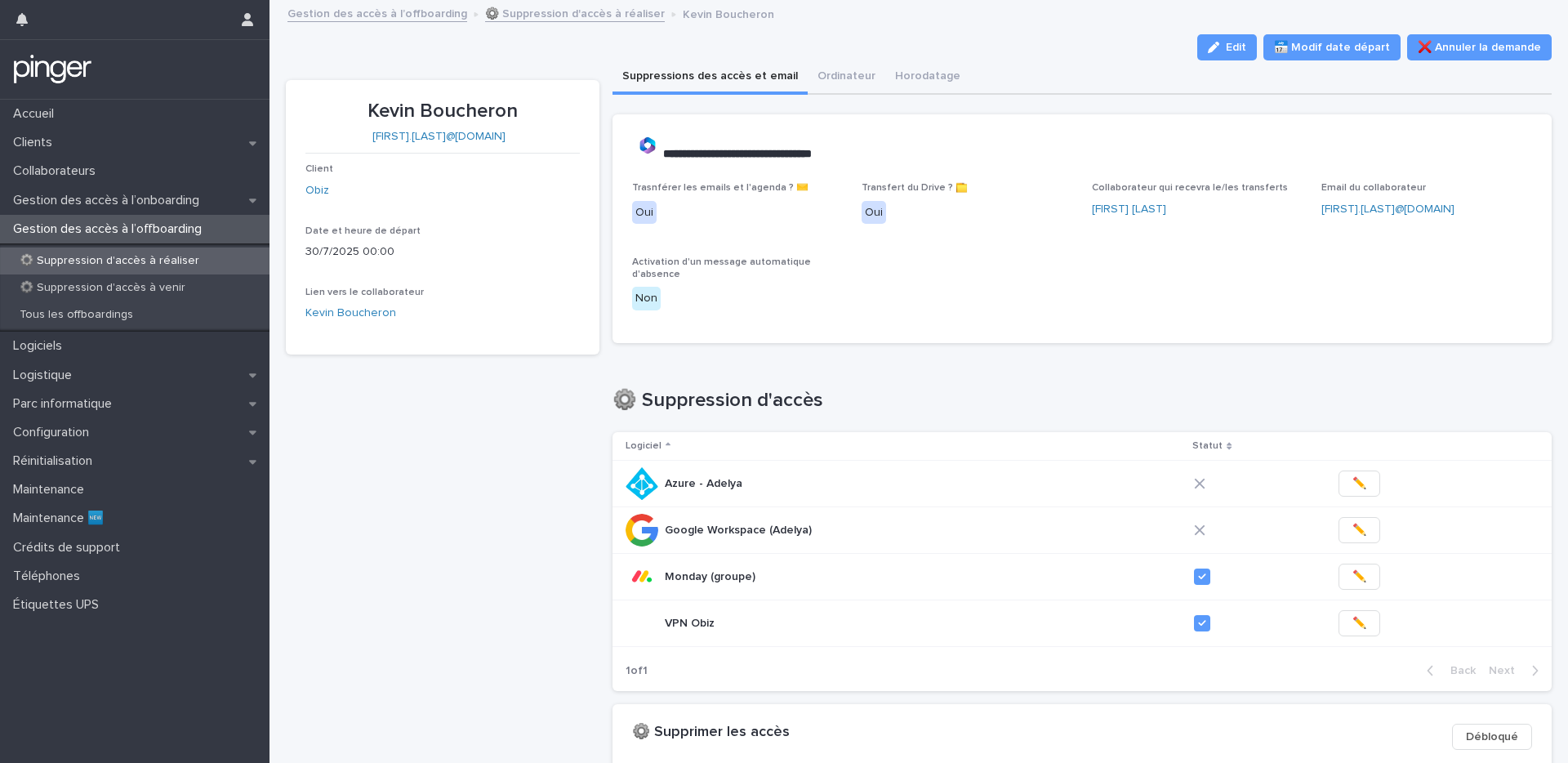 click on "Activation d'un message automatique d'absence" at bounding box center [721, 268] 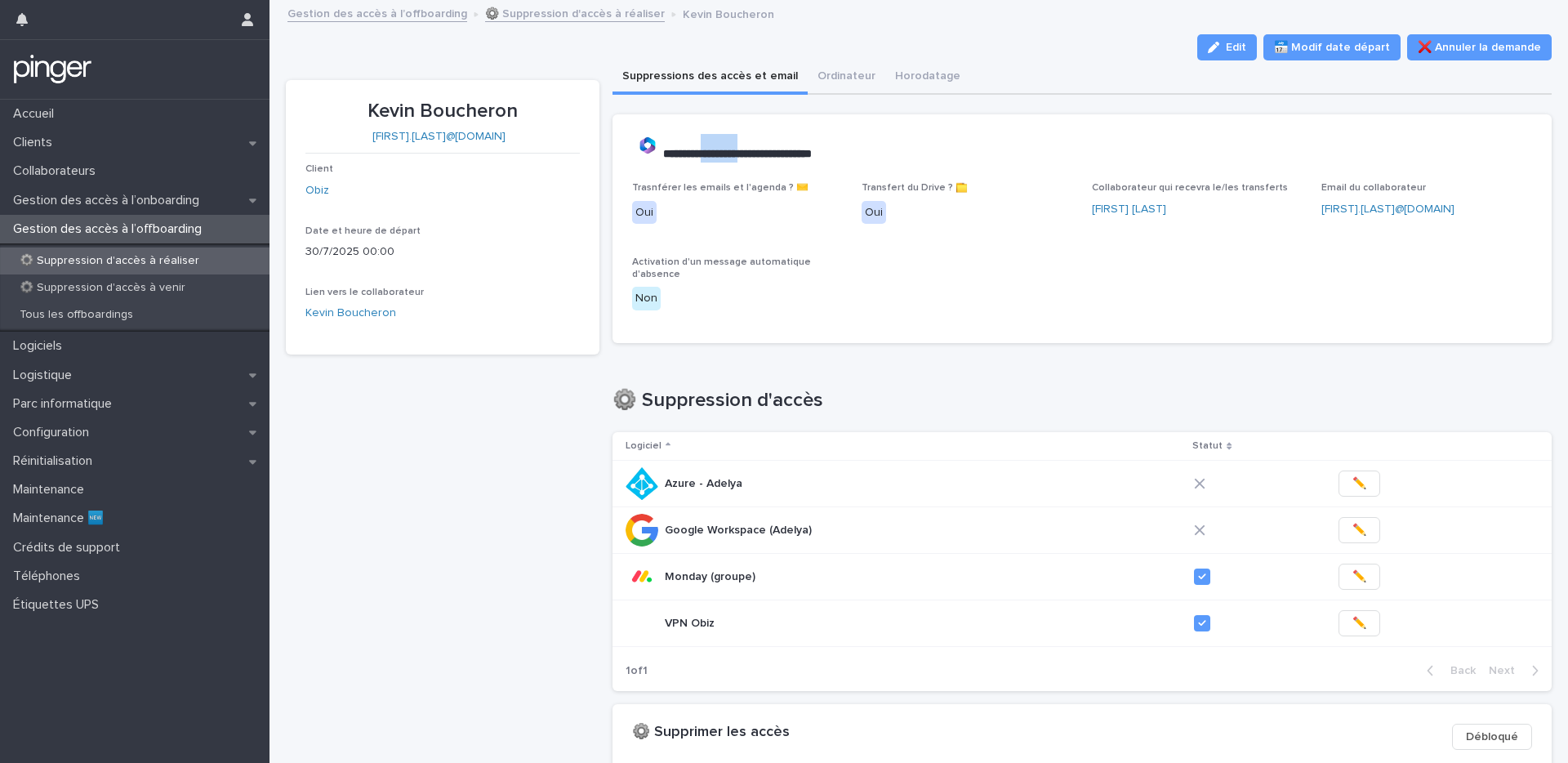 drag, startPoint x: 707, startPoint y: 158, endPoint x: 750, endPoint y: 154, distance: 43.185646 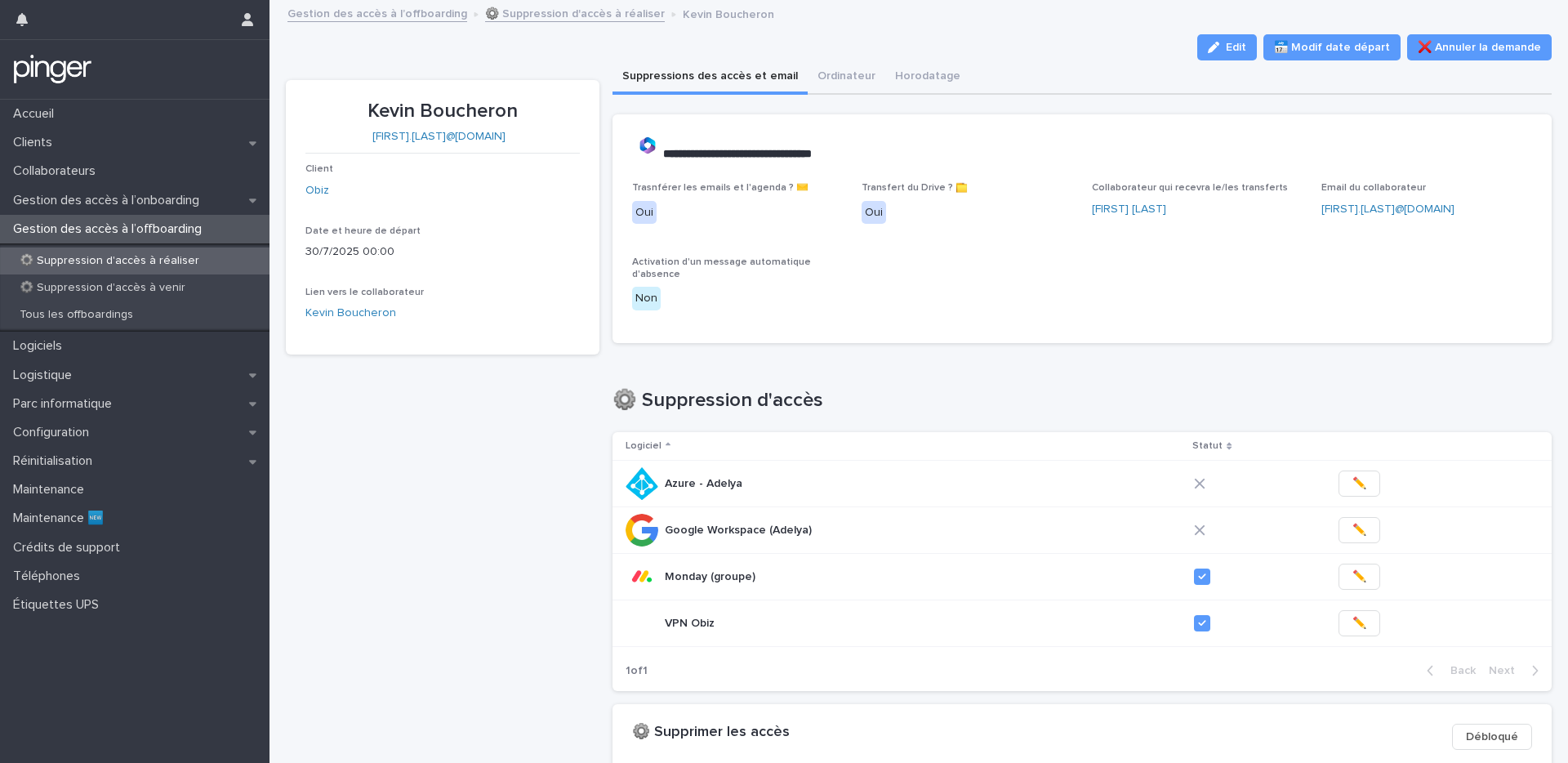 click on "**********" at bounding box center (722, 154) 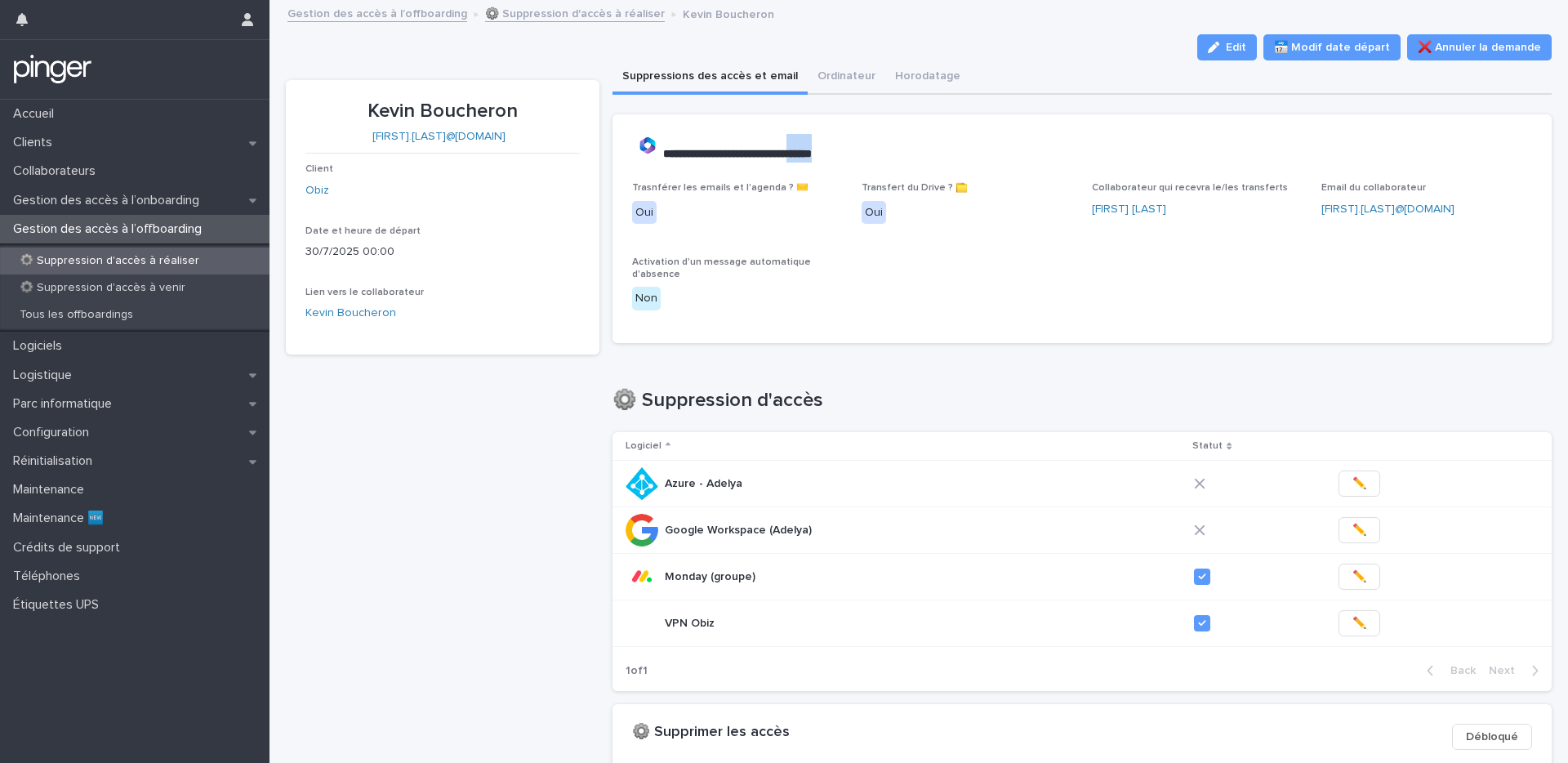 click on "**********" at bounding box center (722, 154) 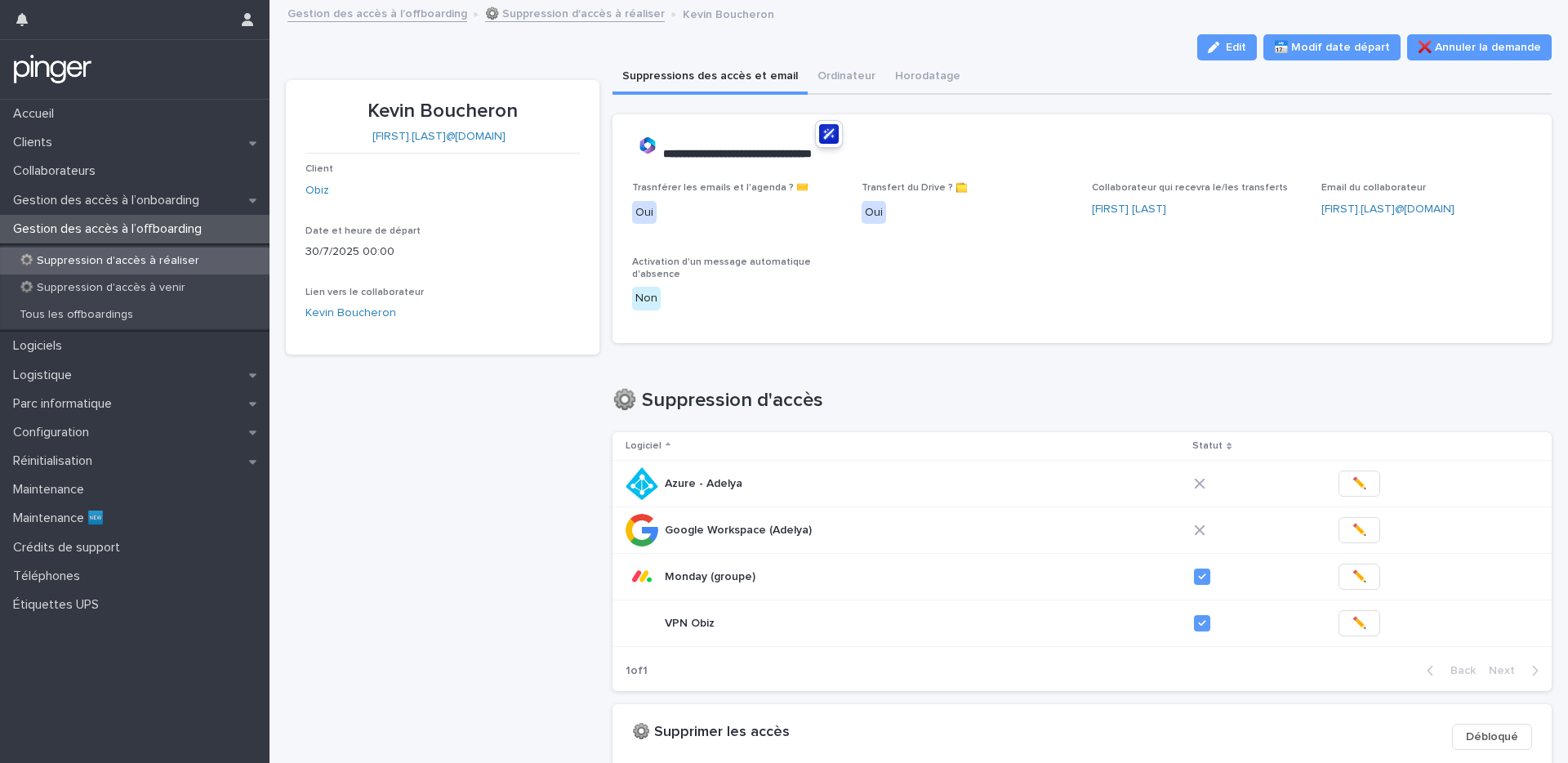 click on "**********" at bounding box center (722, 154) 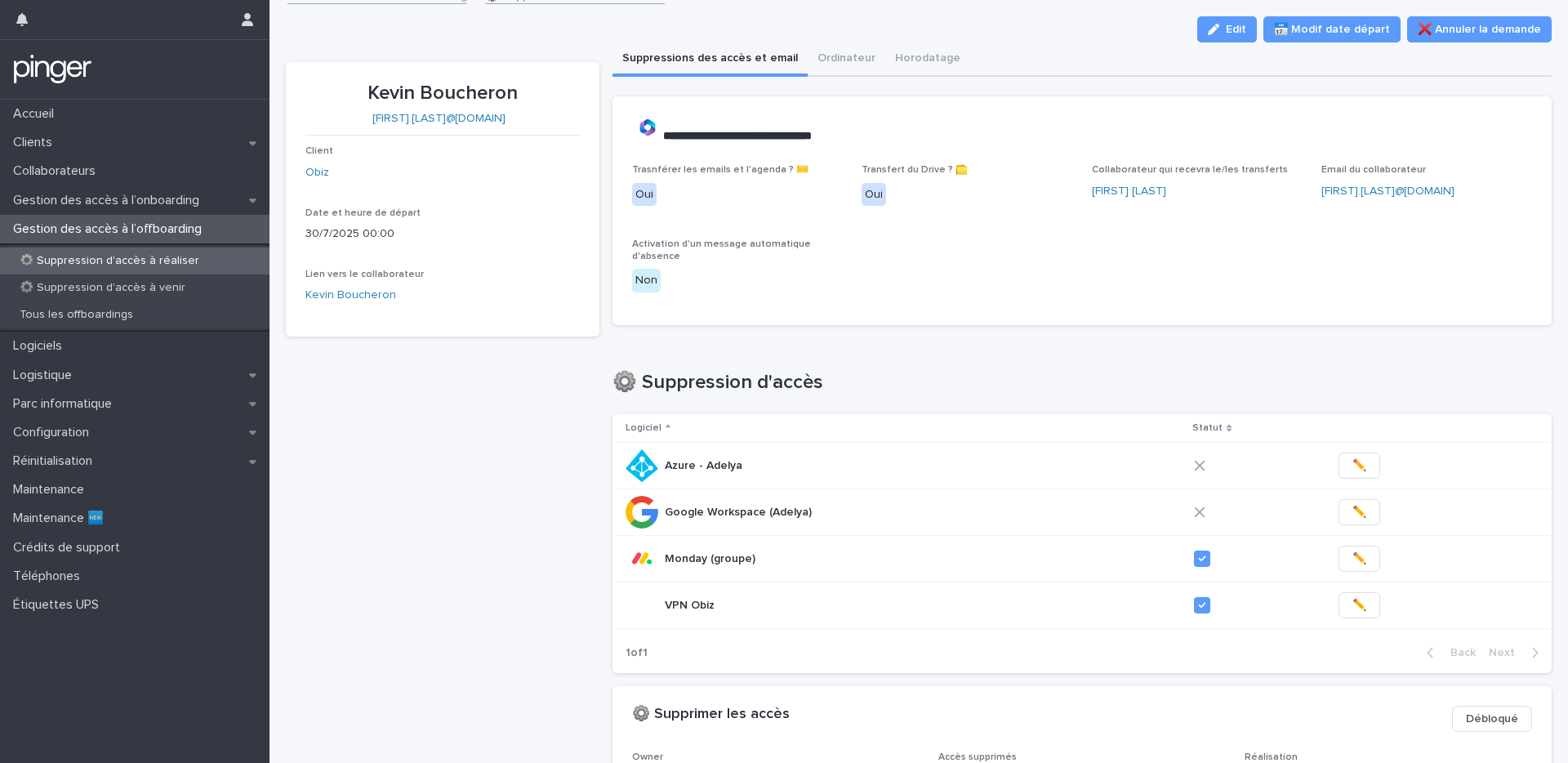 scroll, scrollTop: 31, scrollLeft: 0, axis: vertical 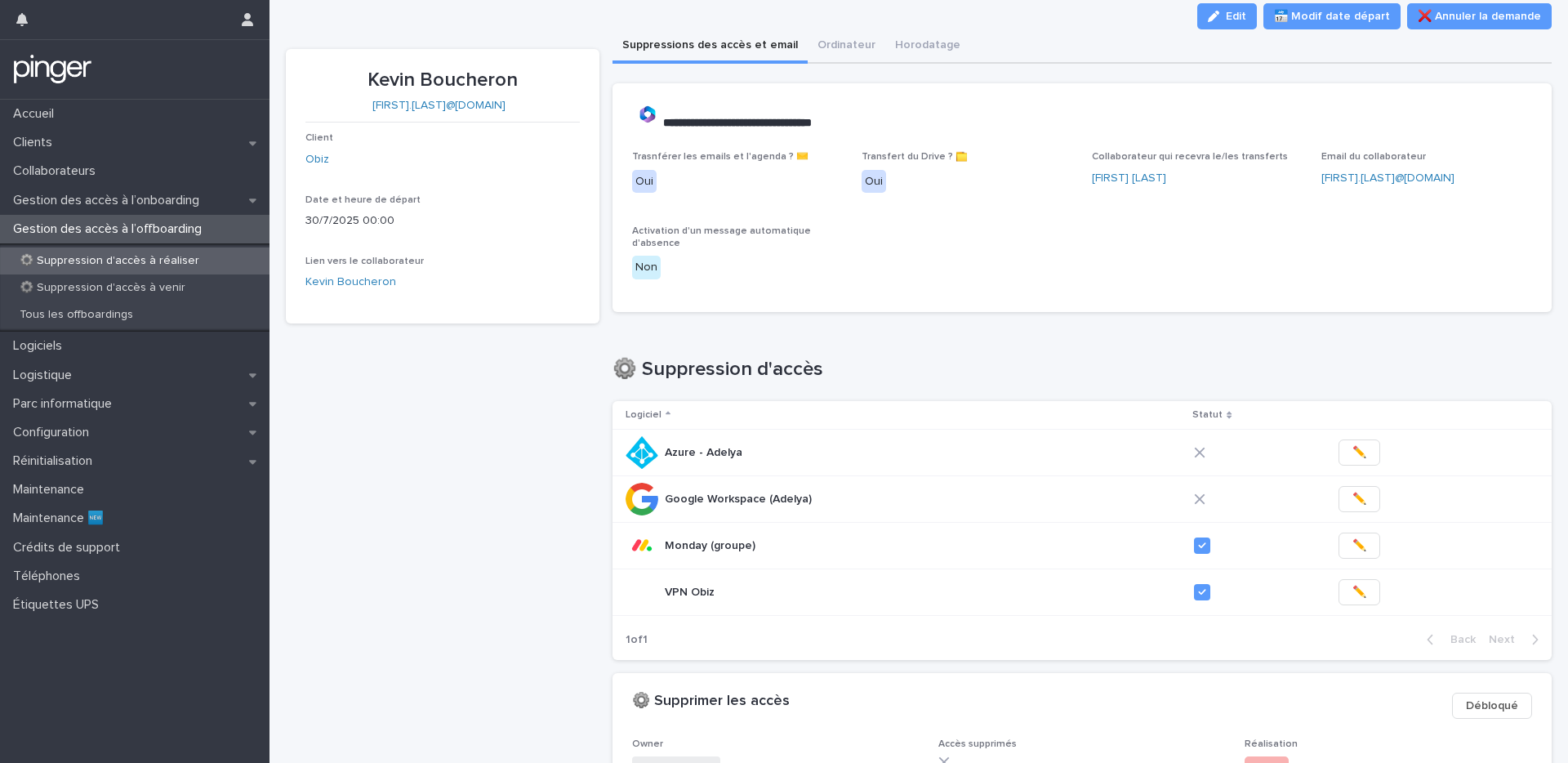 click on "**********" at bounding box center [1079, 117] 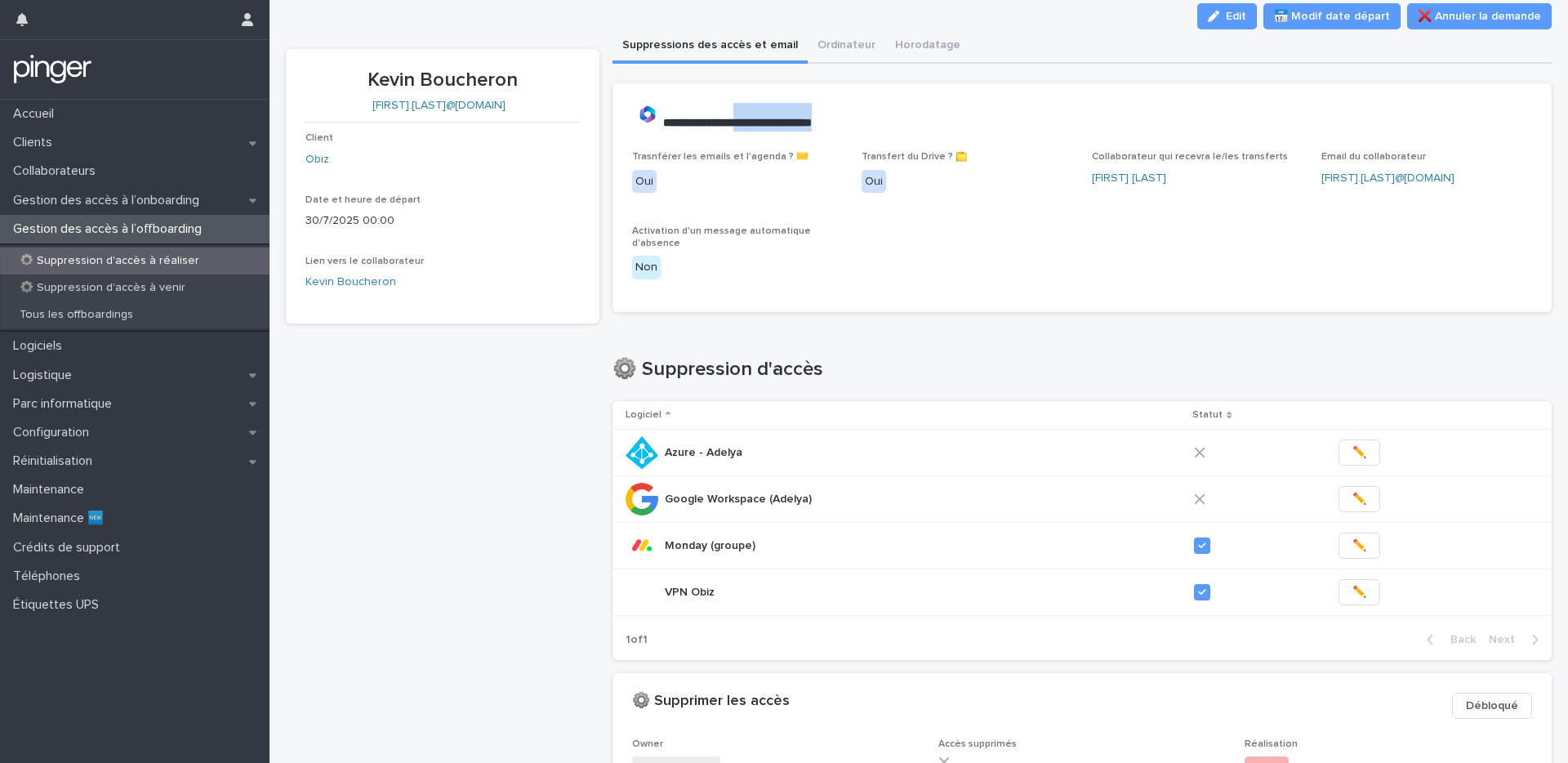 drag, startPoint x: 745, startPoint y: 119, endPoint x: 849, endPoint y: 118, distance: 104.00481 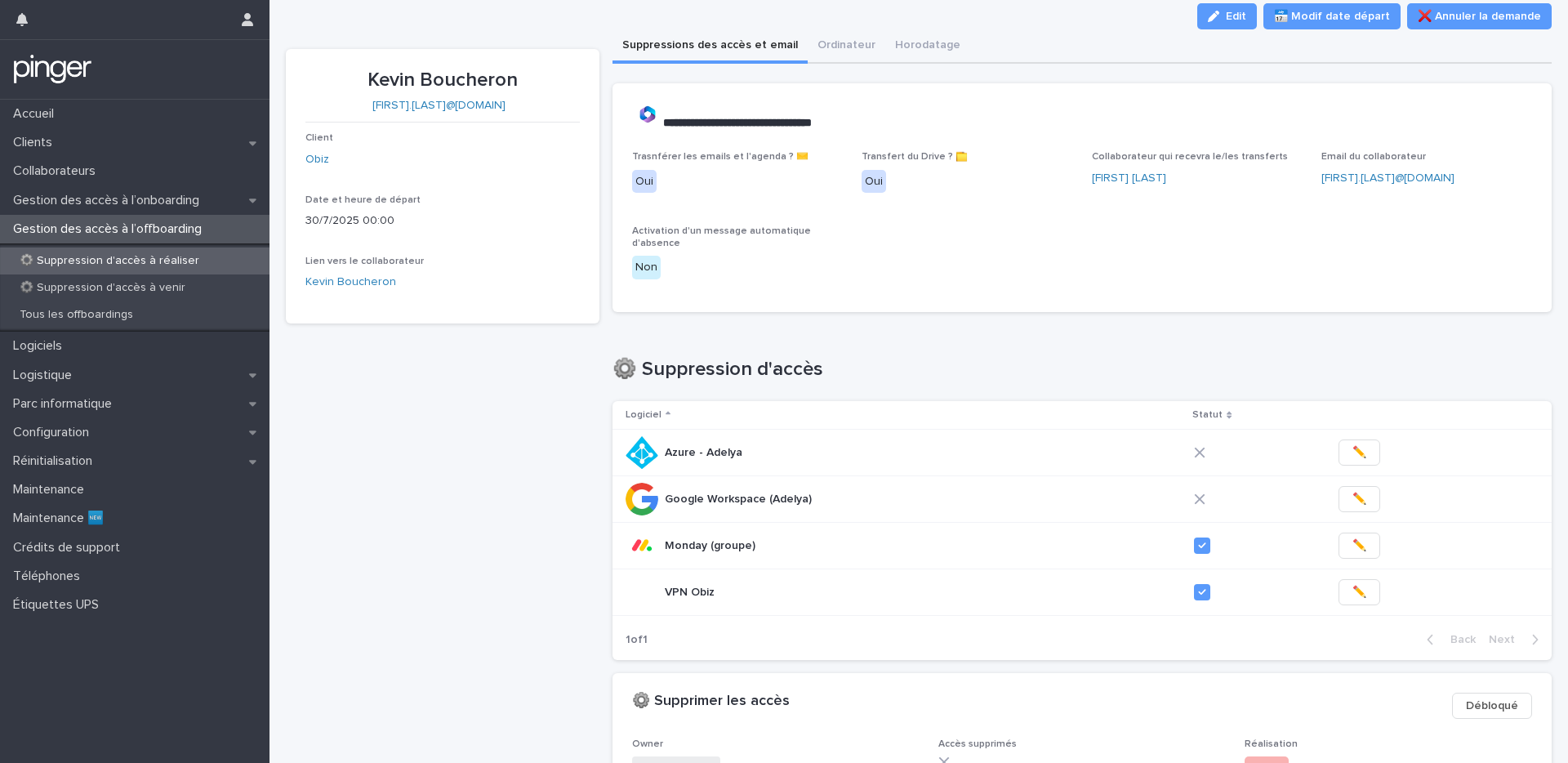 click on "Suppressions des accès et email Ordinateur Horodatage" at bounding box center [1082, 47] 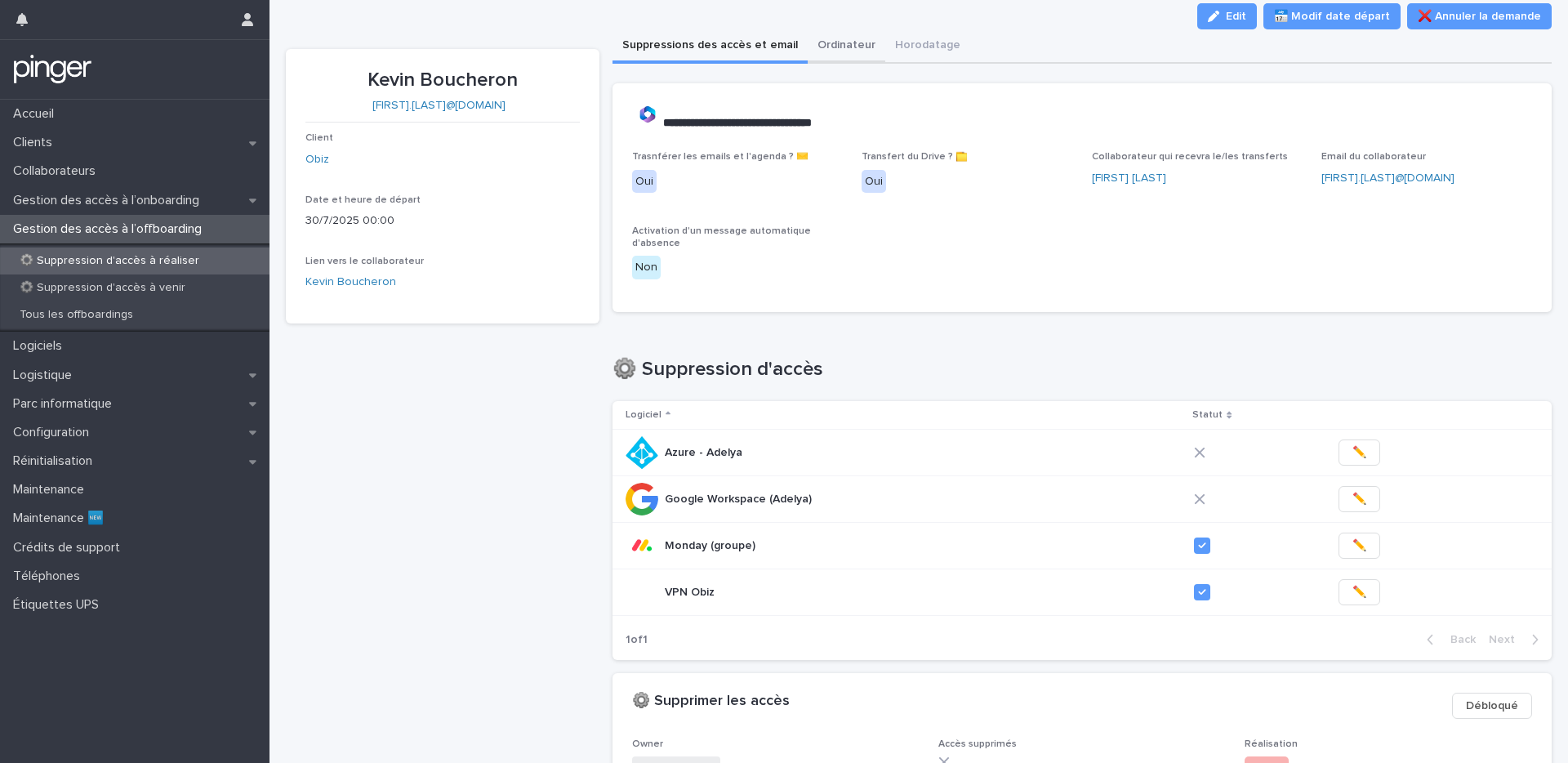 click on "**********" at bounding box center [919, 484] 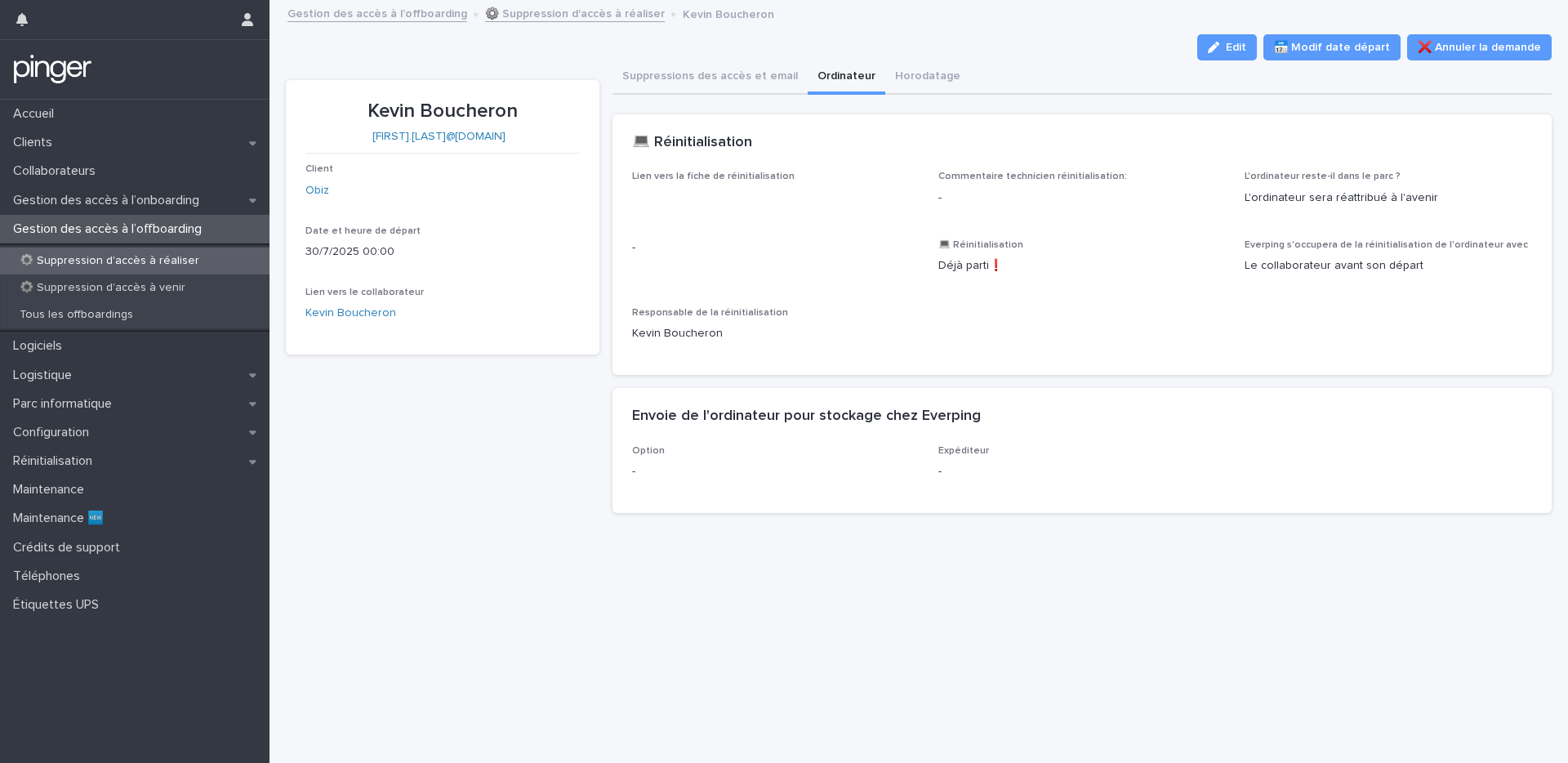 scroll, scrollTop: 0, scrollLeft: 0, axis: both 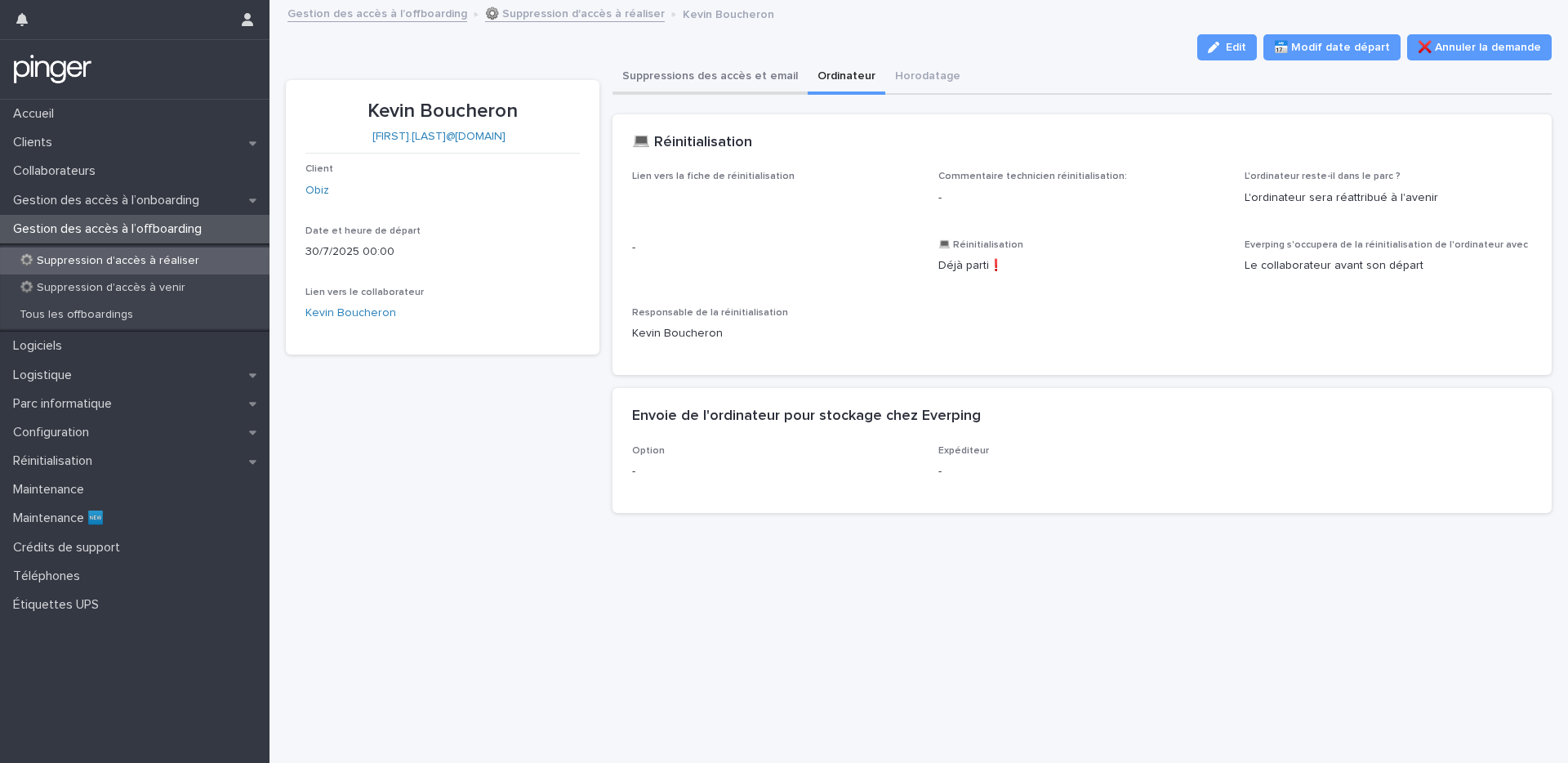 click on "Suppressions des accès et email" at bounding box center [710, 78] 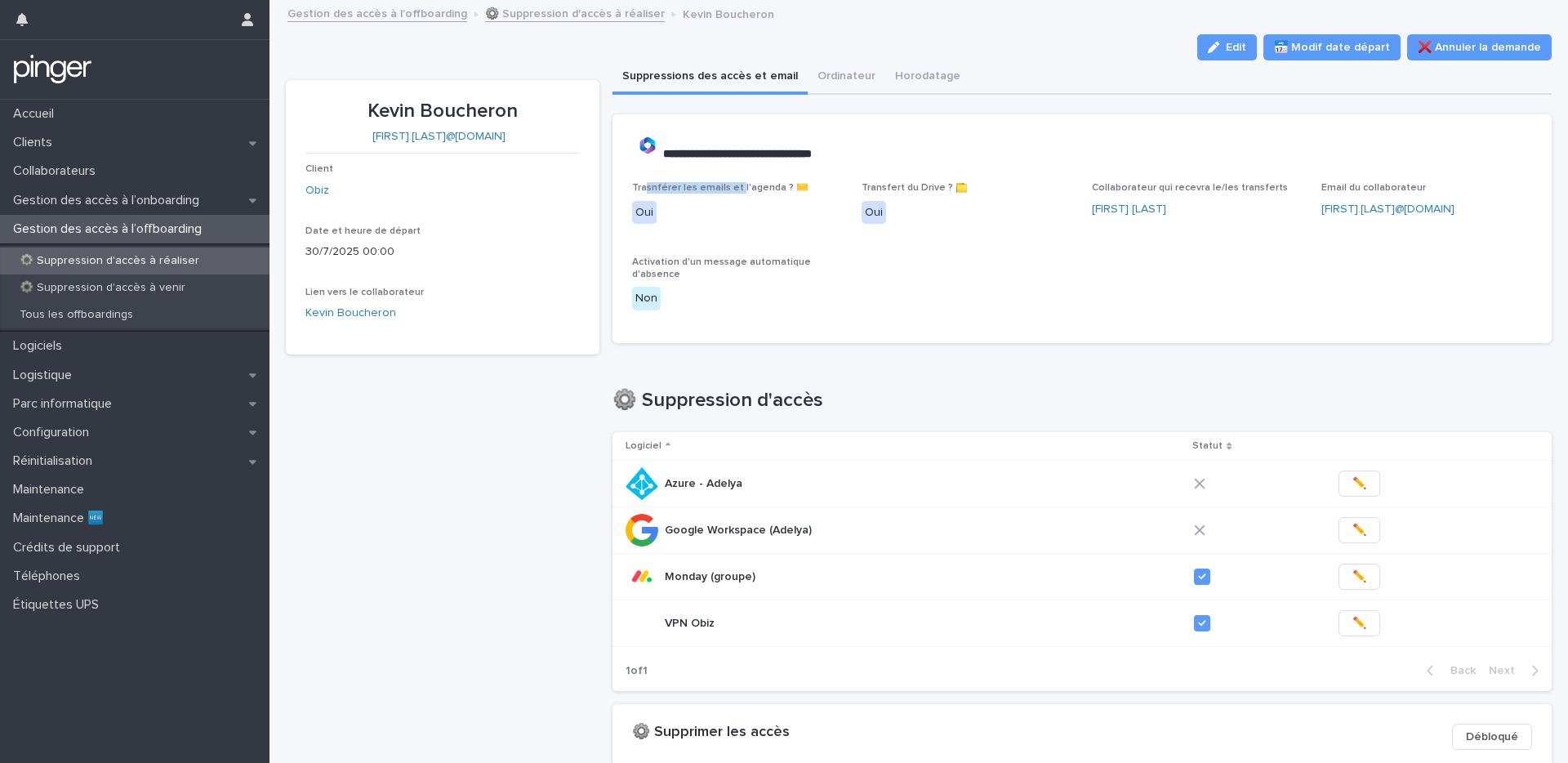 drag, startPoint x: 642, startPoint y: 186, endPoint x: 733, endPoint y: 185, distance: 91.00549 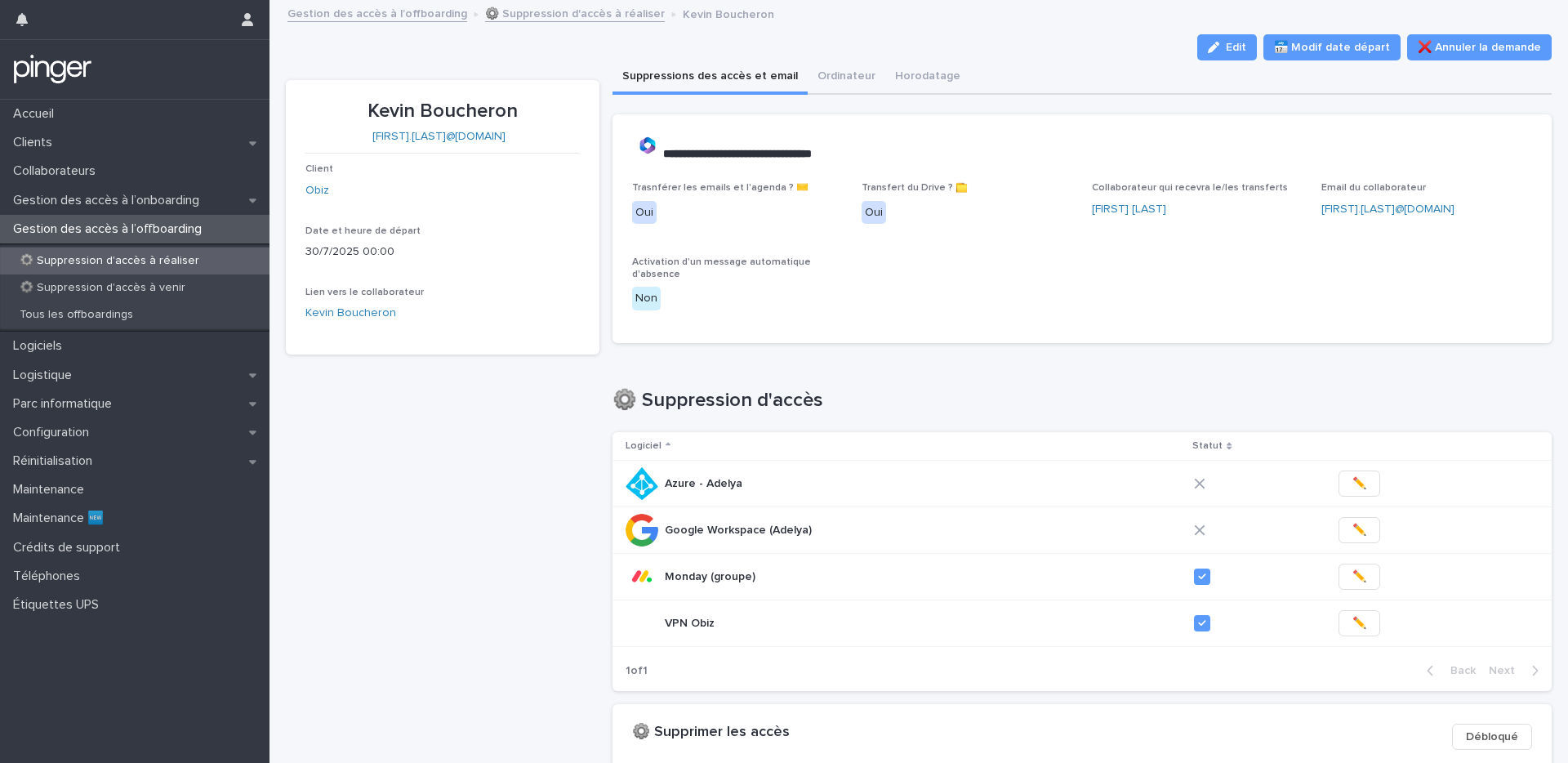 click on "[FIRST] [LAST] [FIRST].[LAST]@[DOMAIN] Client Obiz Date et heure de départ [DD]/[MM]/[YYYY] [HH]:[MM] Lien vers le collaborateur [FIRST] [LAST]" at bounding box center [443, 555] 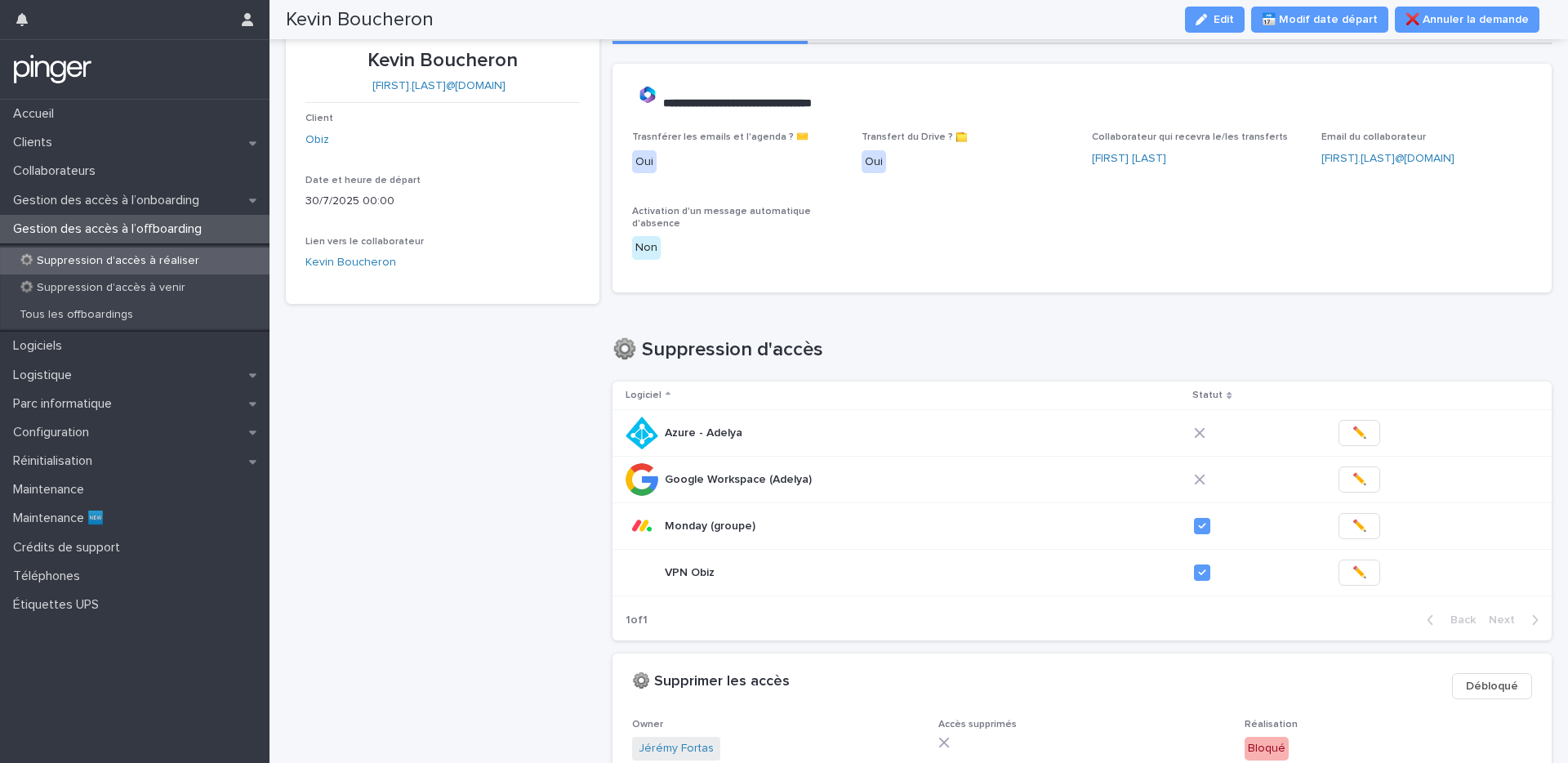 scroll, scrollTop: 0, scrollLeft: 0, axis: both 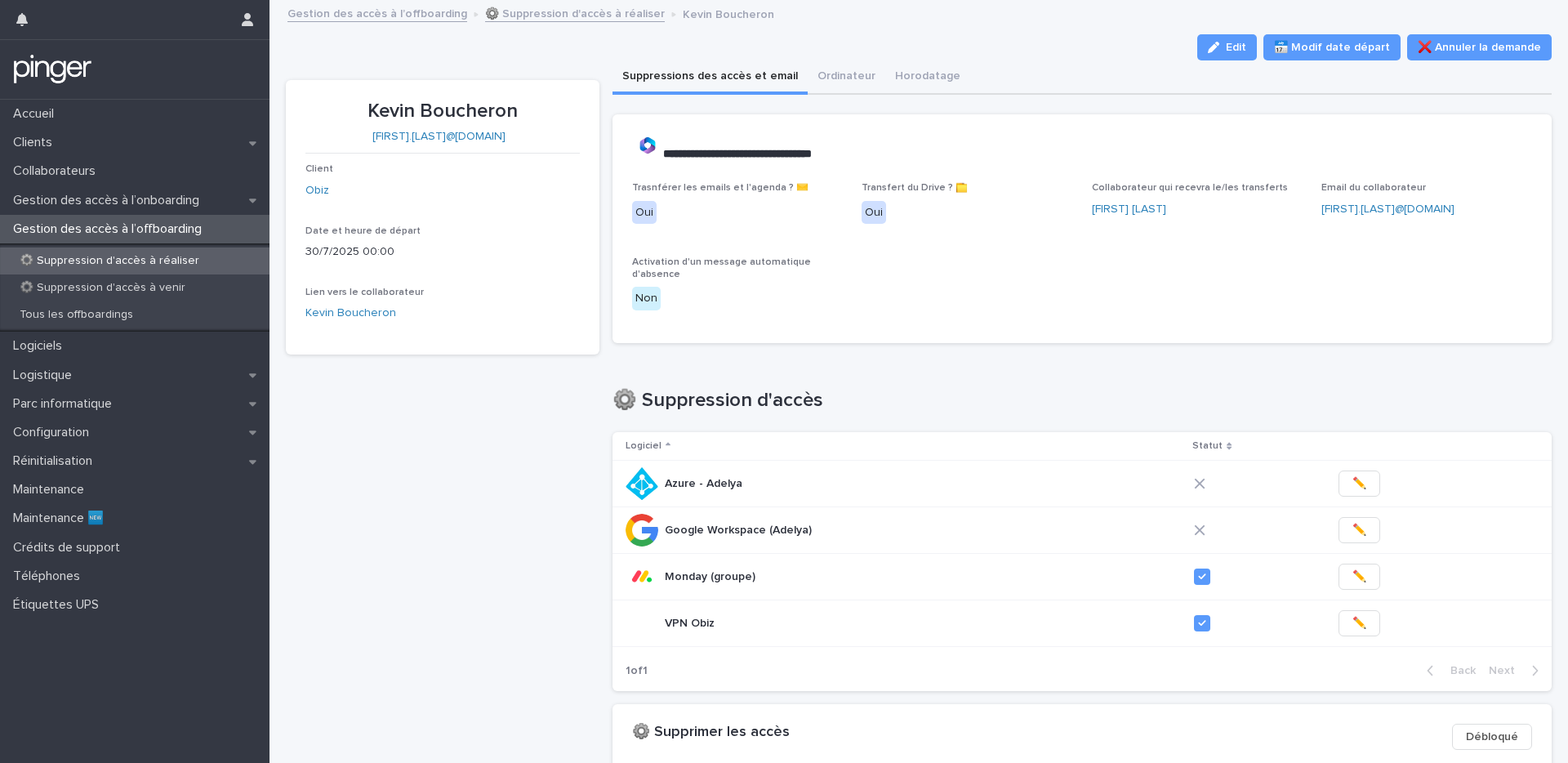click on "⚙️ Suppression d'accès à réaliser" at bounding box center [575, 12] 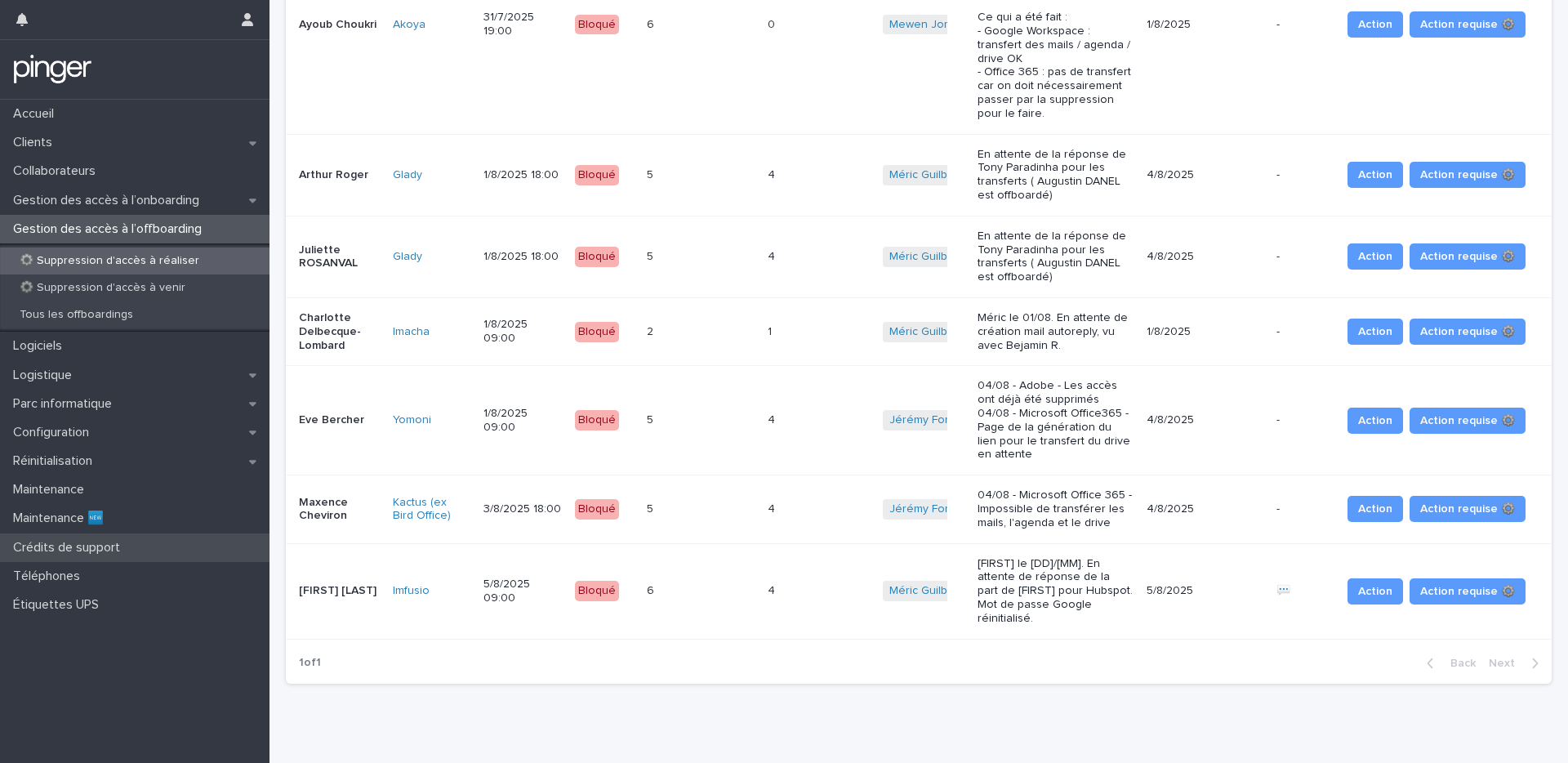 scroll, scrollTop: 278, scrollLeft: 0, axis: vertical 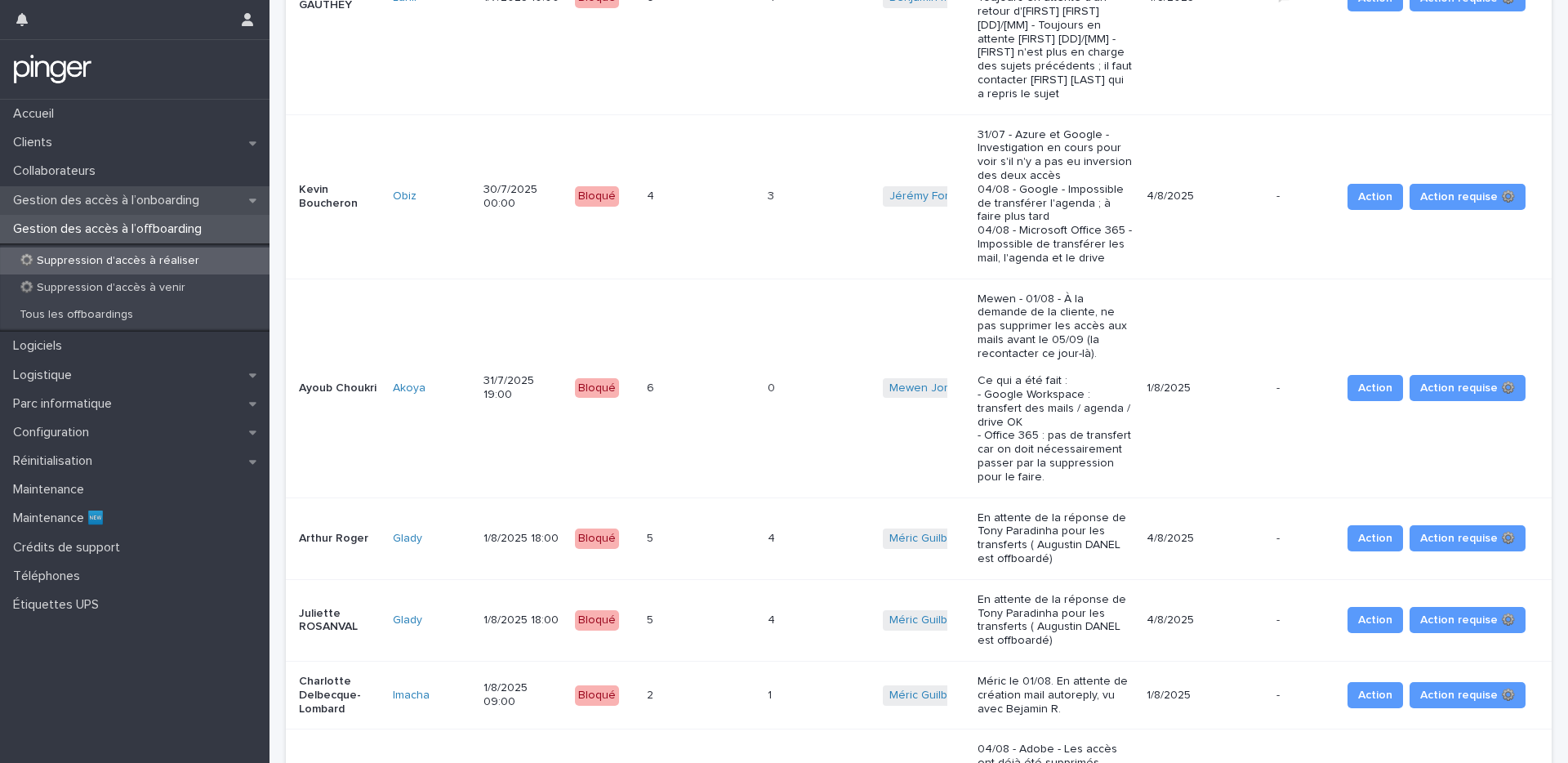 click on "Gestion des accès à l’onboarding" at bounding box center [109, 200] 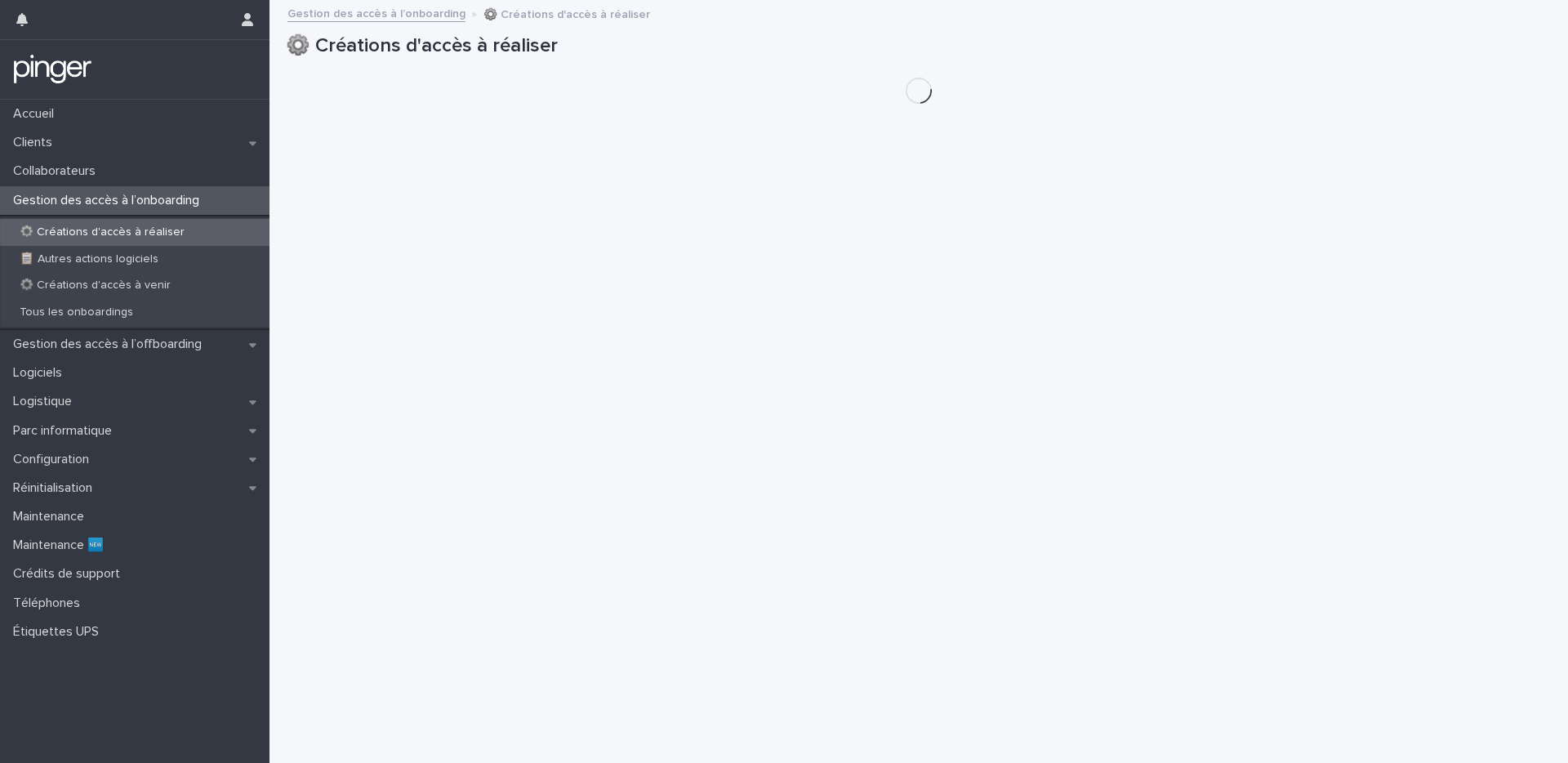 scroll, scrollTop: 0, scrollLeft: 0, axis: both 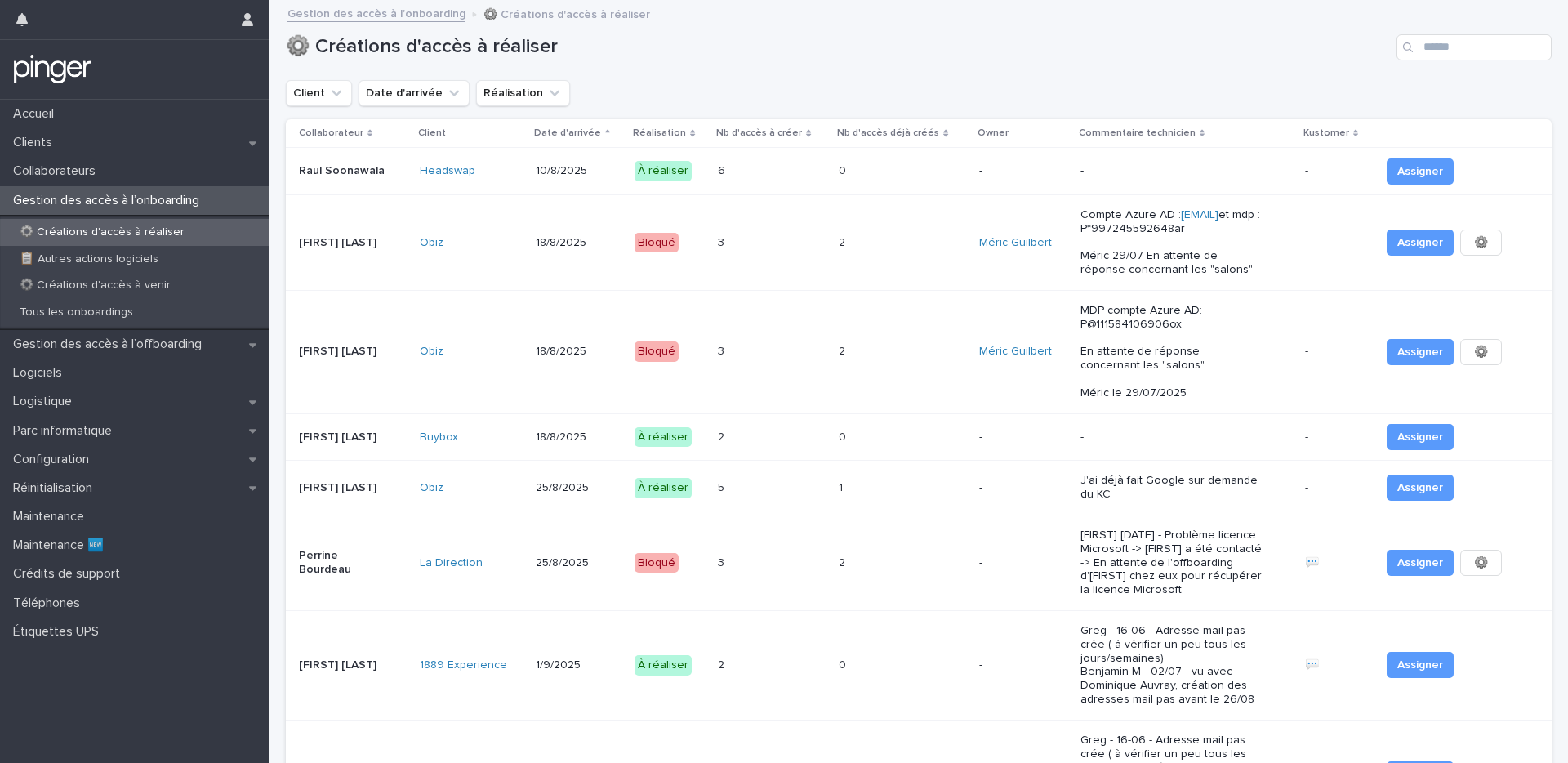 click on "Client Date d'arrivée Réalisation" at bounding box center (919, 93) 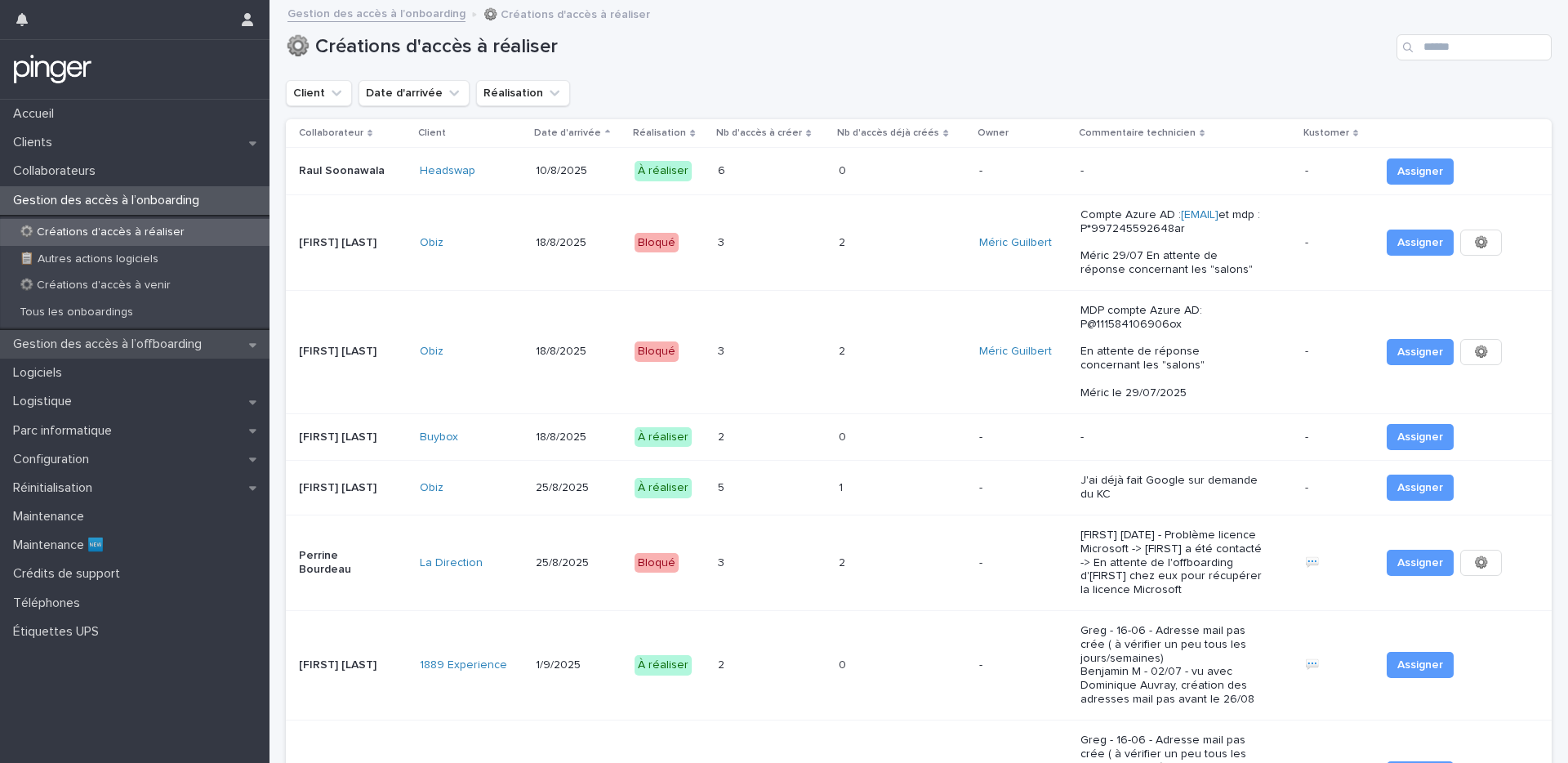 click on "Gestion des accès à l’offboarding" at bounding box center [110, 344] 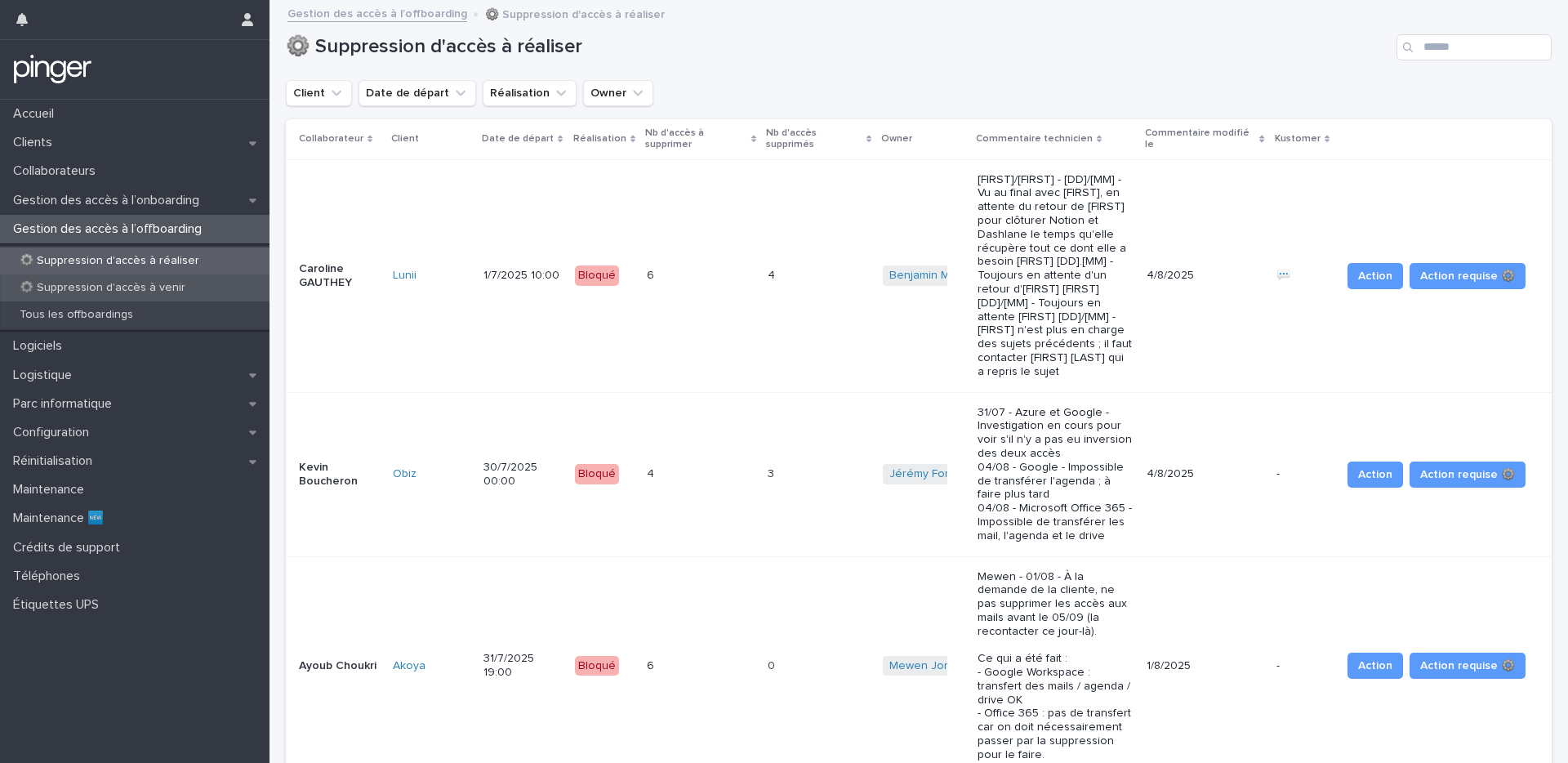 click on "⚙️ Suppression d'accès à venir" at bounding box center [102, 288] 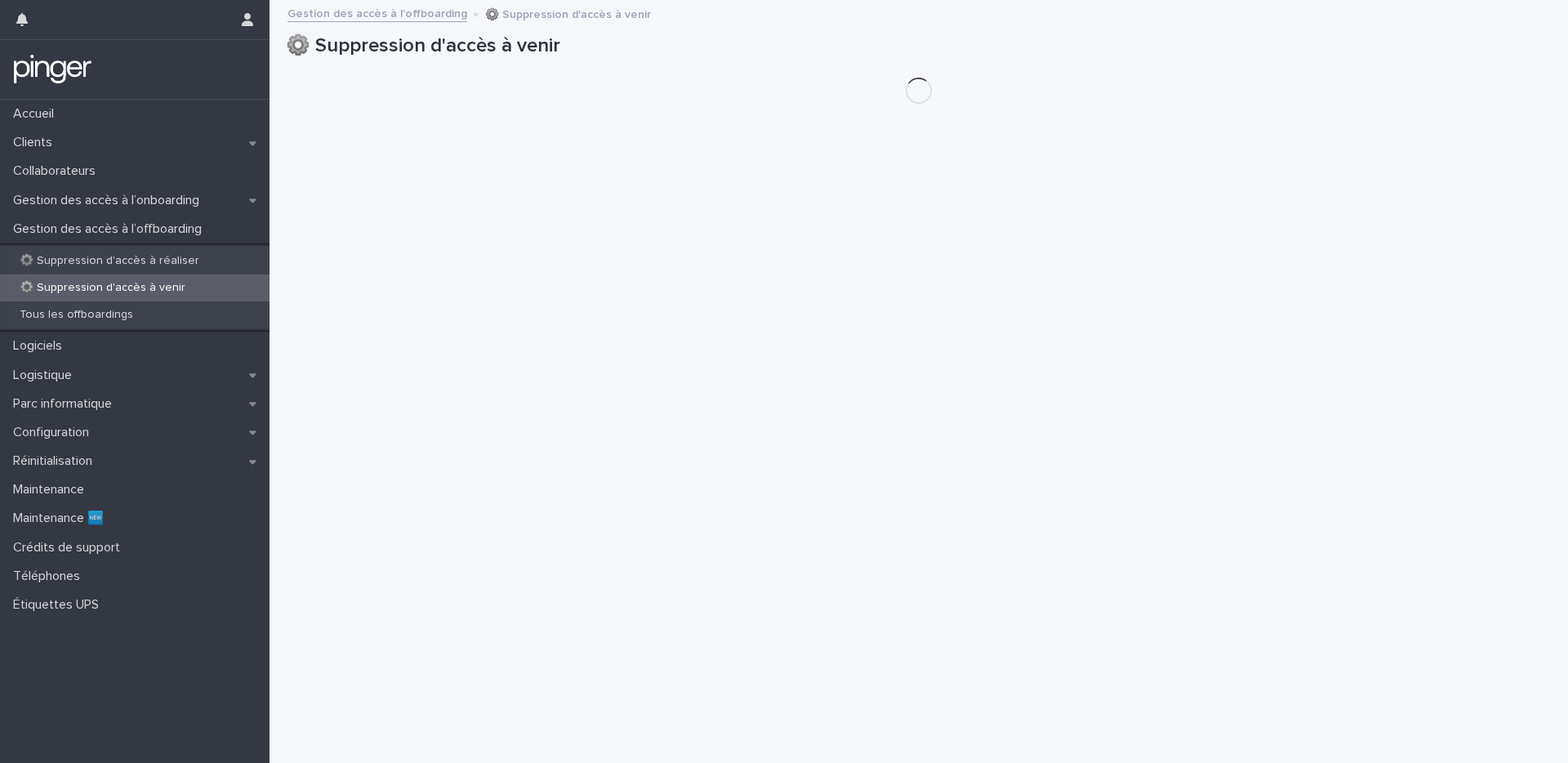 drag, startPoint x: 155, startPoint y: 280, endPoint x: 862, endPoint y: 20, distance: 753.29211 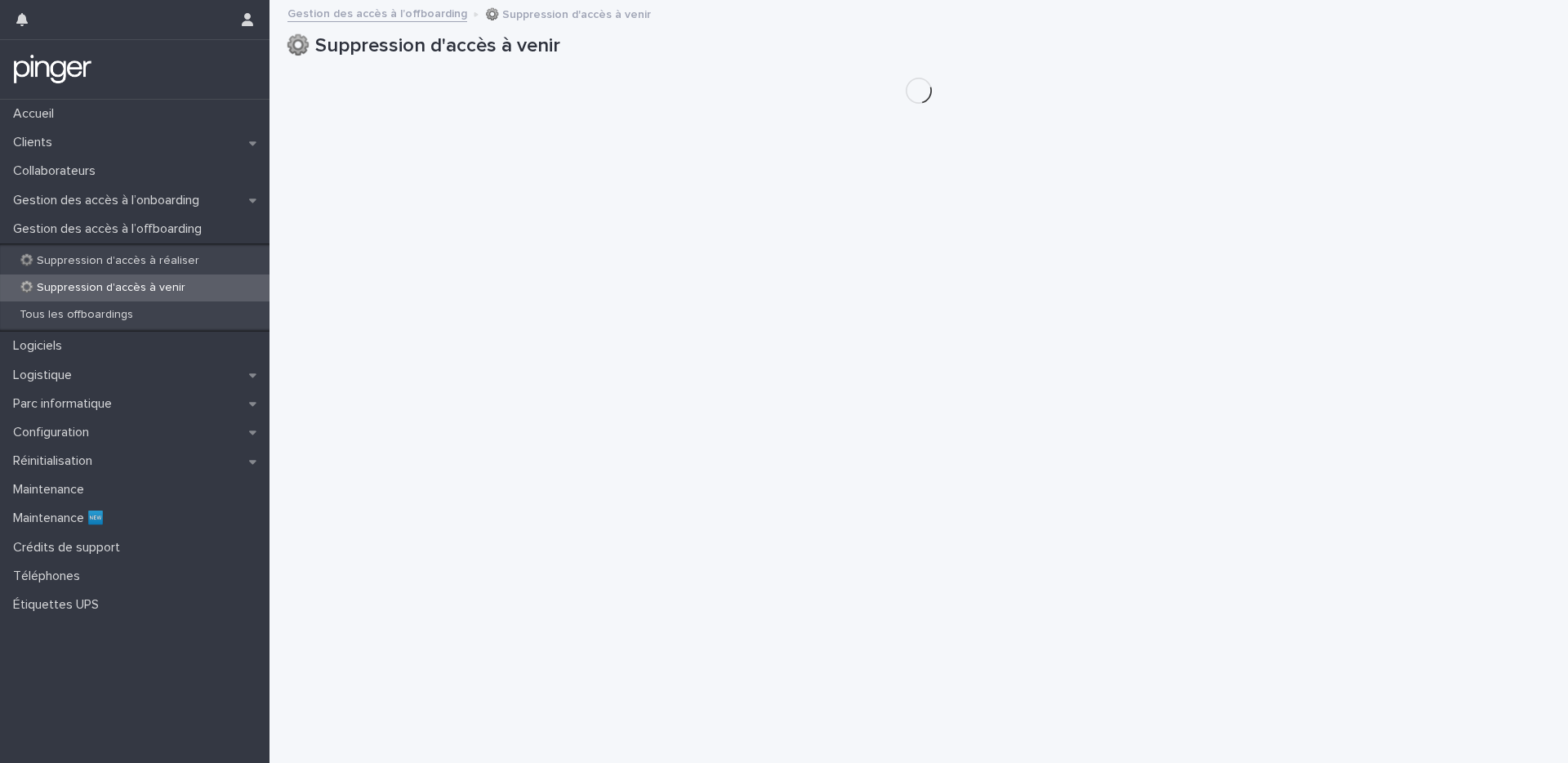 click on "Gestion des accès à l’offboarding ⚙️ Suppression d'accès à venir" at bounding box center (926, 15) 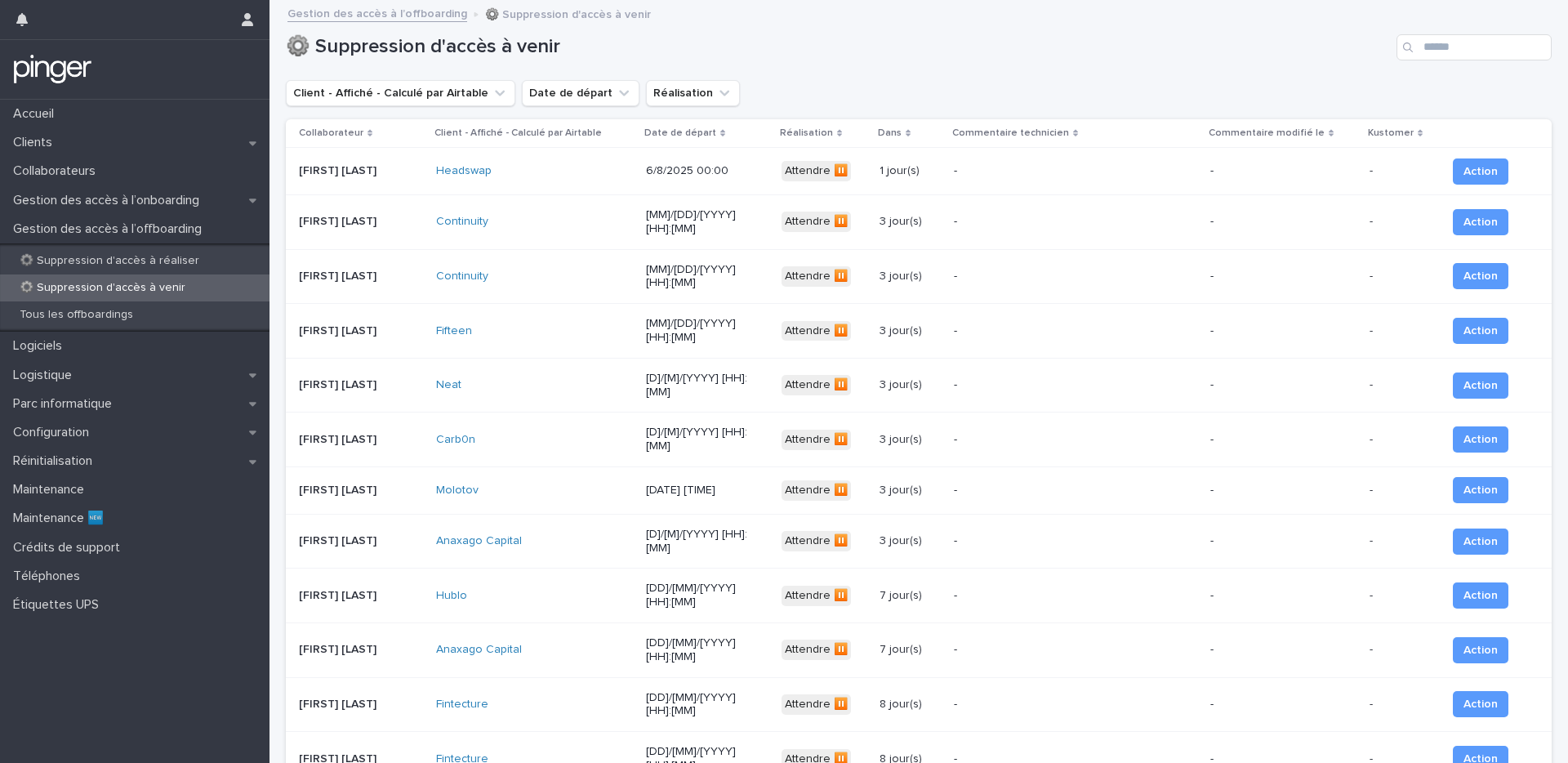 click on "⚙️ Suppression d'accès à venir" at bounding box center (838, 47) 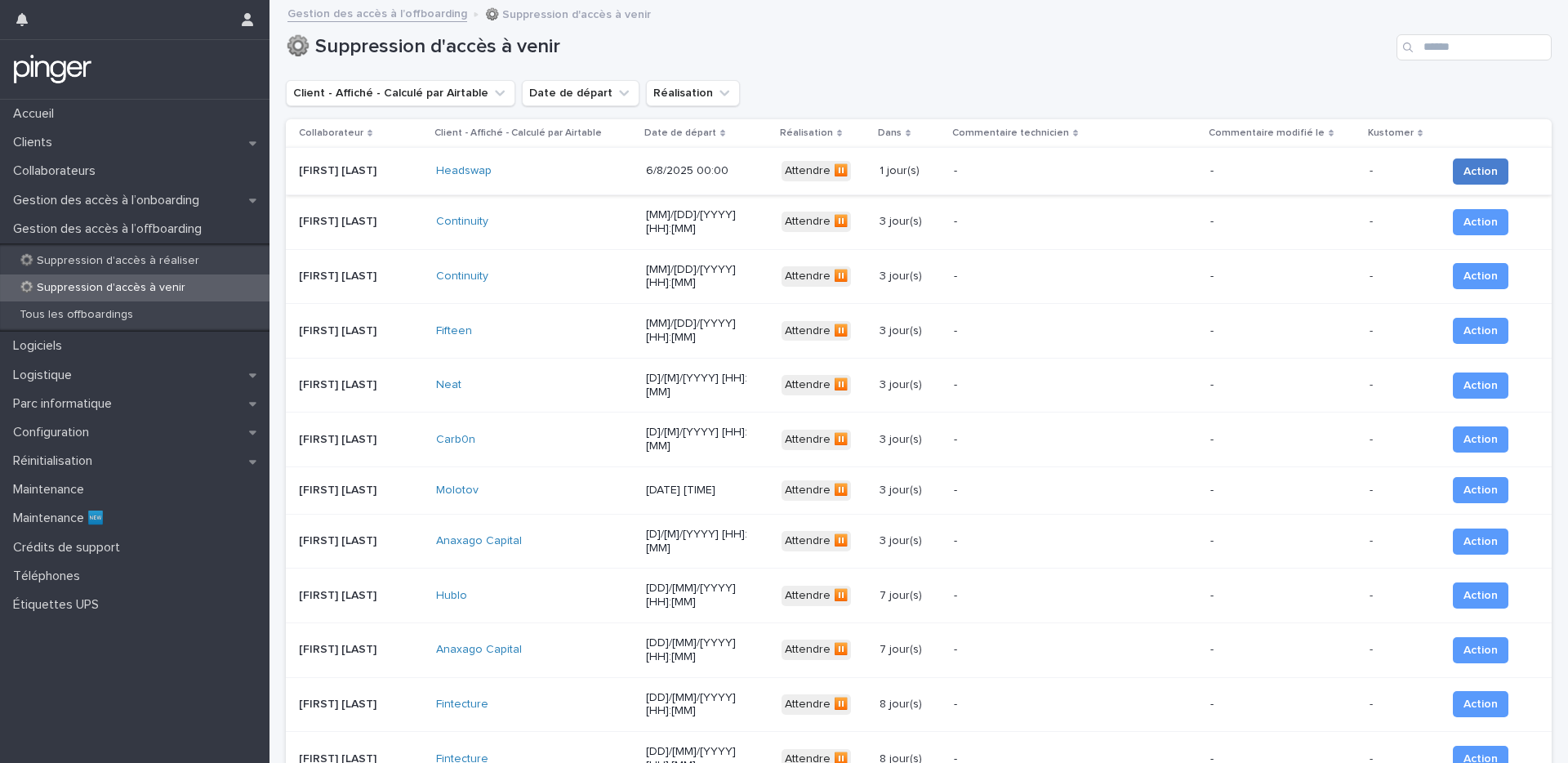 click on "Action" at bounding box center [1481, 172] 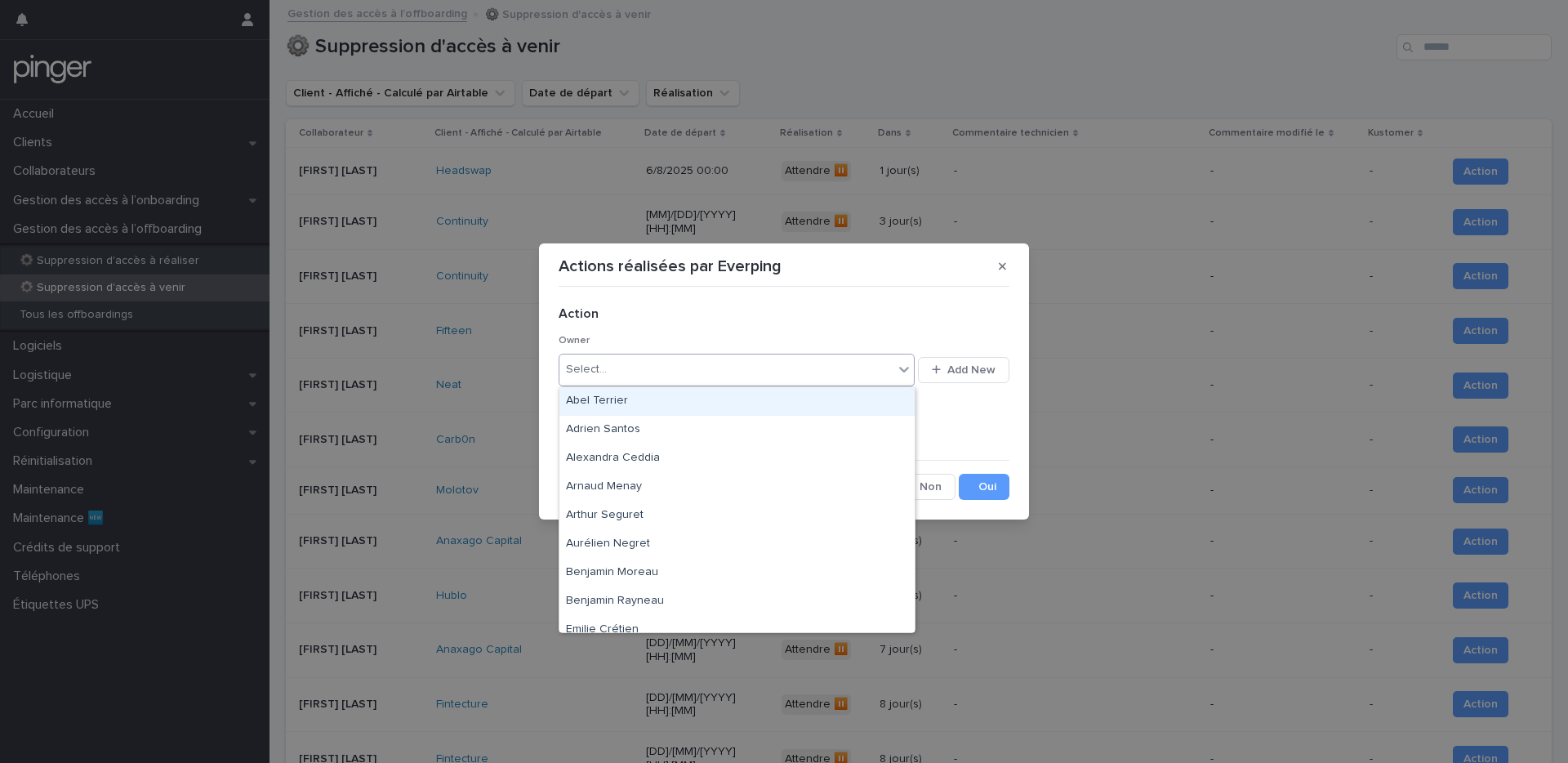 click on "Select..." at bounding box center (726, 369) 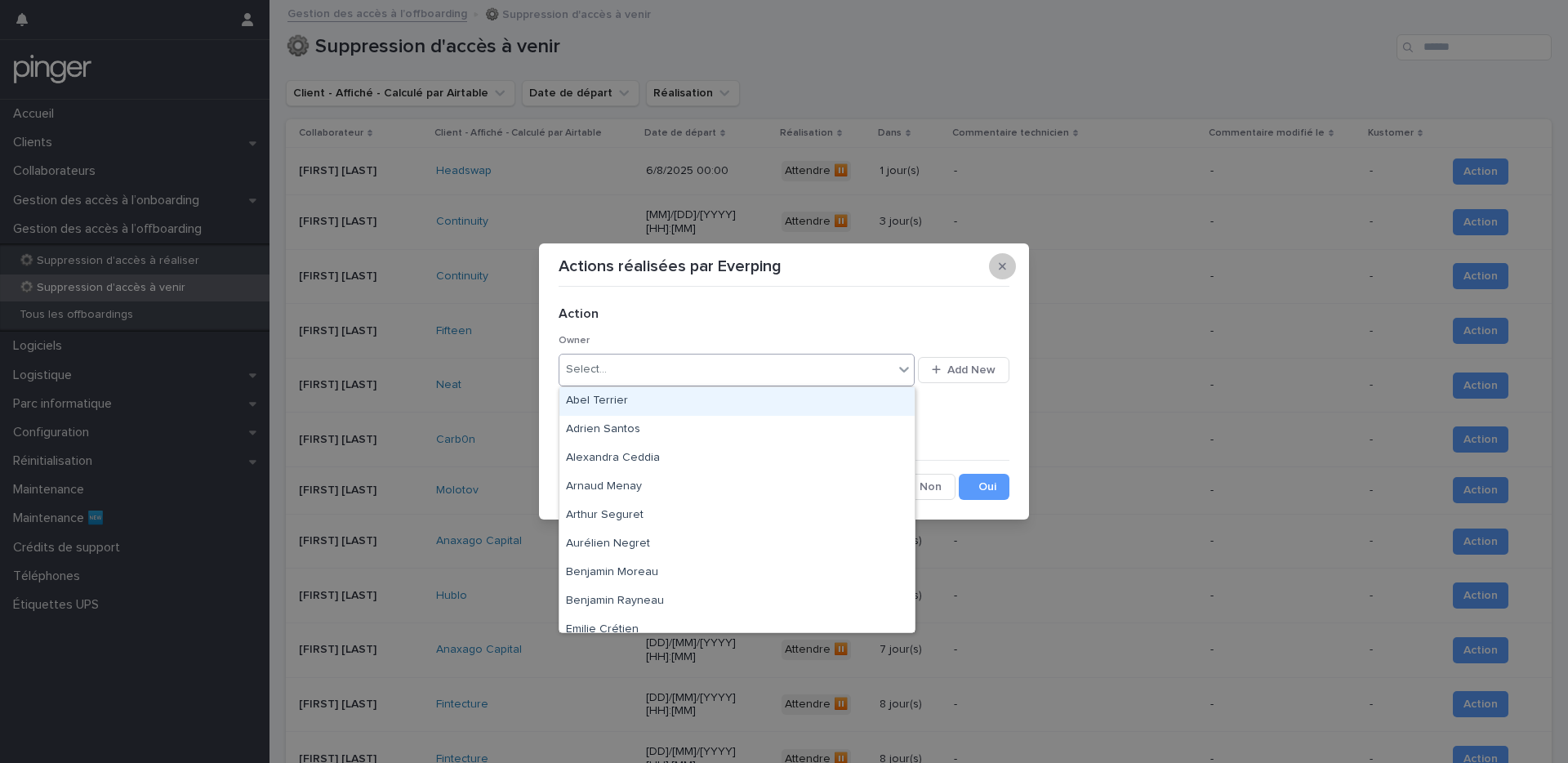 click at bounding box center (1002, 266) 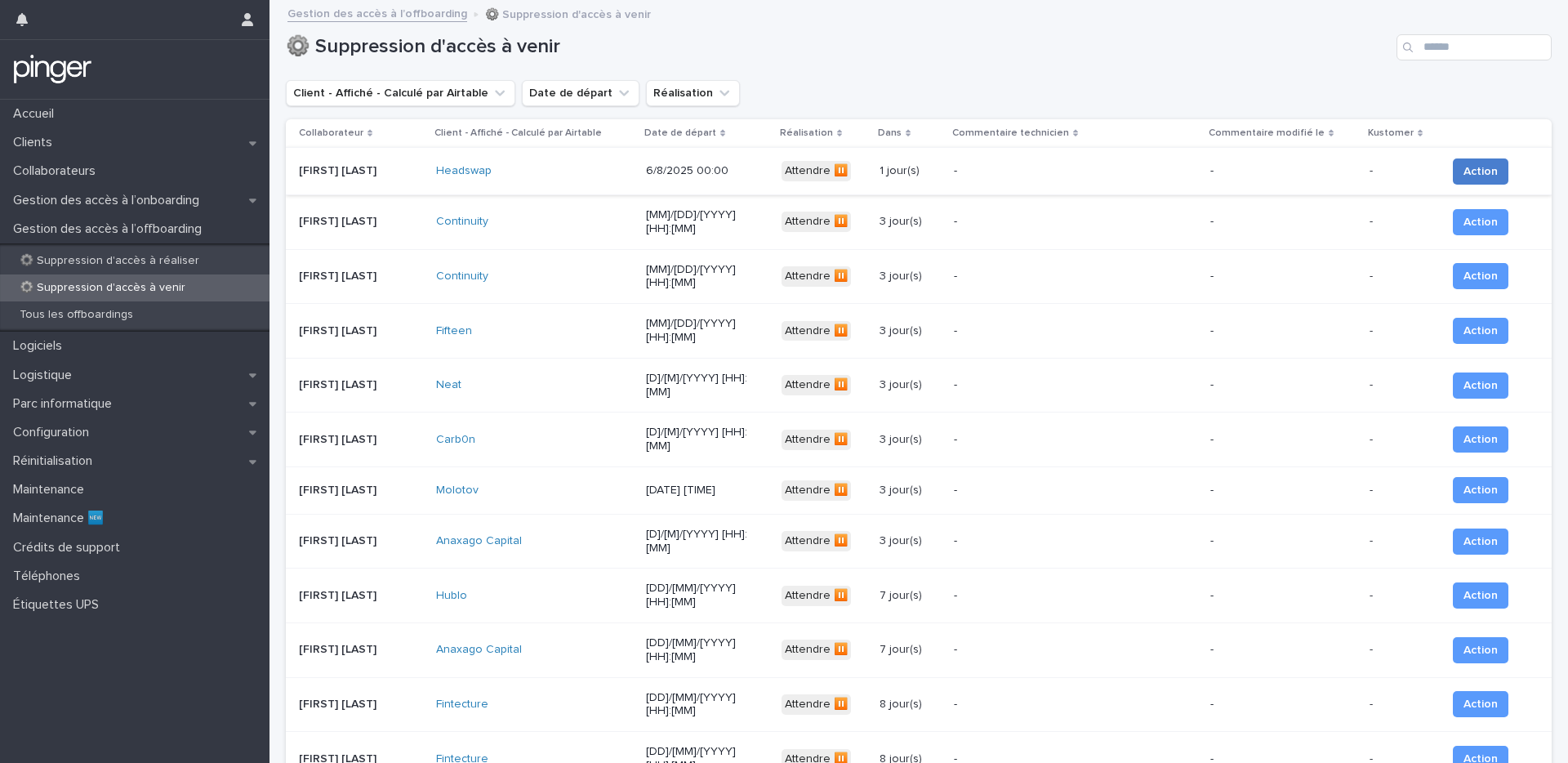 click on "Action" at bounding box center (1481, 172) 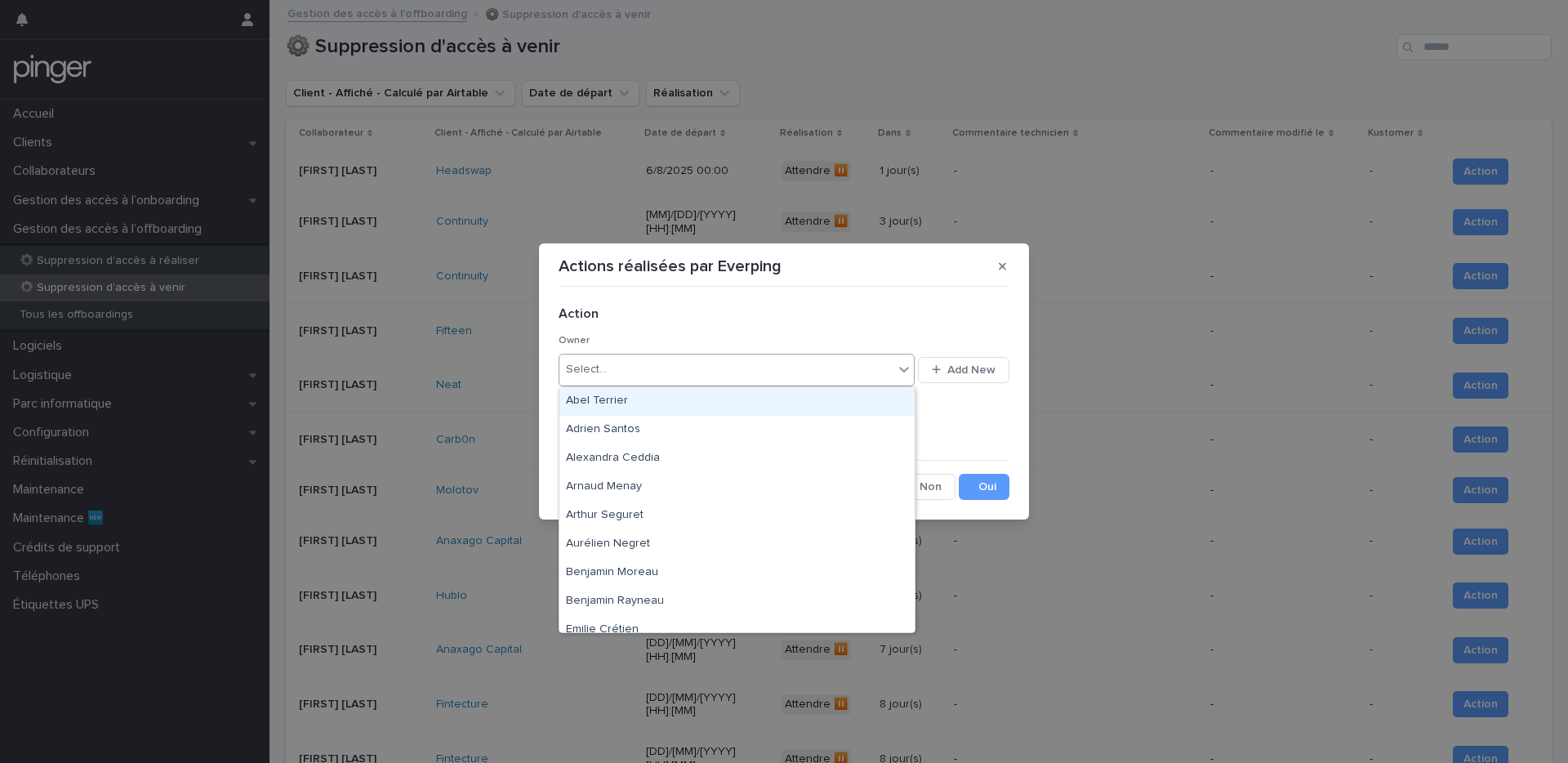 click on "Select..." at bounding box center [726, 369] 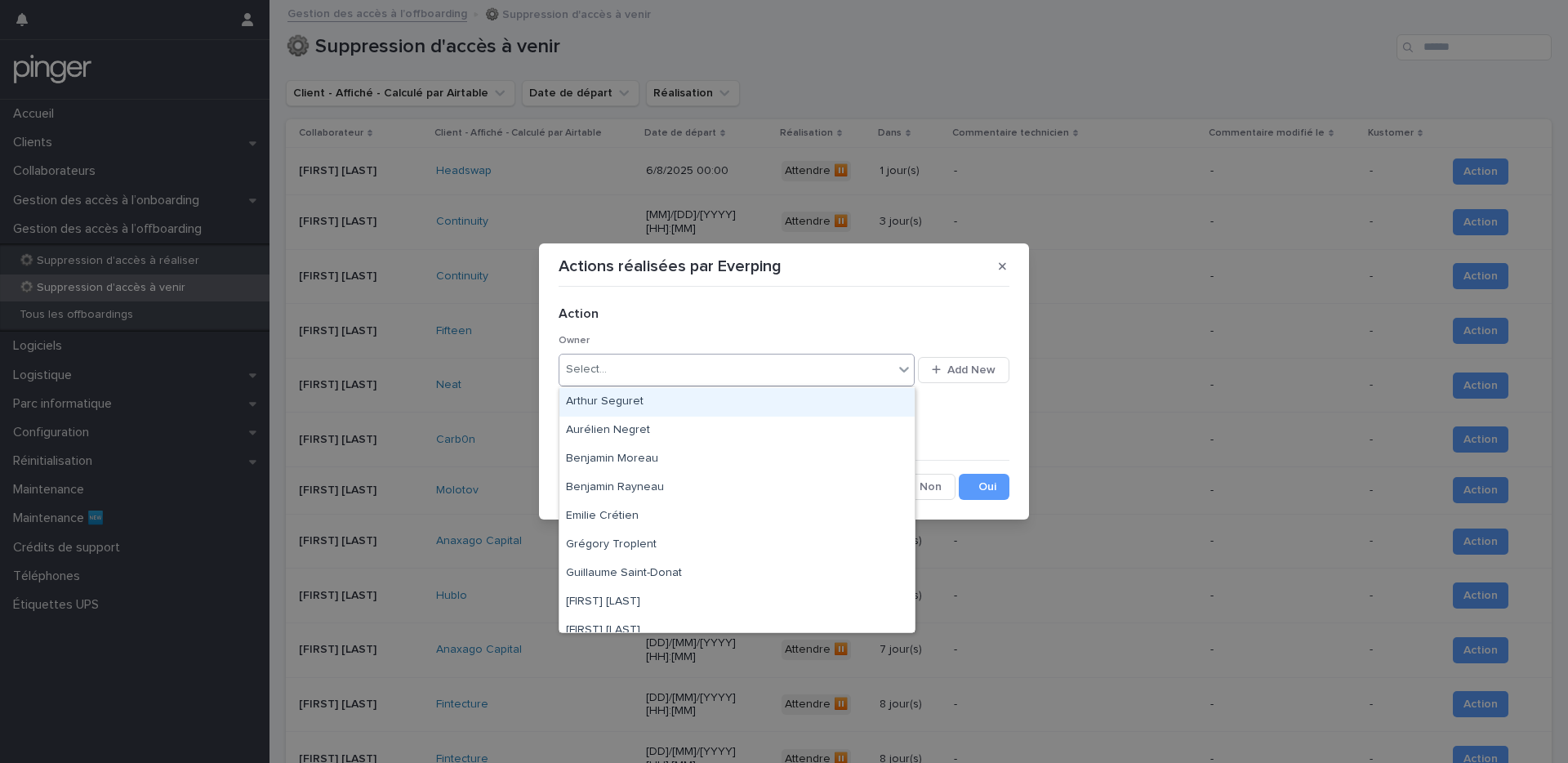 scroll, scrollTop: 116, scrollLeft: 0, axis: vertical 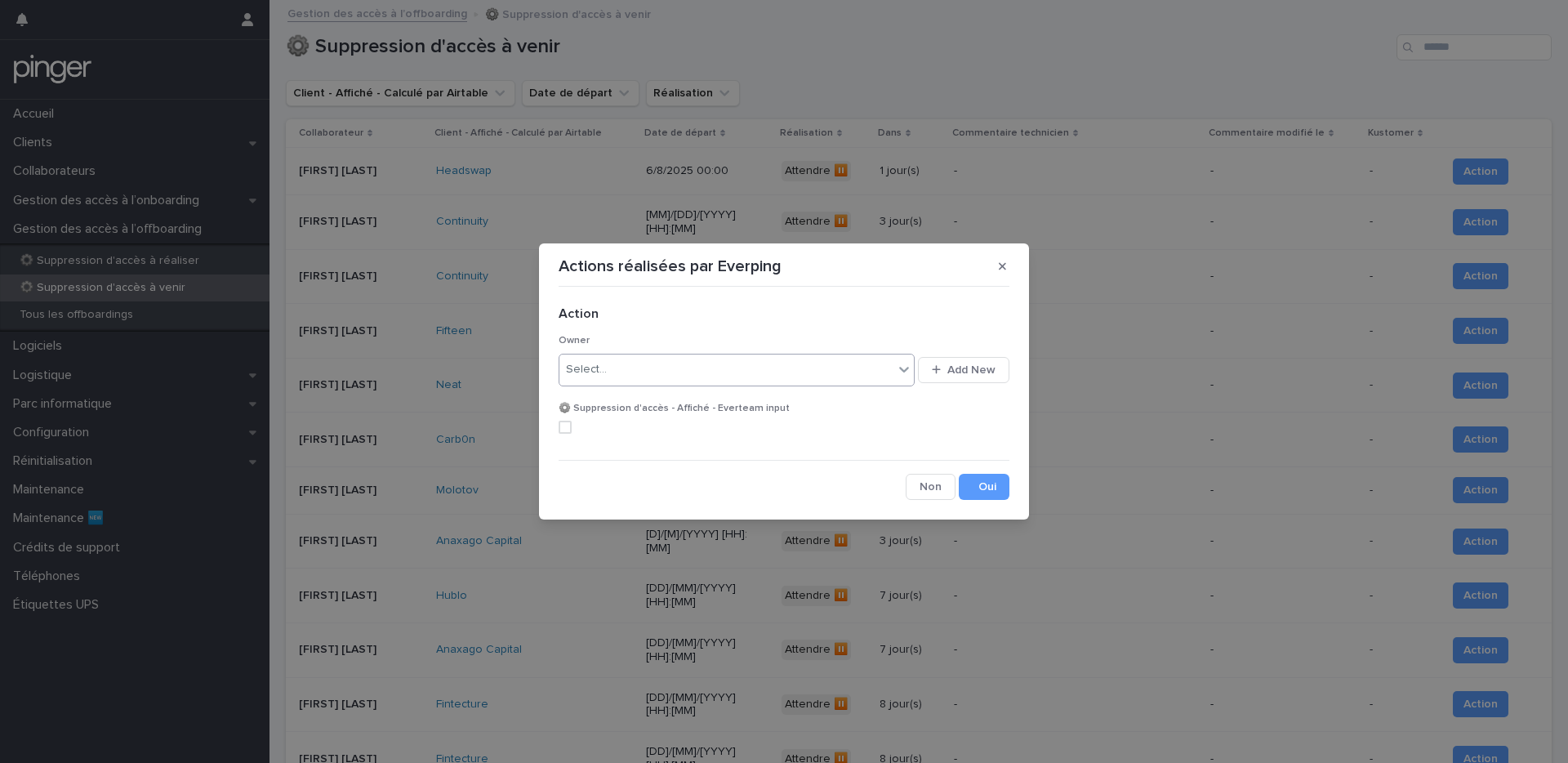 click on "Select..." at bounding box center [726, 369] 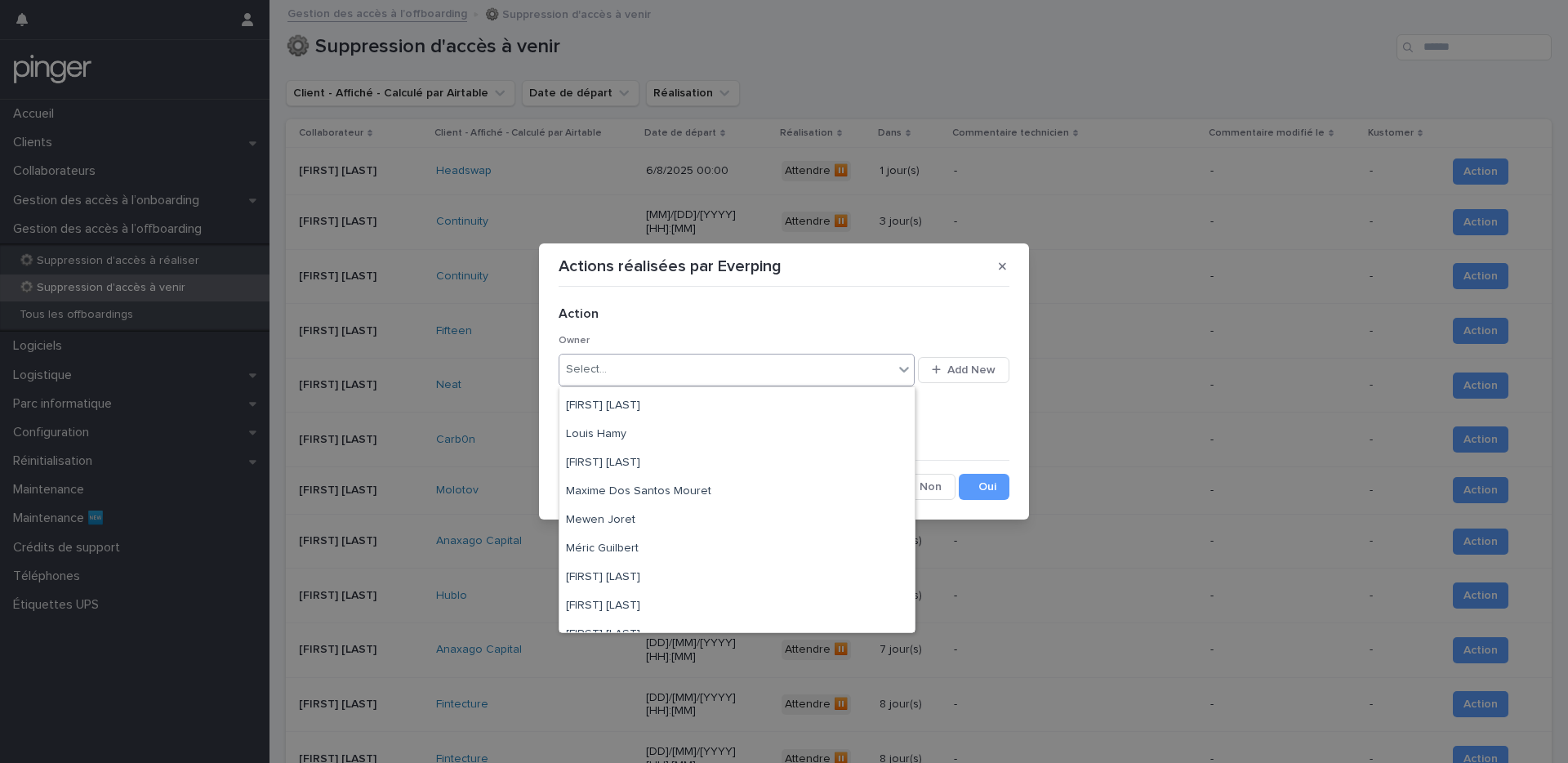 scroll, scrollTop: 458, scrollLeft: 0, axis: vertical 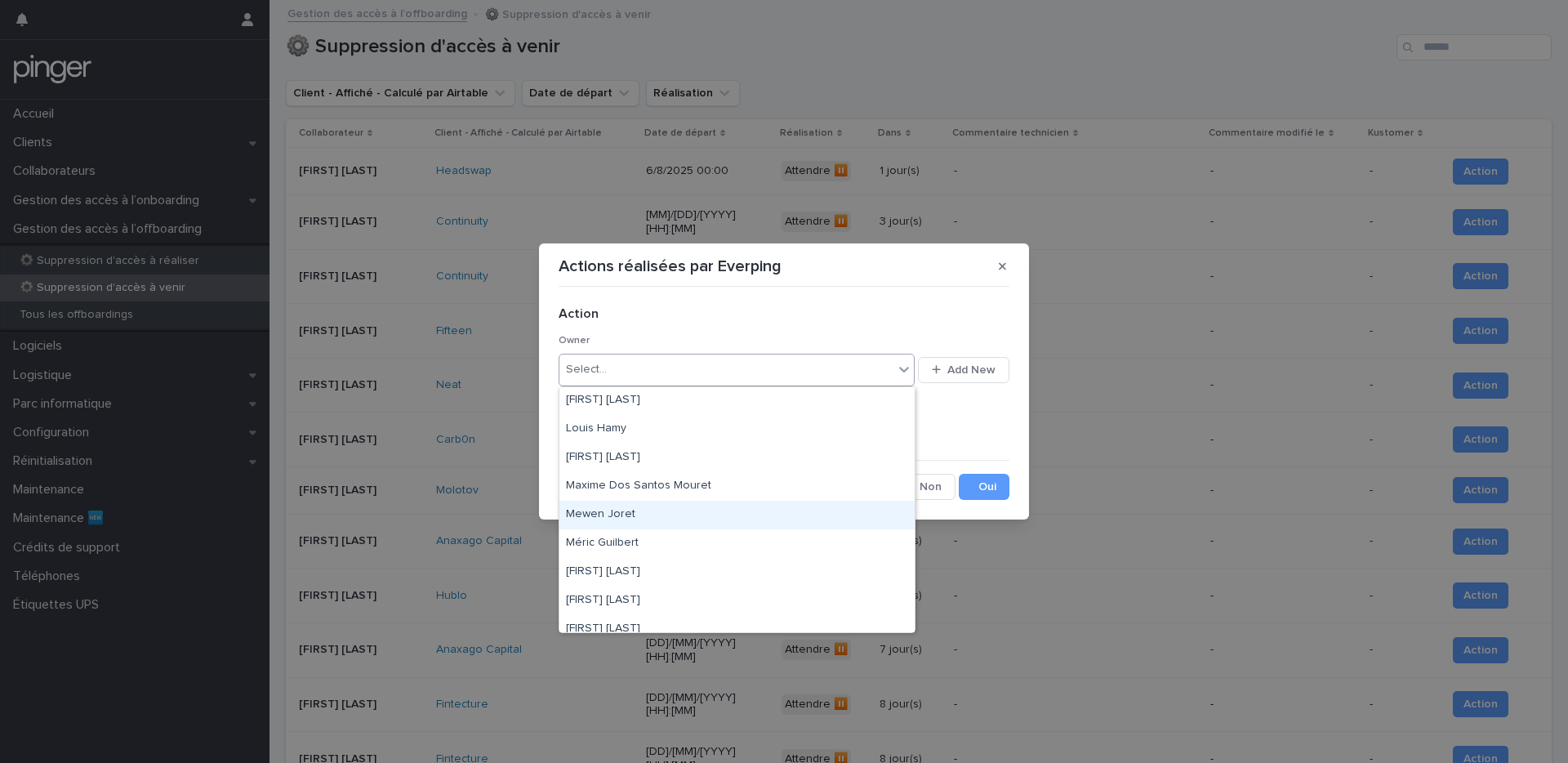 click on "Mewen Joret" at bounding box center (737, 515) 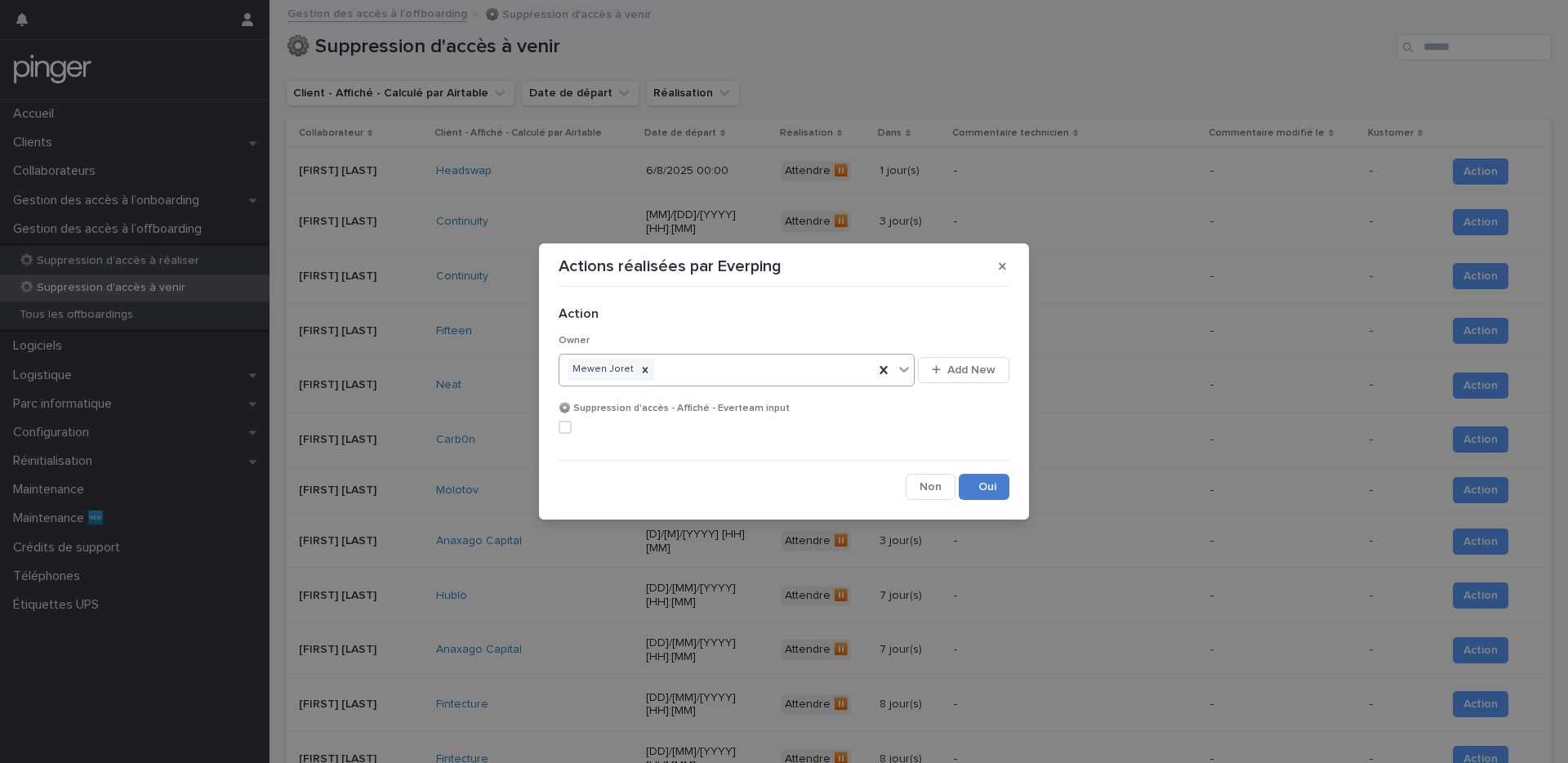 click on "Save" at bounding box center [984, 487] 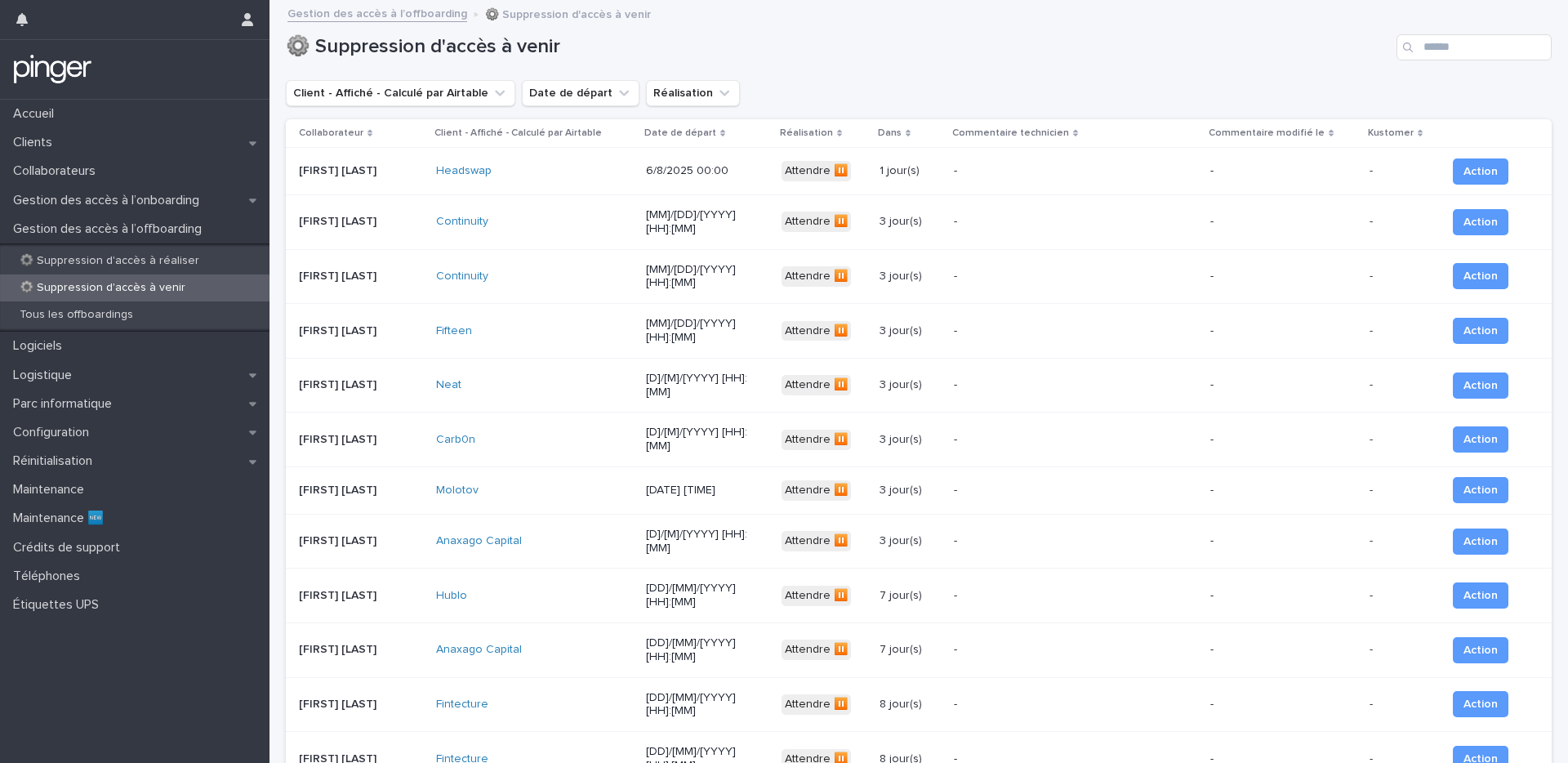 click on "[FIRST] [LAST]" at bounding box center (361, 171) 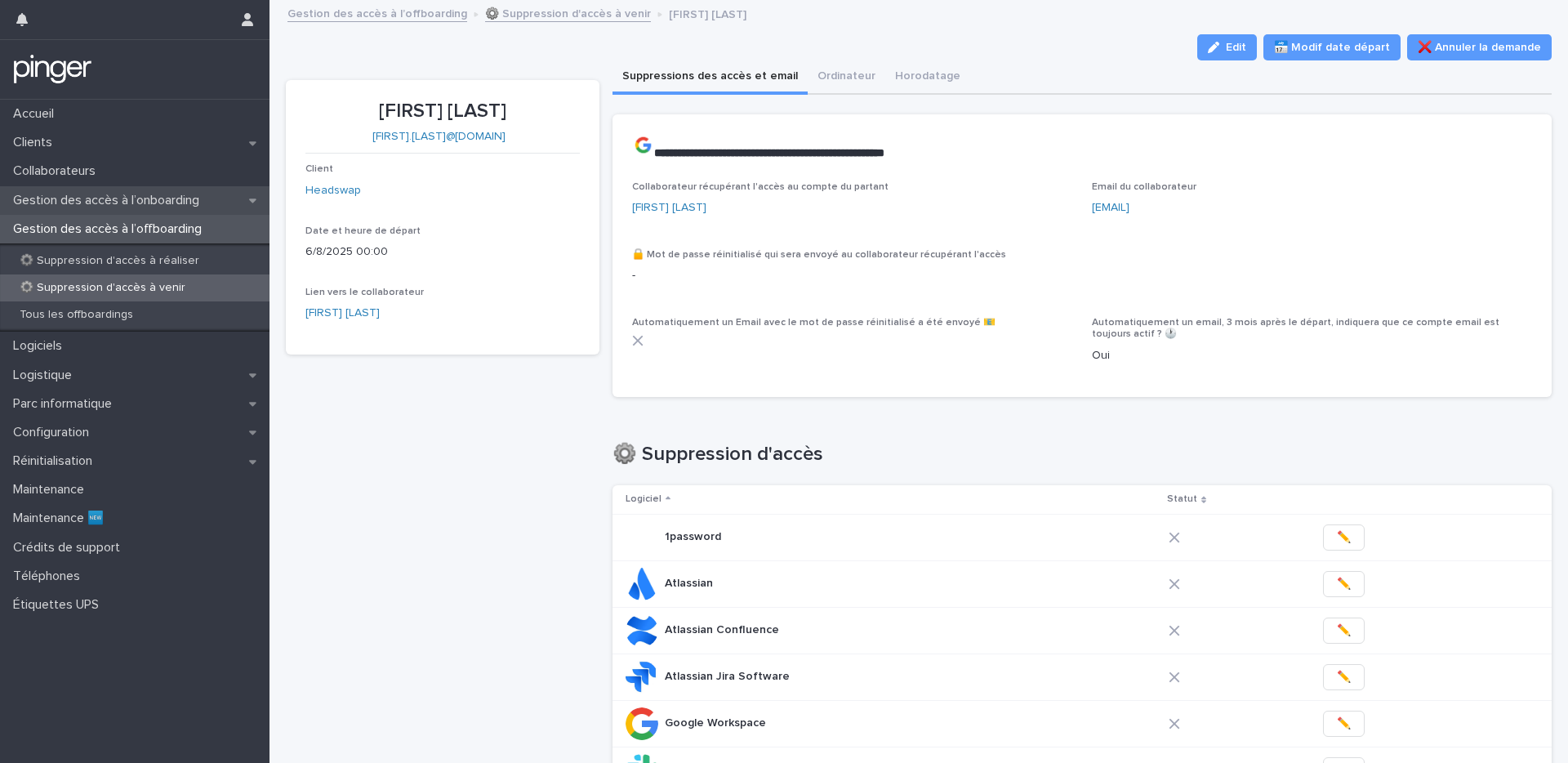 click on "Gestion des accès à l’onboarding" at bounding box center [109, 200] 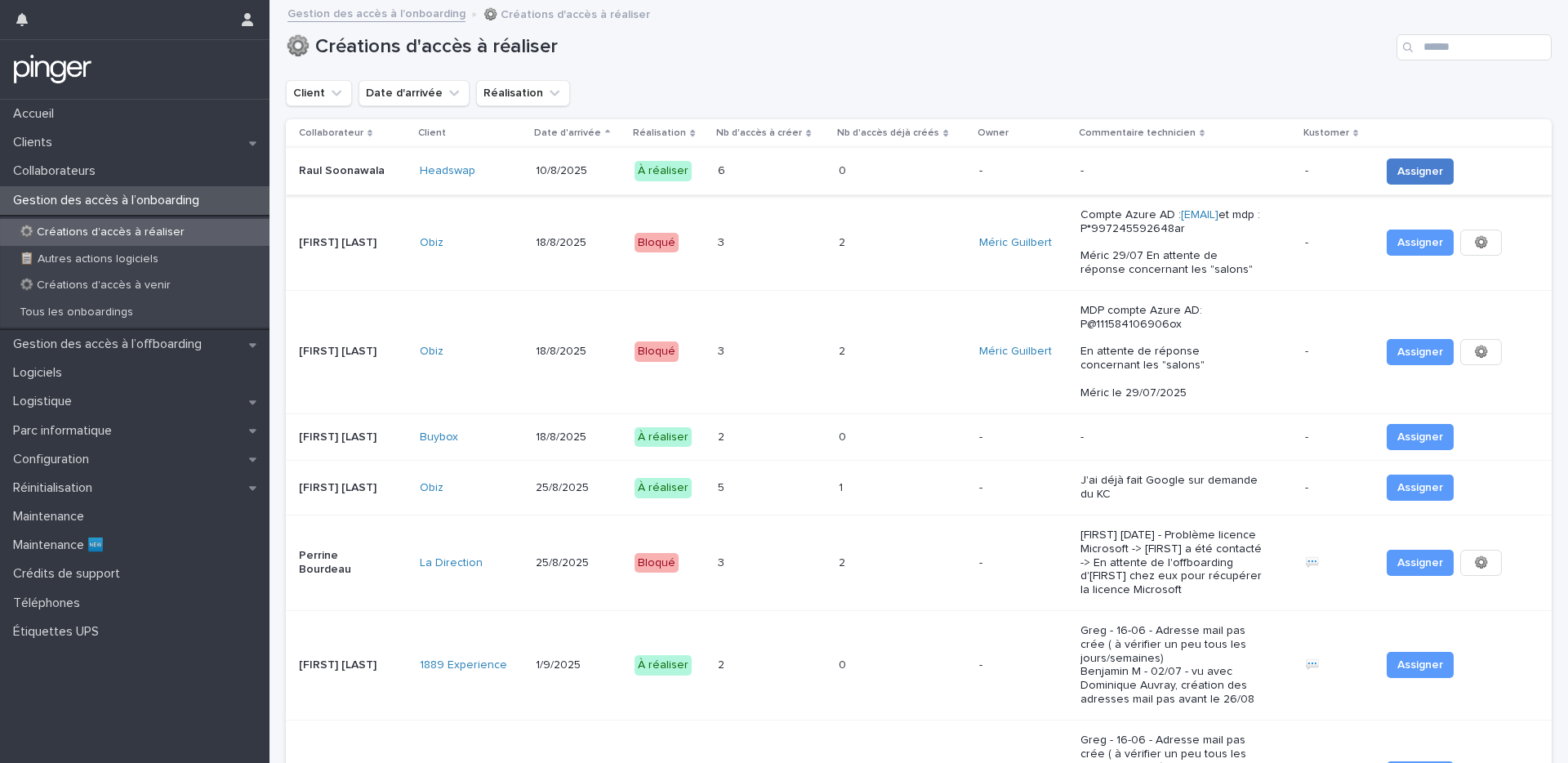 click on "Assigner" at bounding box center [1420, 172] 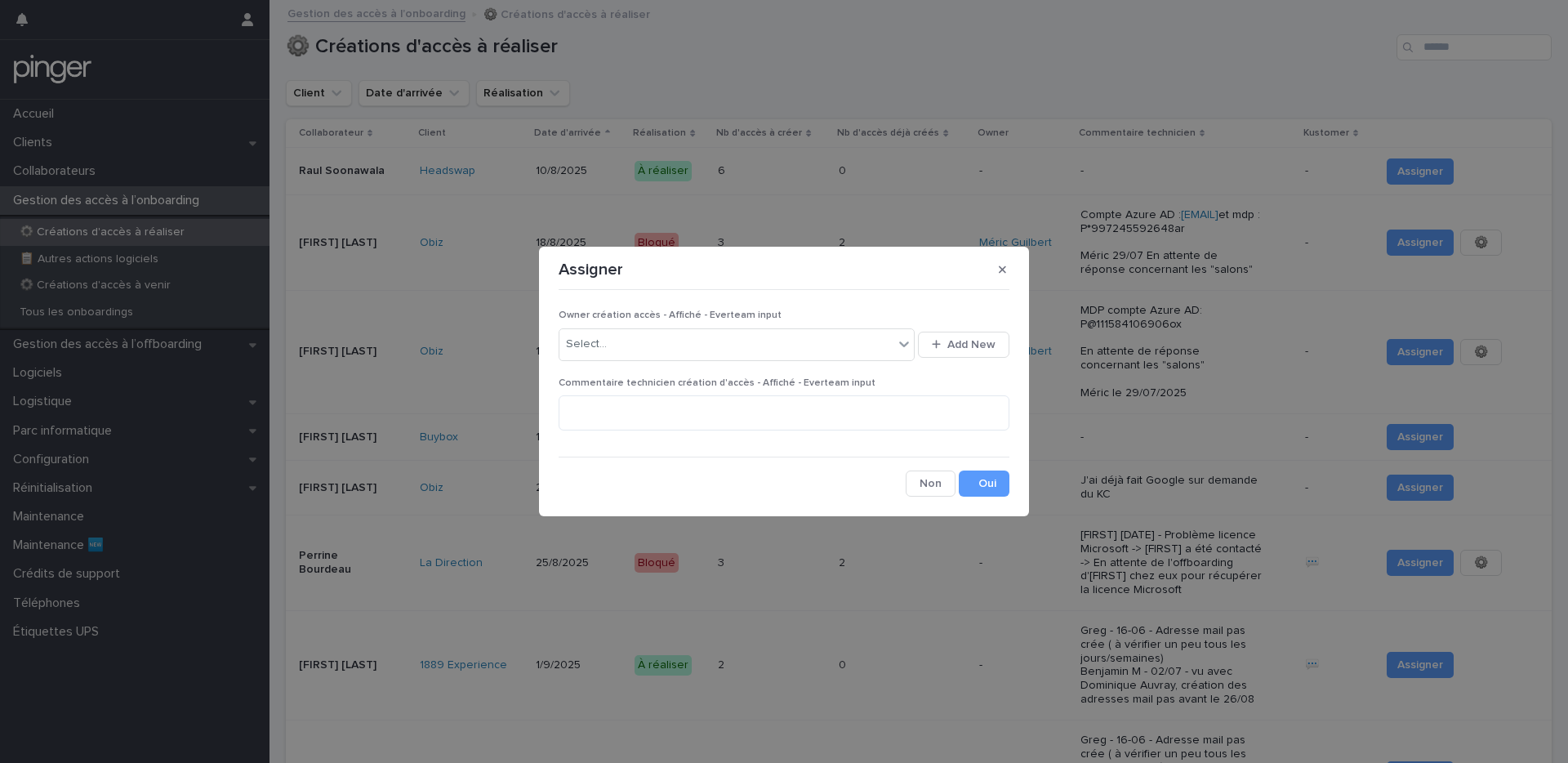click on "Select... Add New" at bounding box center (784, 345) 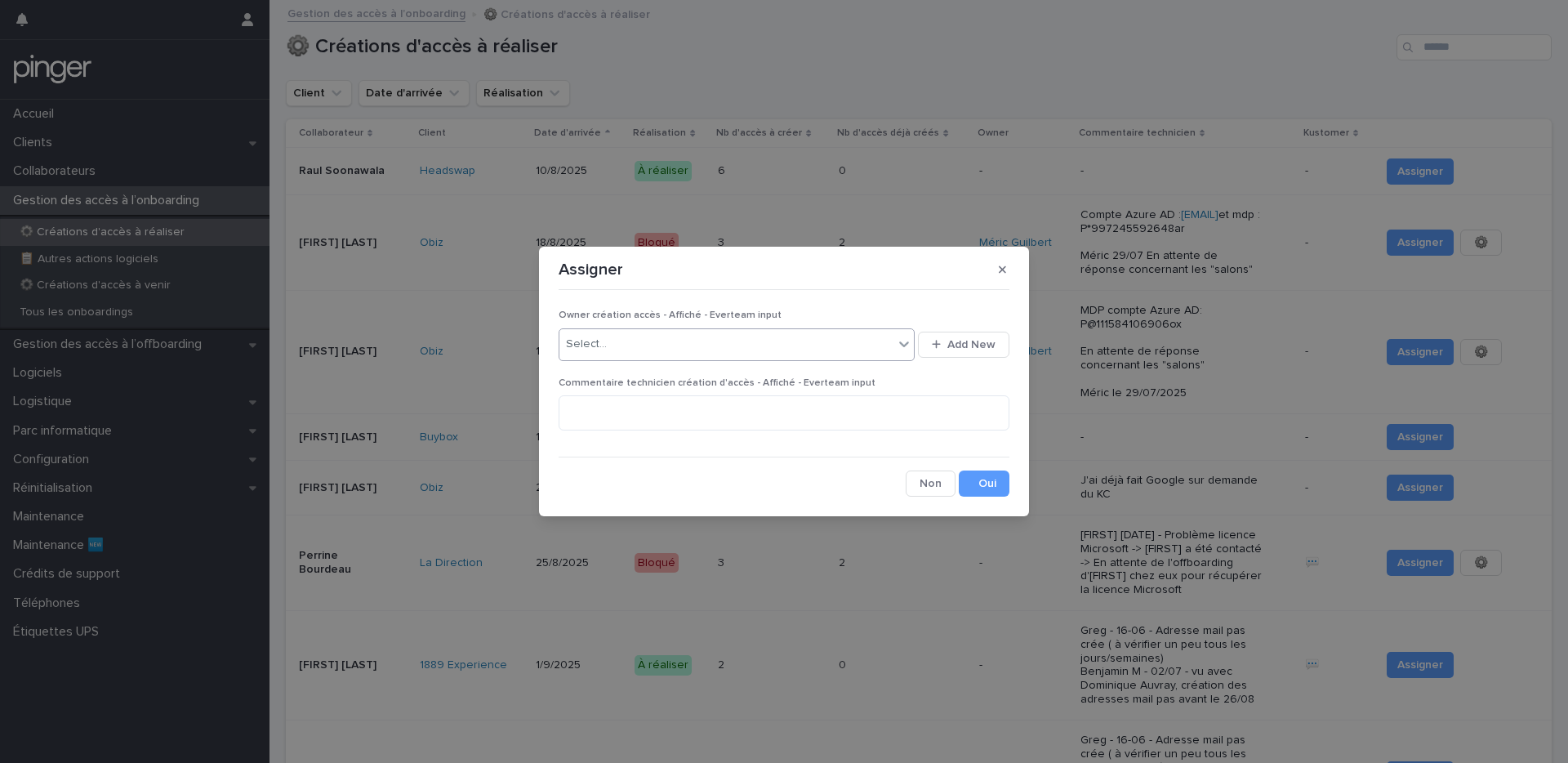 click on "Select..." at bounding box center (726, 344) 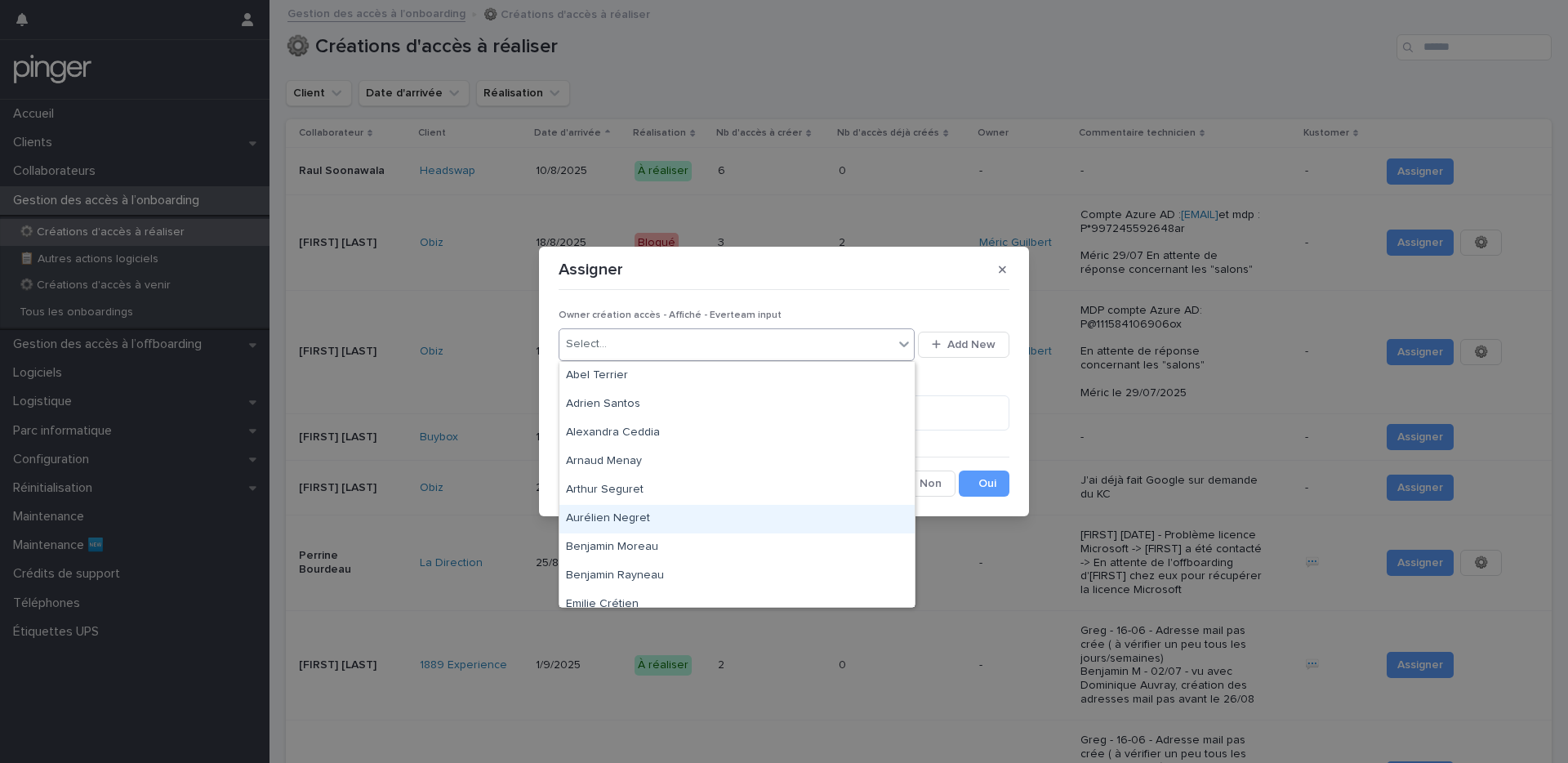 scroll, scrollTop: 537, scrollLeft: 0, axis: vertical 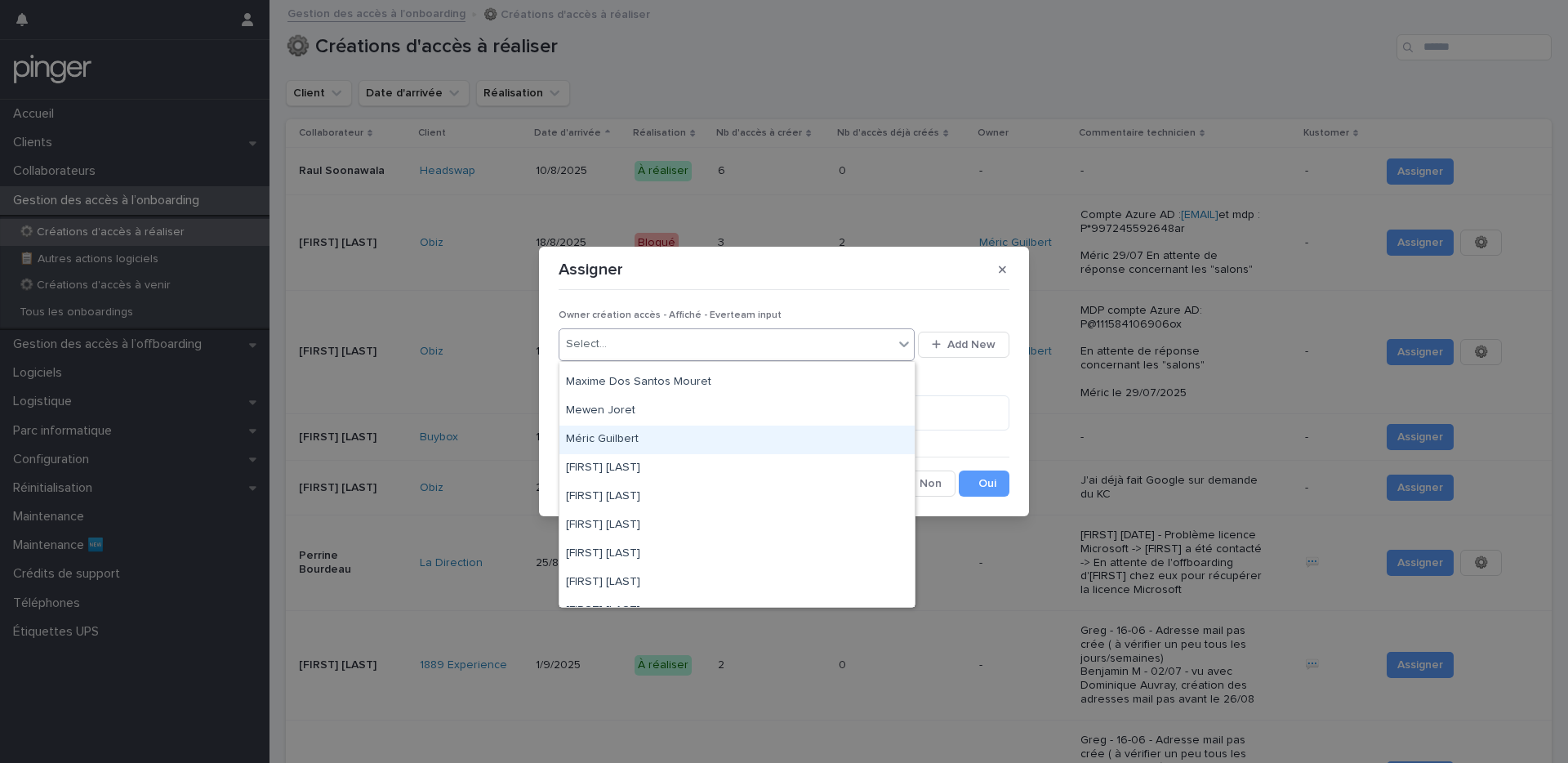 click on "Méric Guilbert" at bounding box center (737, 440) 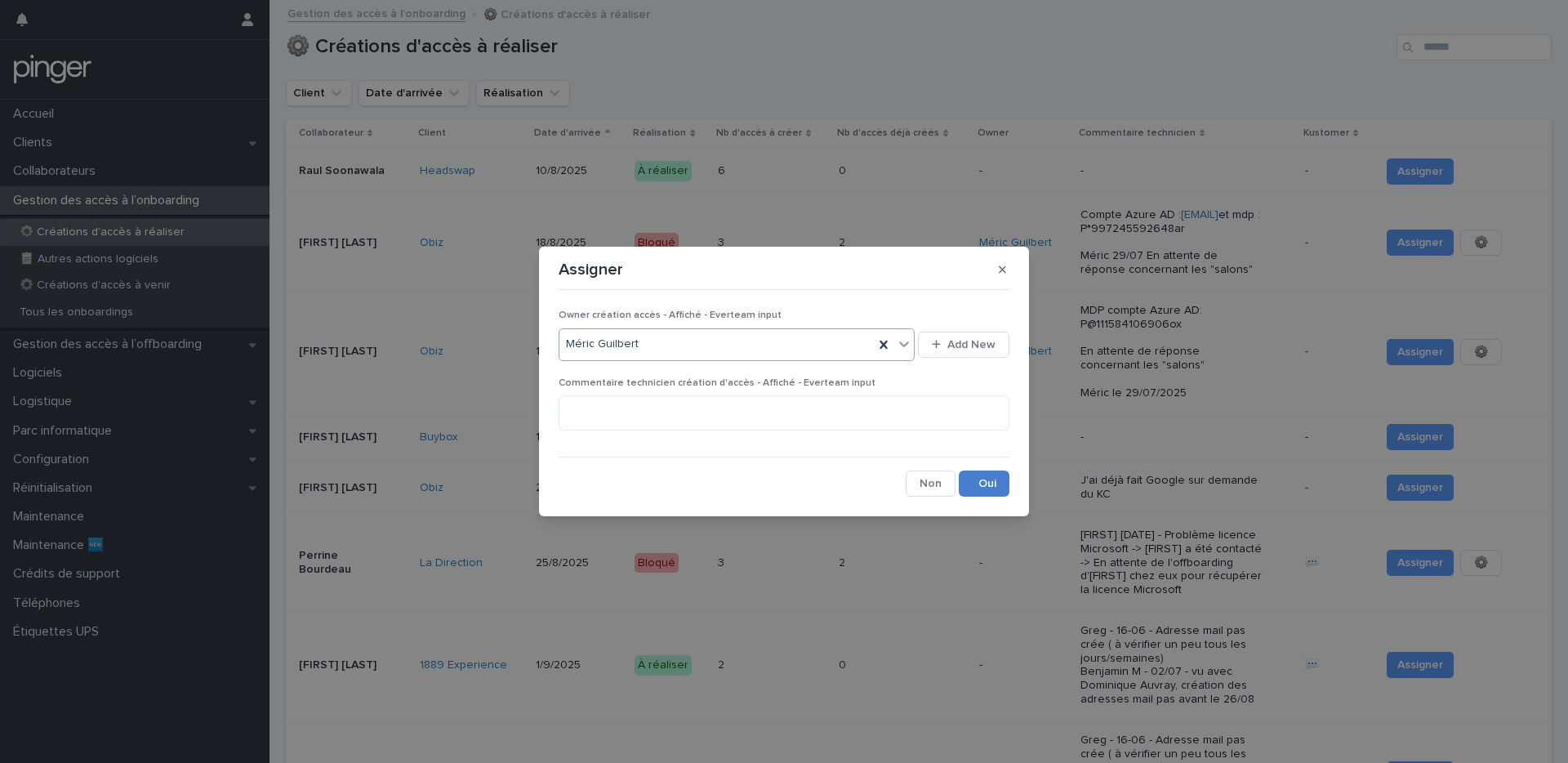 click on "Save" at bounding box center (984, 484) 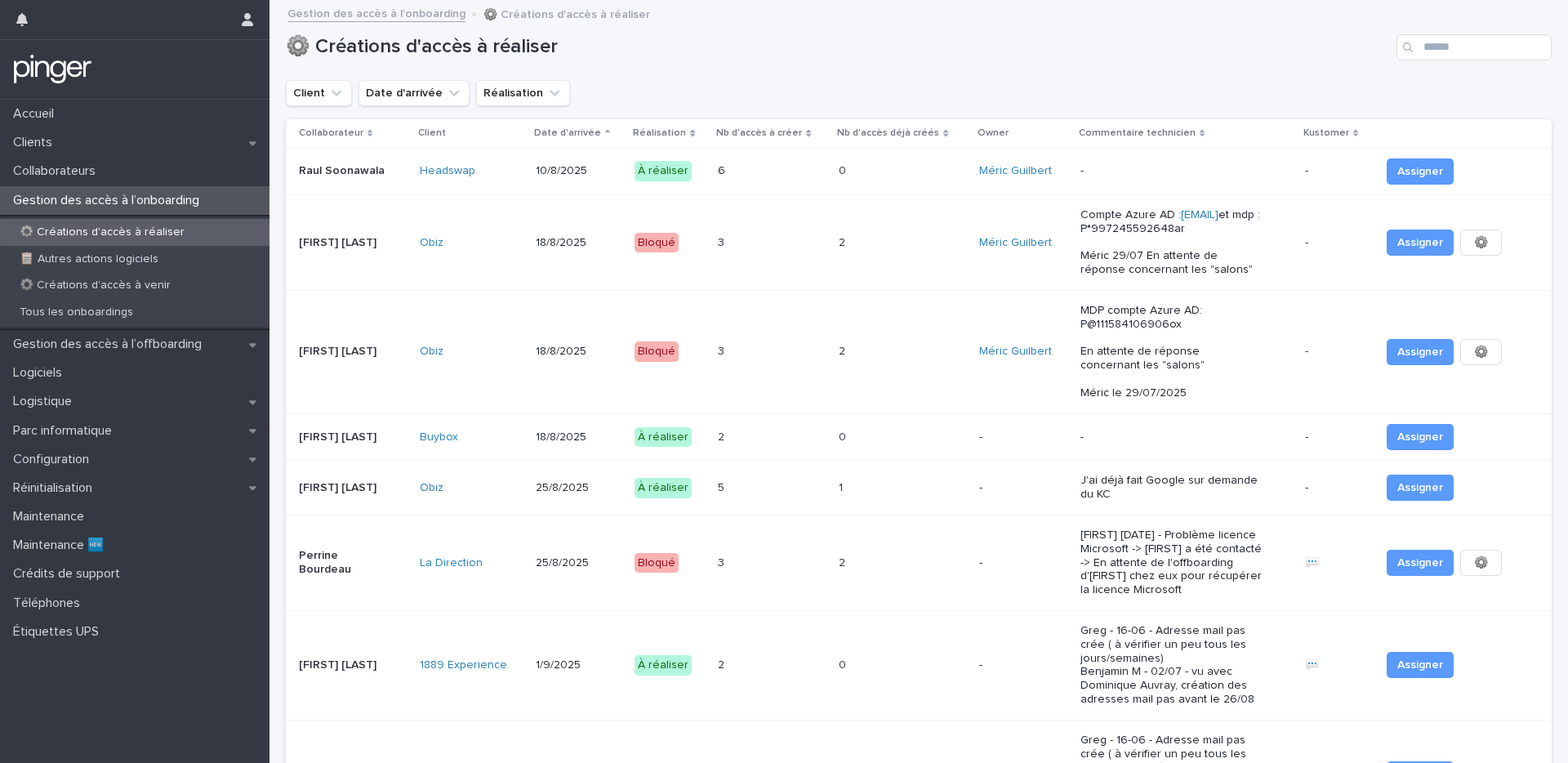 click on "-" at bounding box center [1308, 241] 